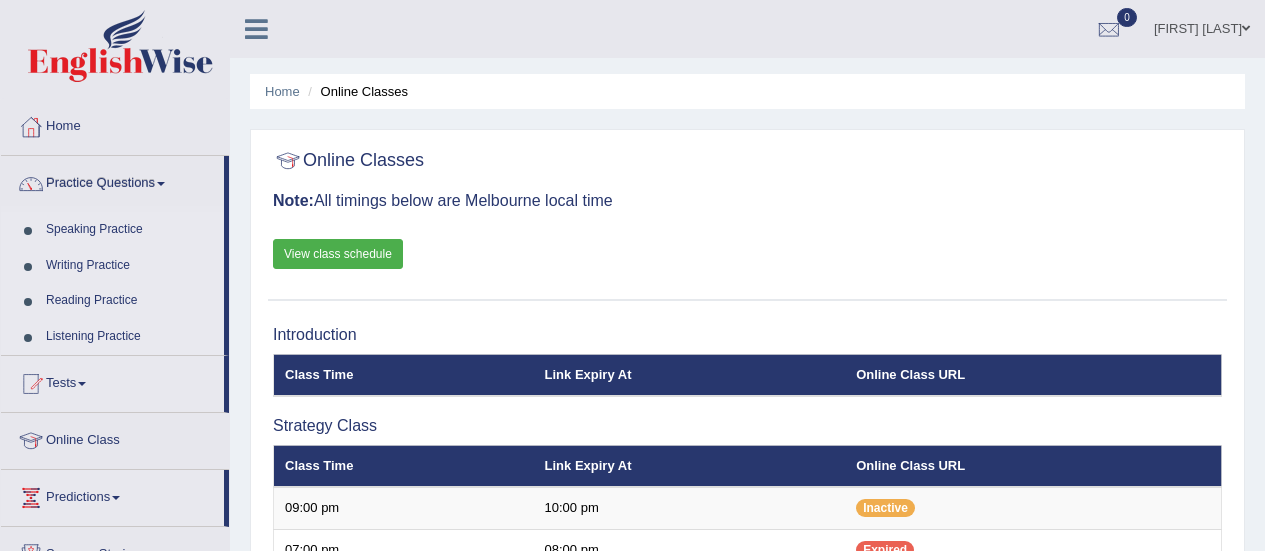 scroll, scrollTop: 62, scrollLeft: 0, axis: vertical 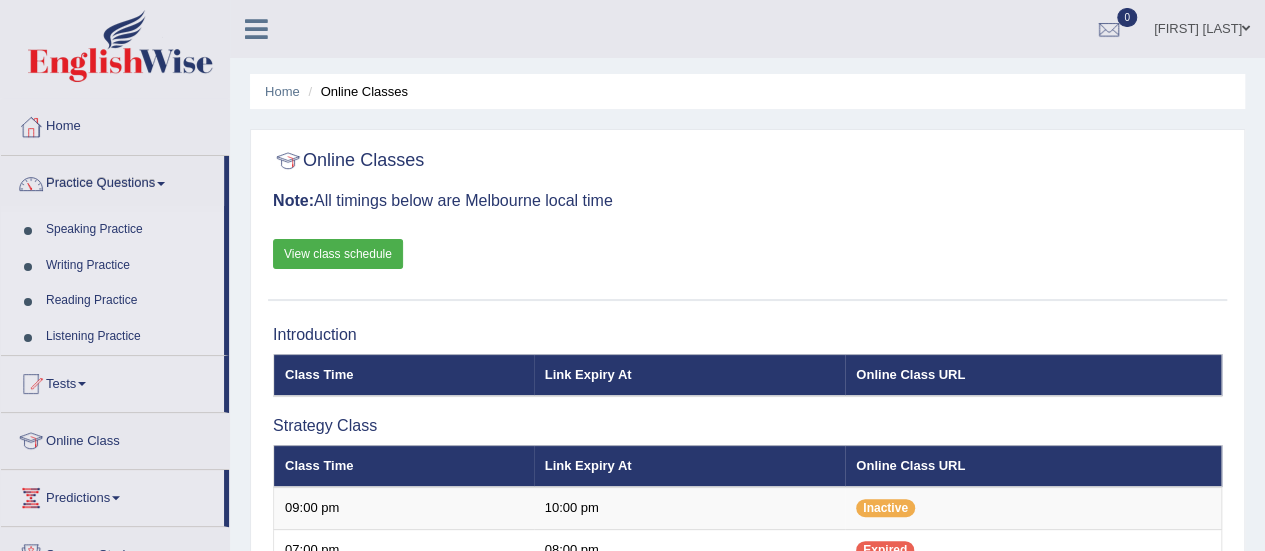 click on "Listening Practice" at bounding box center (130, 337) 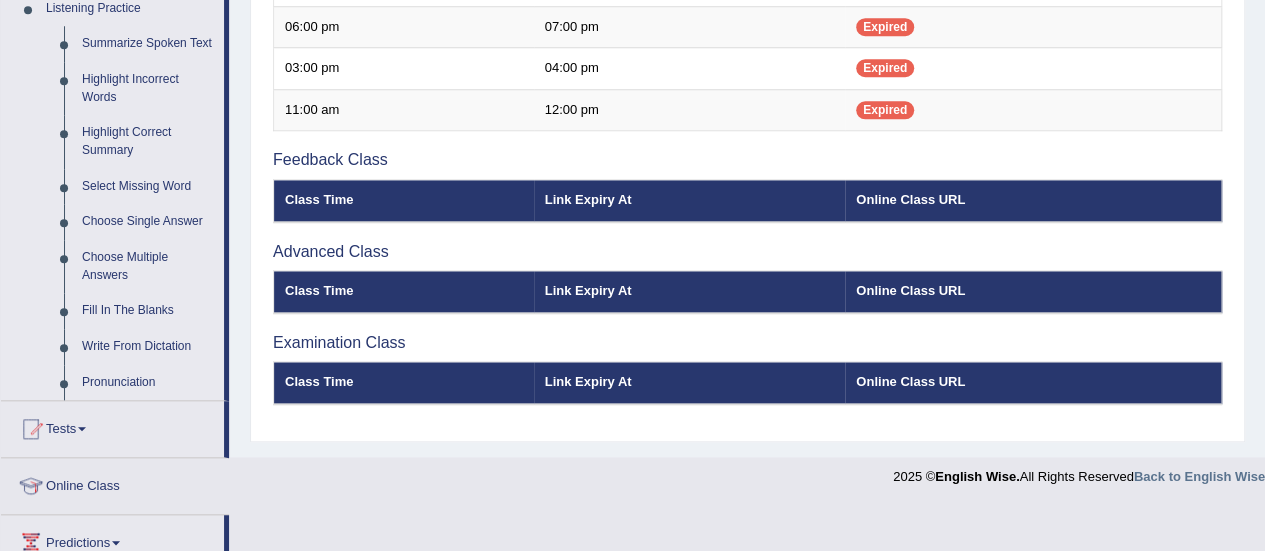 scroll, scrollTop: 880, scrollLeft: 0, axis: vertical 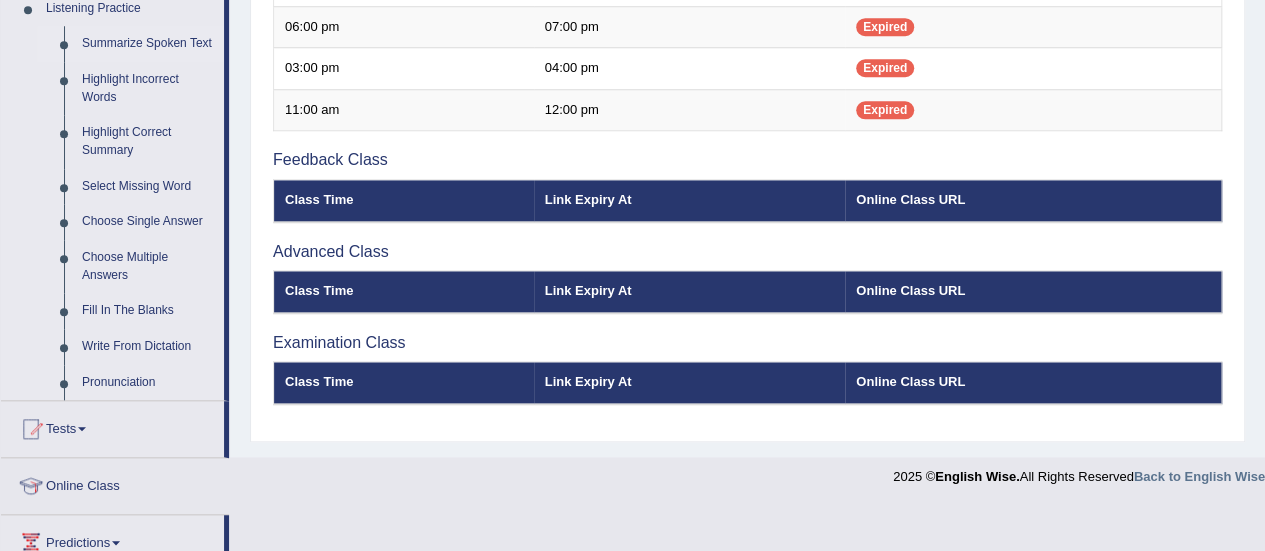 click on "Summarize Spoken Text" at bounding box center [148, 44] 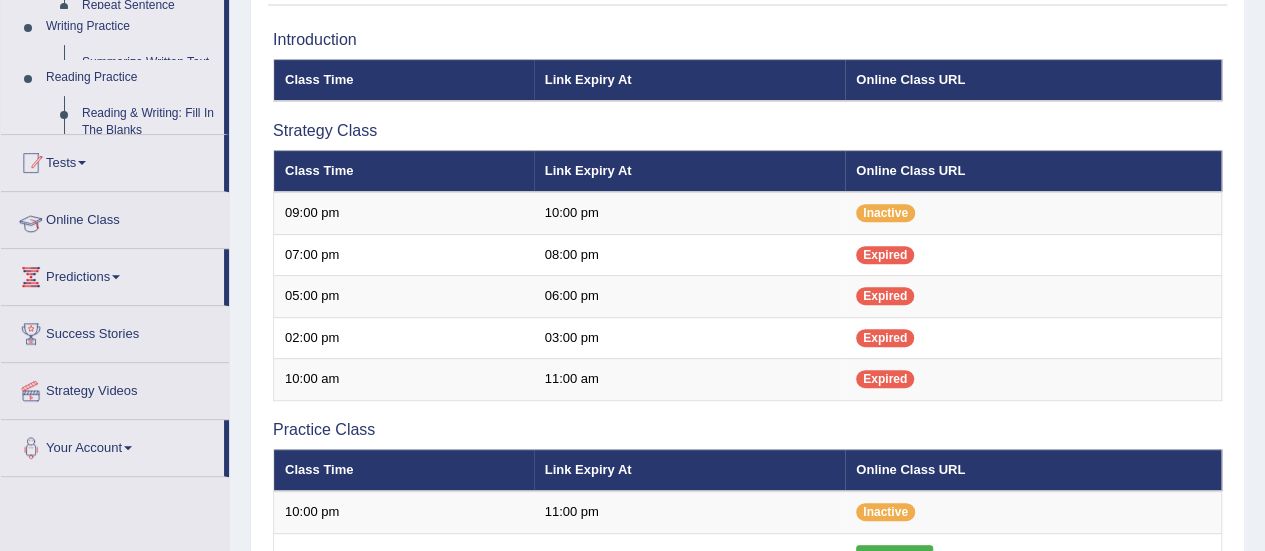 scroll, scrollTop: 317, scrollLeft: 0, axis: vertical 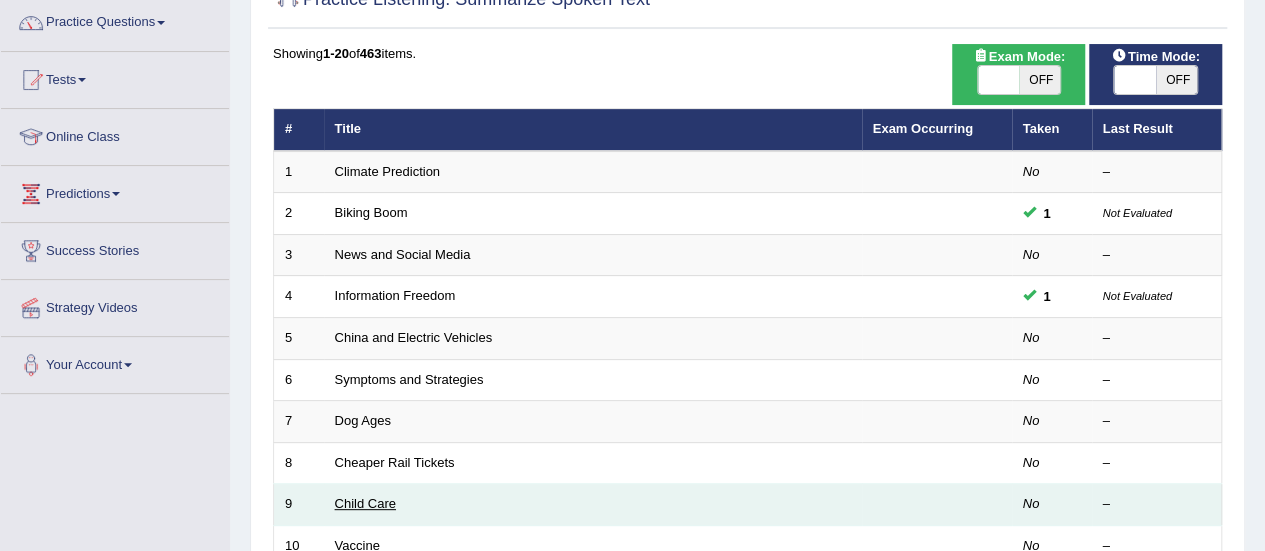 click on "Child Care" at bounding box center [365, 503] 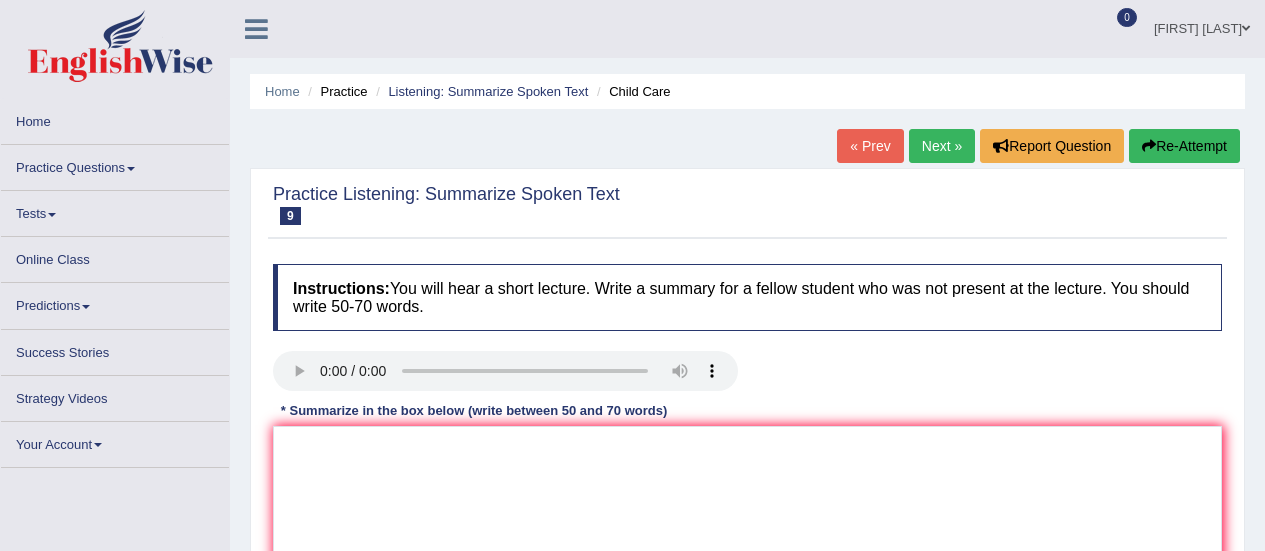 scroll, scrollTop: 0, scrollLeft: 0, axis: both 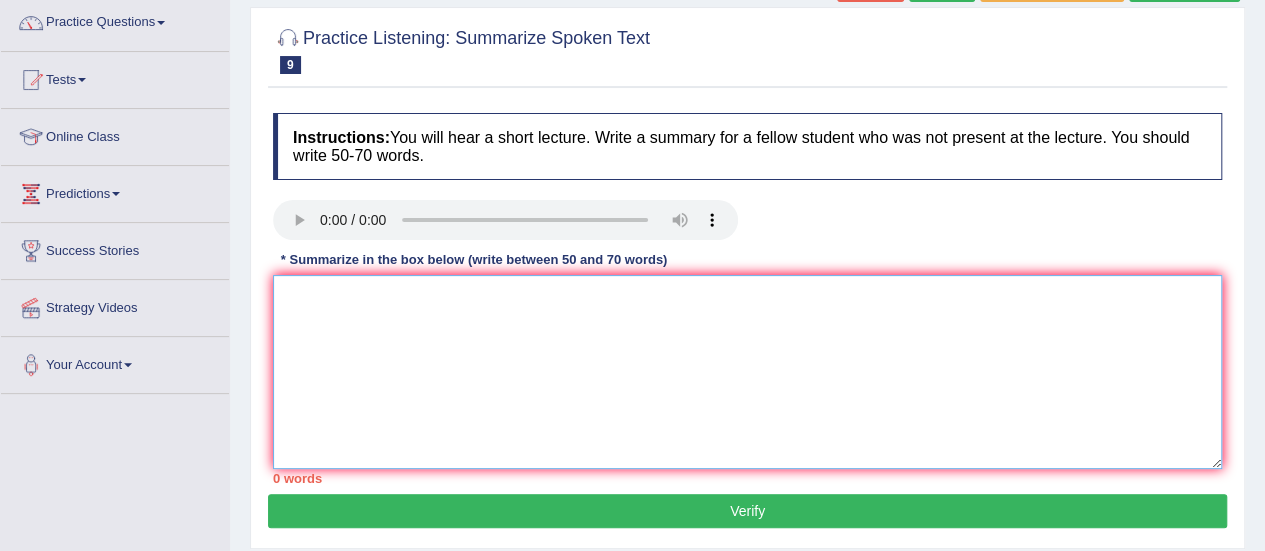 click at bounding box center (747, 372) 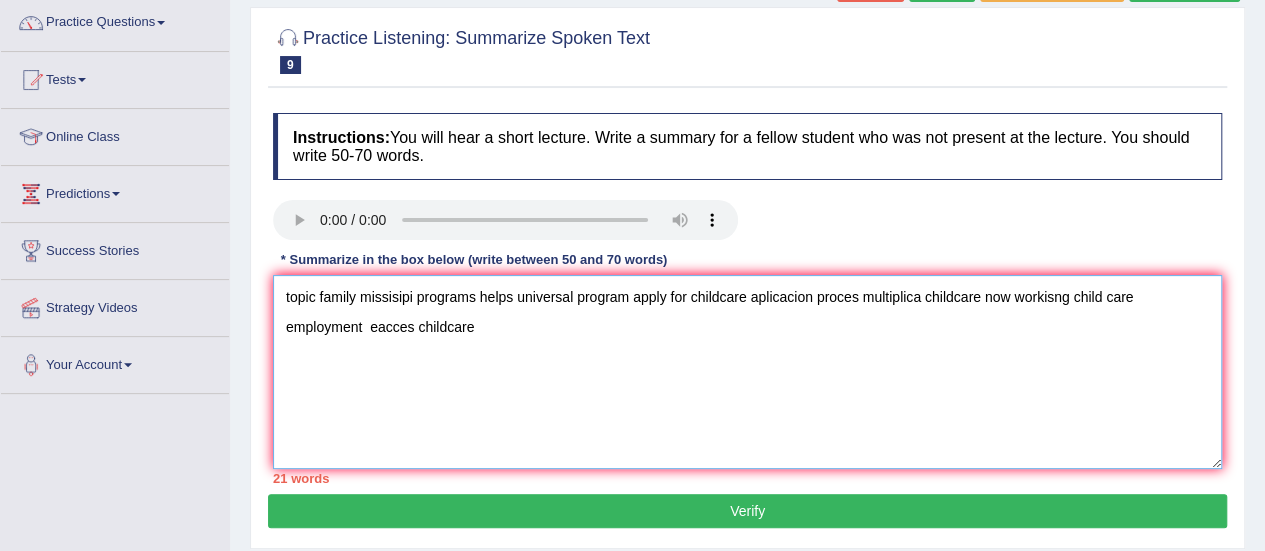 type on "topic family missisipi programs helps universal program apply for childcare aplicacion proces multiplica childcare now workisng child care employment  eacces childcare" 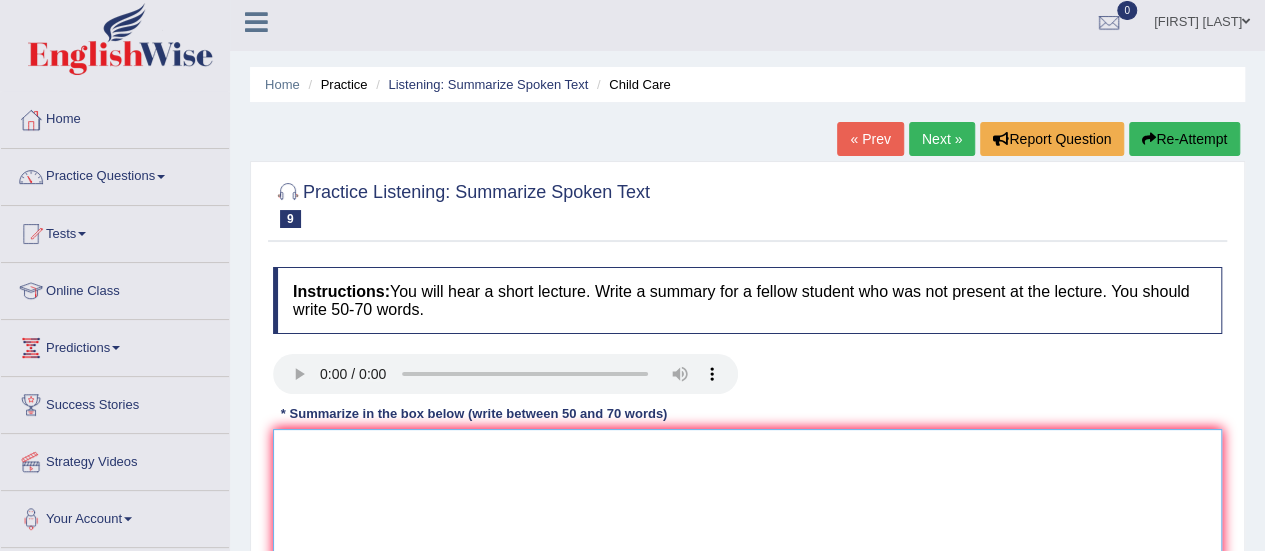 scroll, scrollTop: 0, scrollLeft: 0, axis: both 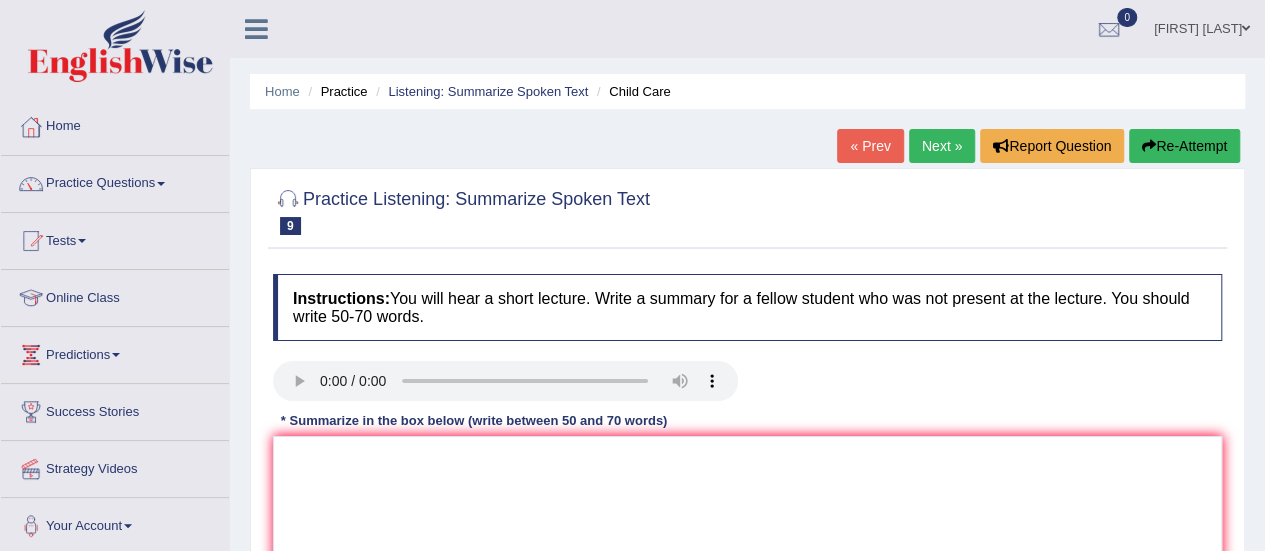 click on "Next »" at bounding box center (942, 146) 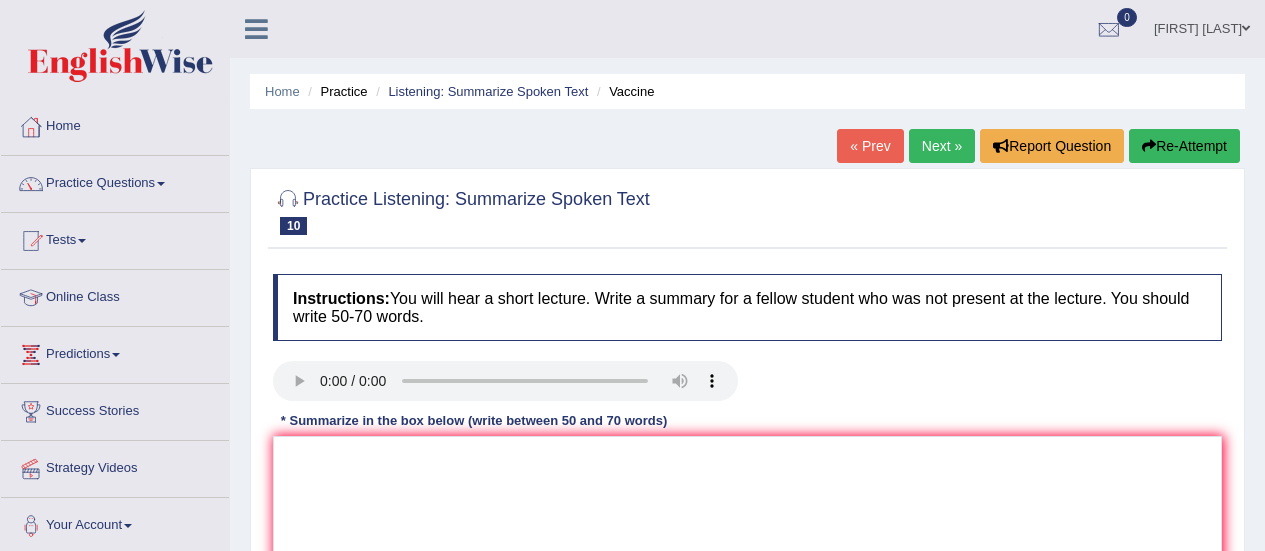 scroll, scrollTop: 0, scrollLeft: 0, axis: both 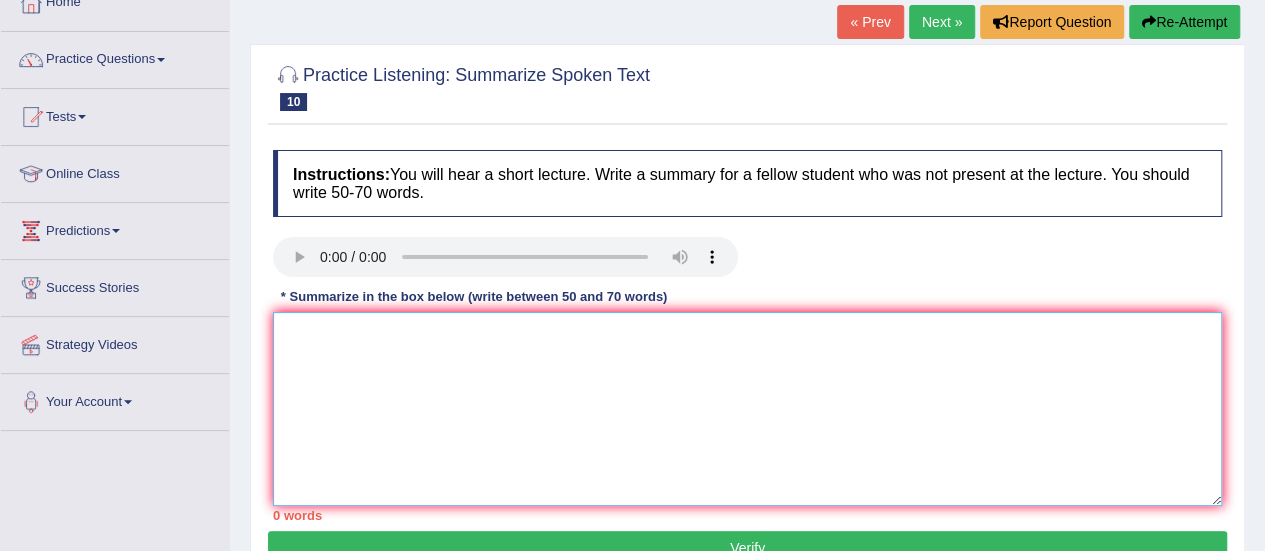 click at bounding box center [747, 409] 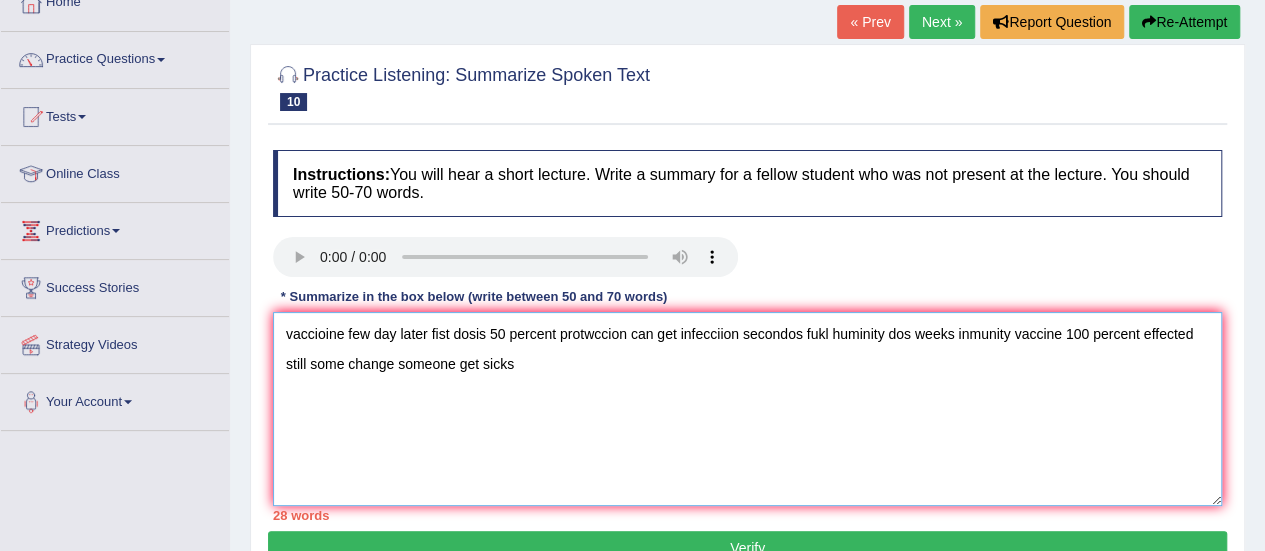 paste on "a notheworthy point in the lecture was about n .There was some information about  a considerable amount of significance was a laid on---   a  in conclusion the lecture provides crucial detail abou" 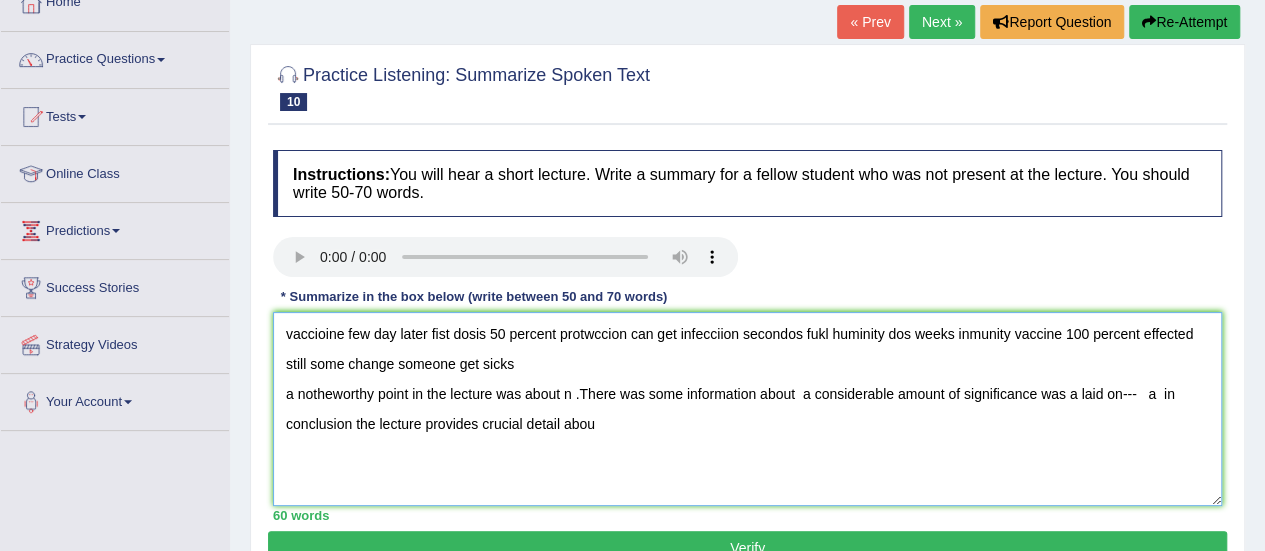 click on "vaccioine few day later fist dosis 50 percent protwccion can get infecciion secondos fukl huminity dos weeks inmunity vaccine 100 percent effected still some change someone get sicks
a notheworthy point in the lecture was about n .There was some information about  a considerable amount of significance was a laid on---   a  in conclusion the lecture provides crucial detail abou" at bounding box center (747, 409) 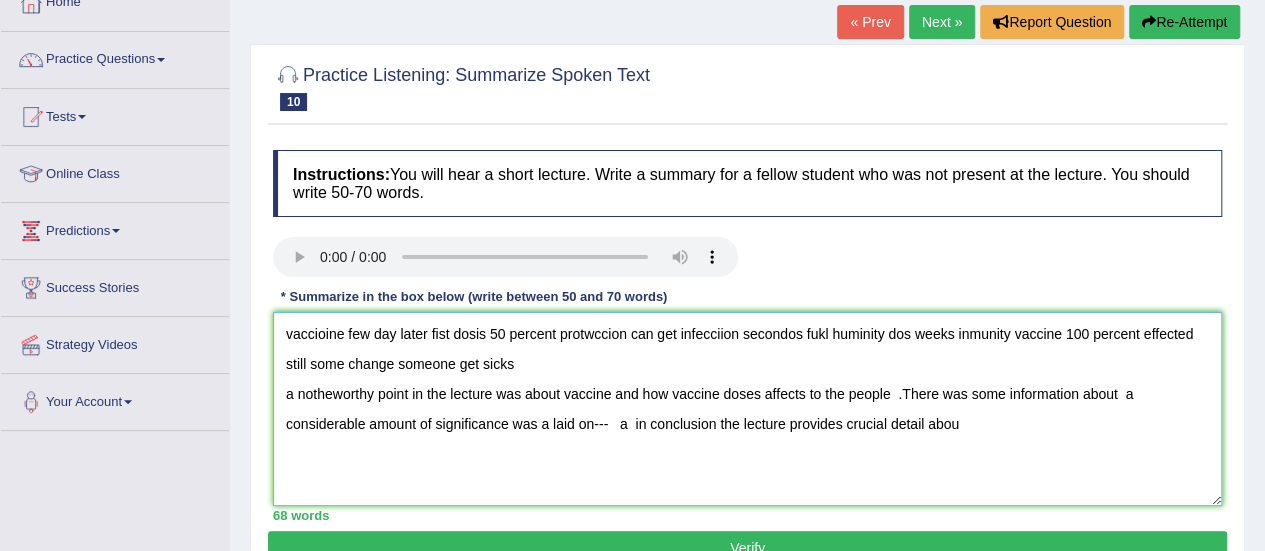 click on "vaccioine few day later fist dosis 50 percent protwccion can get infecciion secondos fukl huminity dos weeks inmunity vaccine 100 percent effected still some change someone get sicks
a notheworthy point in the lecture was about vaccine and how vaccine doses affects to the people  .There was some information about  a considerable amount of significance was a laid on---   a  in conclusion the lecture provides crucial detail abou" at bounding box center (747, 409) 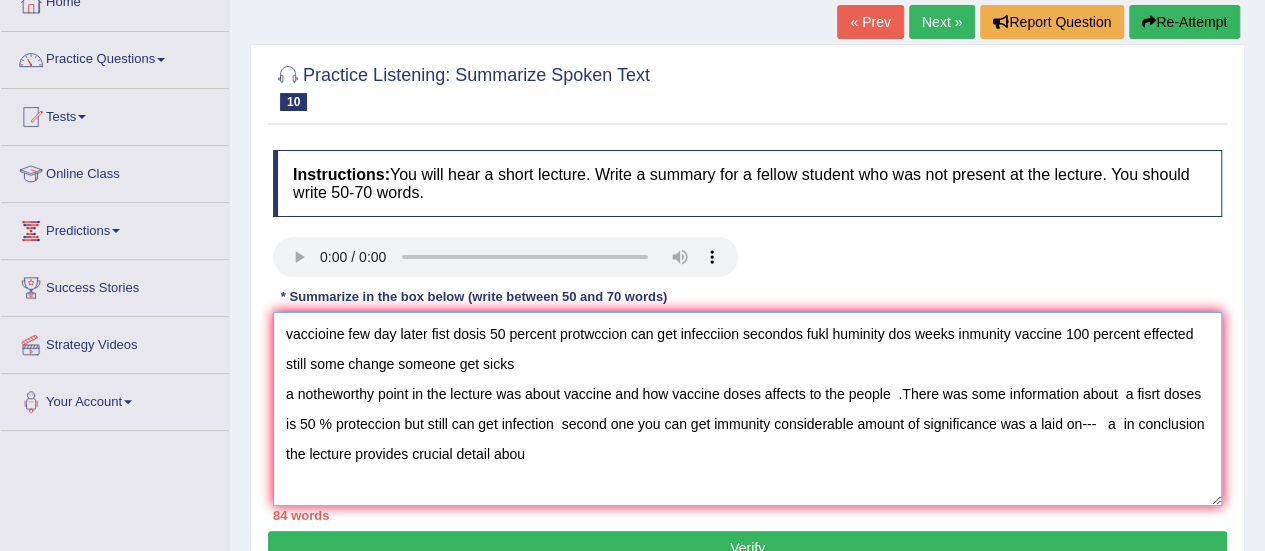 click on "vaccioine few day later fist dosis 50 percent protwccion can get infecciion secondos fukl huminity dos weeks inmunity vaccine 100 percent effected still some change someone get sicks
a notheworthy point in the lecture was about vaccine and how vaccine doses affects to the people  .There was some information about  a fisrt doses is 50 % proteccion but still can get infection  second one you can get immunity considerable amount of significance was a laid on---   a  in conclusion the lecture provides crucial detail abou" at bounding box center (747, 409) 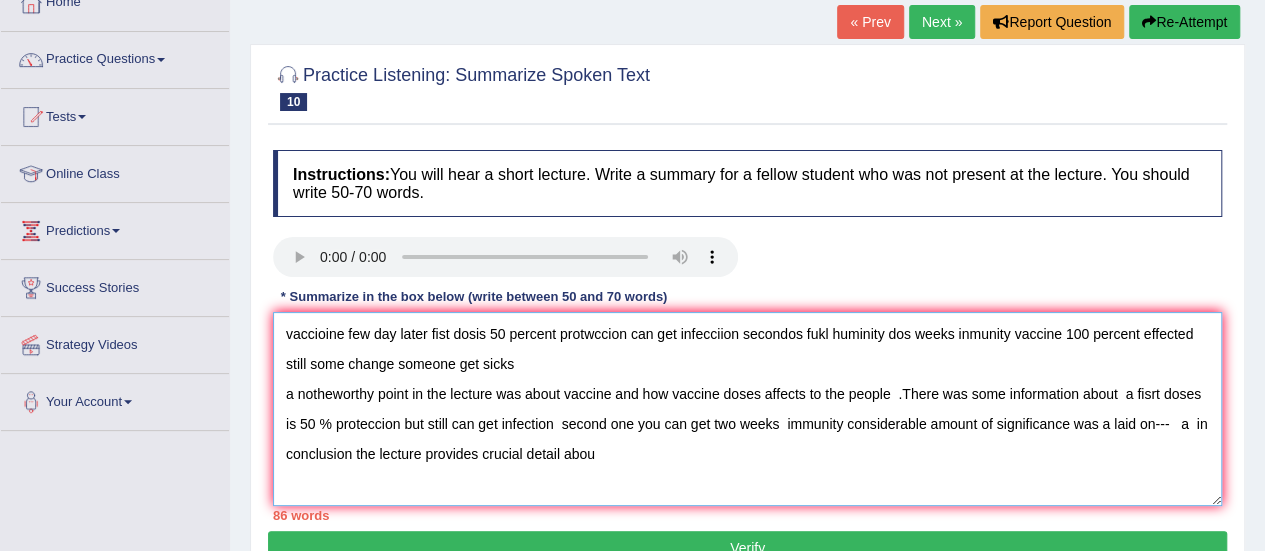 drag, startPoint x: 533, startPoint y: 371, endPoint x: 522, endPoint y: 371, distance: 11 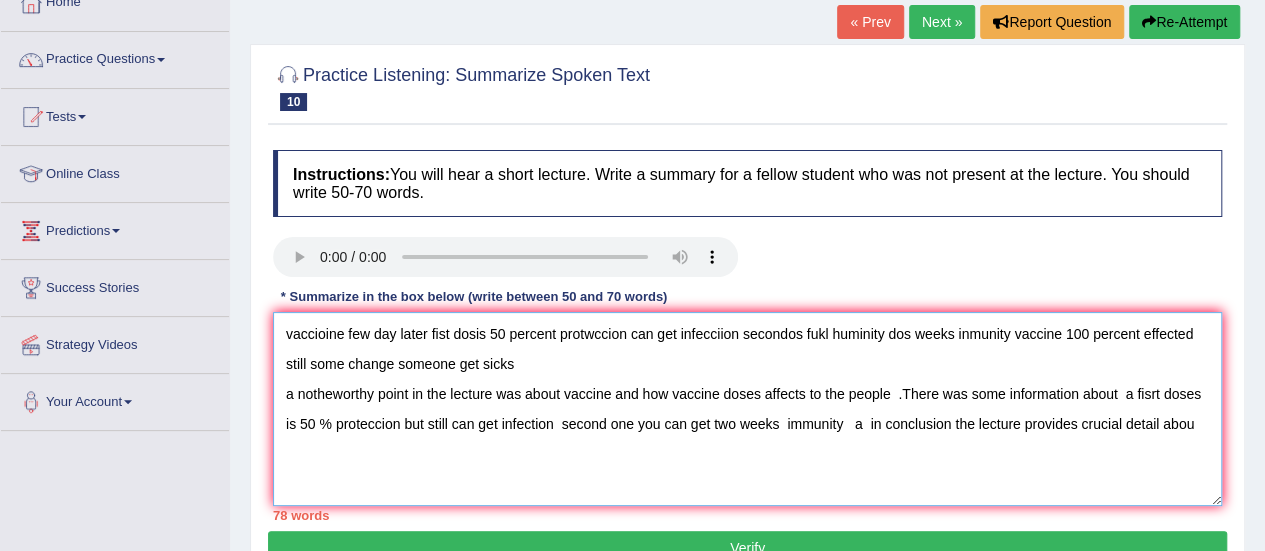 click on "vaccioine few day later fist dosis 50 percent protwccion can get infecciion secondos fukl huminity dos weeks inmunity vaccine 100 percent effected still some change someone get sicks
a notheworthy point in the lecture was about vaccine and how vaccine doses affects to the people  .There was some information about  a fisrt doses is 50 % proteccion but still can get infection  second one you can get two weeks  immunity   a  in conclusion the lecture provides crucial detail abou" at bounding box center (747, 409) 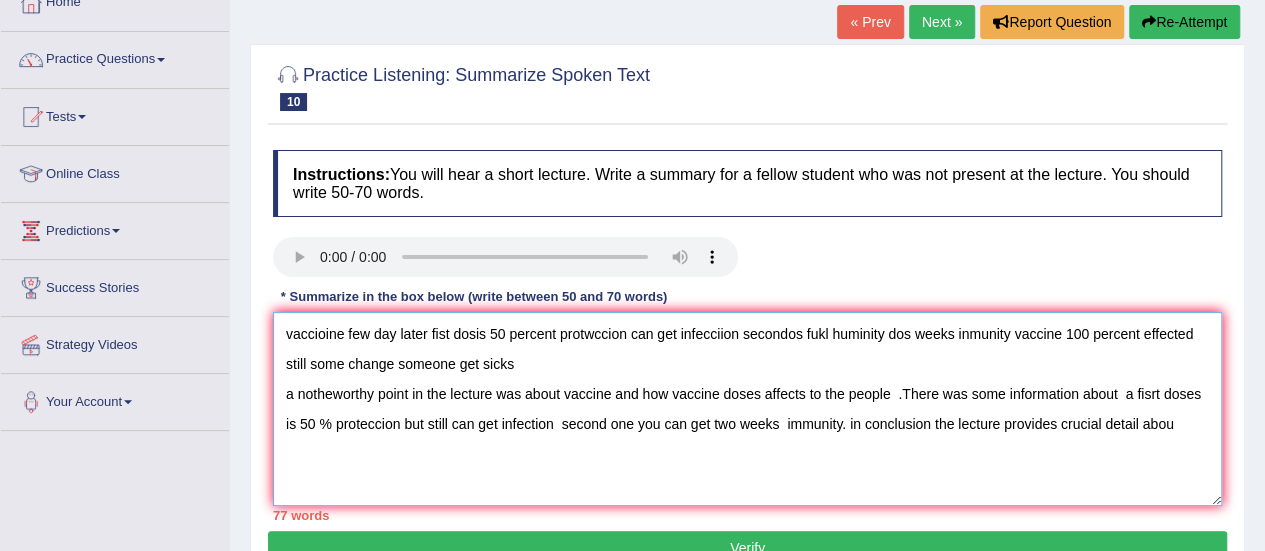 click on "vaccioine few day later fist dosis 50 percent protwccion can get infecciion secondos fukl huminity dos weeks inmunity vaccine 100 percent effected still some change someone get sicks
a notheworthy point in the lecture was about vaccine and how vaccine doses affects to the people  .There was some information about  a fisrt doses is 50 % proteccion but still can get infection  second one you can get two weeks  immunity. in conclusion the lecture provides crucial detail abou" at bounding box center (747, 409) 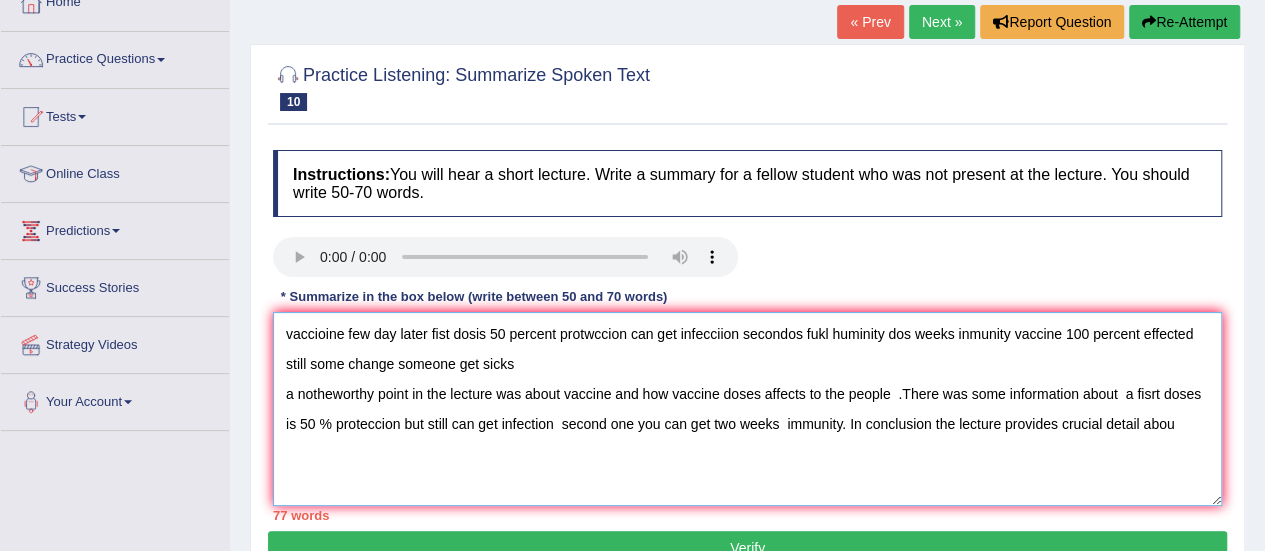 click on "vaccioine few day later fist dosis 50 percent protwccion can get infecciion secondos fukl huminity dos weeks inmunity vaccine 100 percent effected still some change someone get sicks
a notheworthy point in the lecture was about vaccine and how vaccine doses affects to the people  .There was some information about  a fisrt doses is 50 % proteccion but still can get infection  second one you can get two weeks  immunity. In conclusion the lecture provides crucial detail abou" at bounding box center (747, 409) 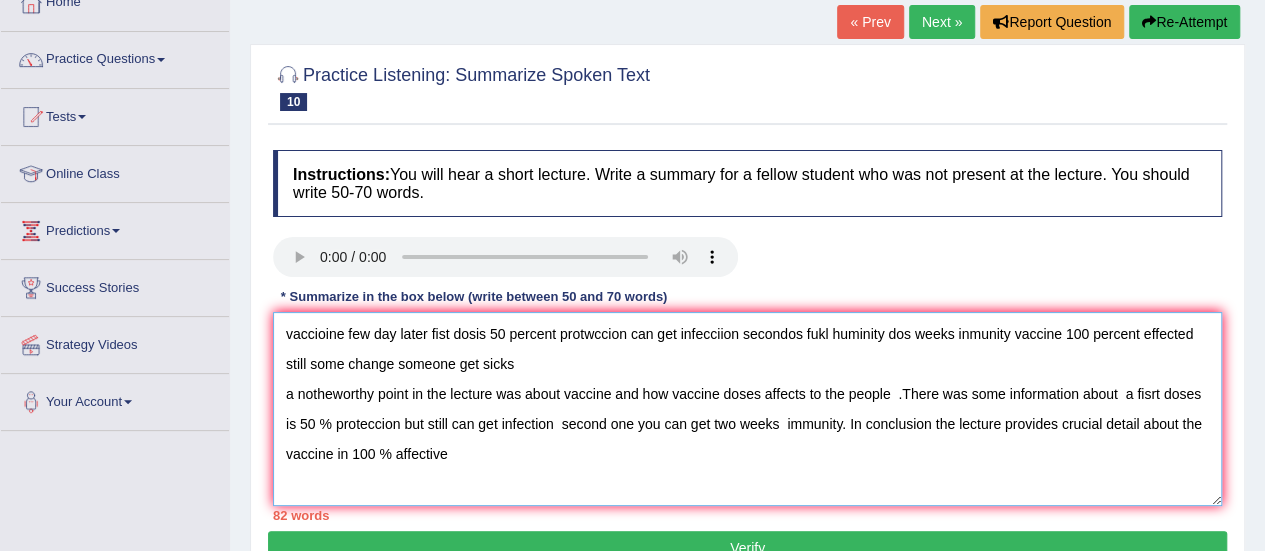 drag, startPoint x: 517, startPoint y: 369, endPoint x: 288, endPoint y: 341, distance: 230.70544 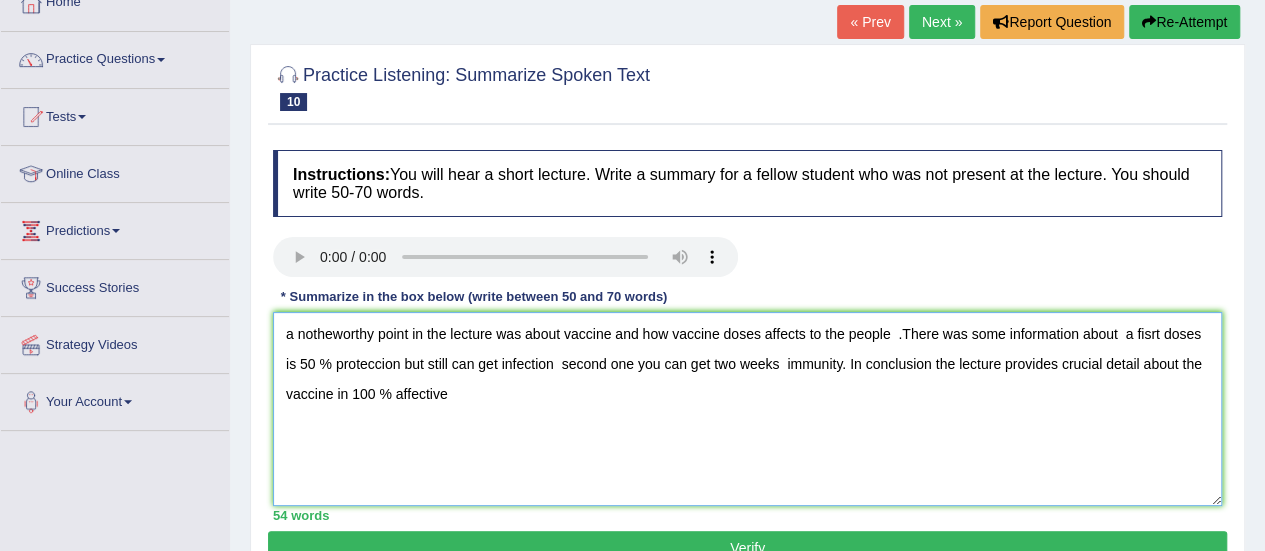 click on "a notheworthy point in the lecture was about vaccine and how vaccine doses affects to the people  .There was some information about  a fisrt doses is 50 % proteccion but still can get infection  second one you can get two weeks  immunity. In conclusion the lecture provides crucial detail about the vaccine in 100 % affective" at bounding box center [747, 409] 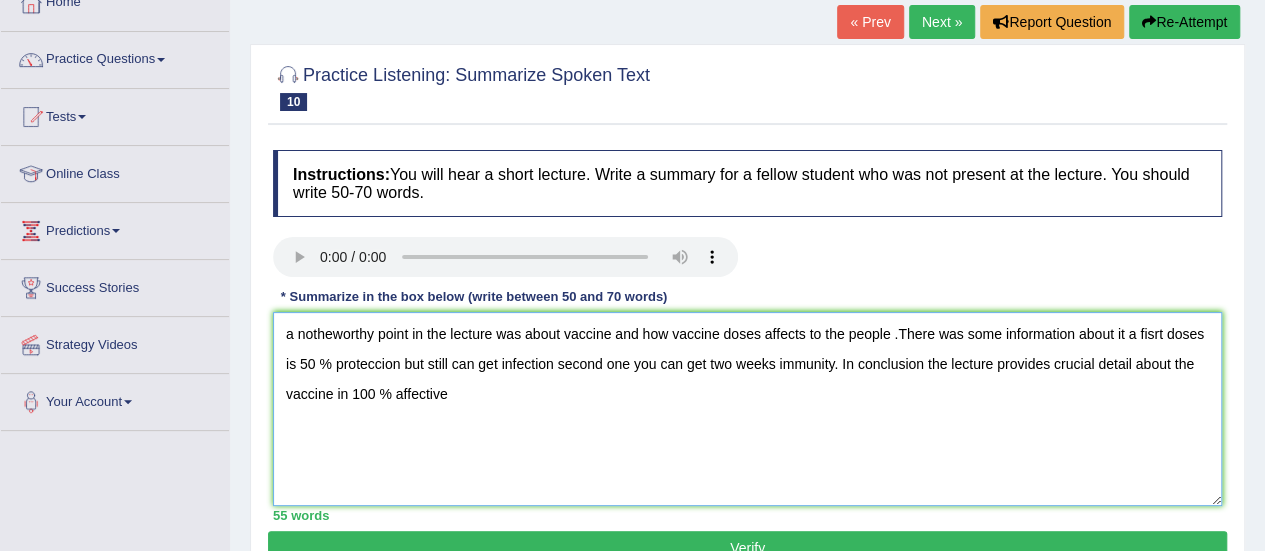 click on "a notheworthy point in the lecture was about vaccine and how vaccine doses affects to the people  .There was some information about it a fisrt doses is 50 % proteccion but still can get infection  second one you can get two weeks  immunity. In conclusion the lecture provides crucial detail about the vaccine in 100 % affective" at bounding box center (747, 409) 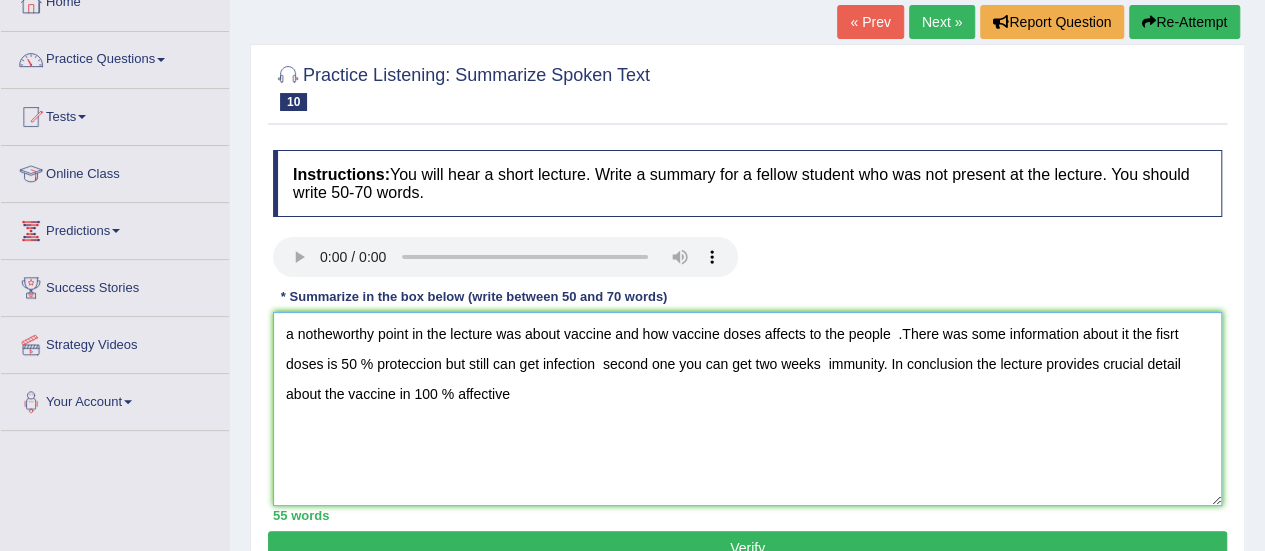 click on "a notheworthy point in the lecture was about vaccine and how vaccine doses affects to the people  .There was some information about it the fisrt doses is 50 % proteccion but still can get infection  second one you can get two weeks  immunity. In conclusion the lecture provides crucial detail about the vaccine in 100 % affective" at bounding box center (747, 409) 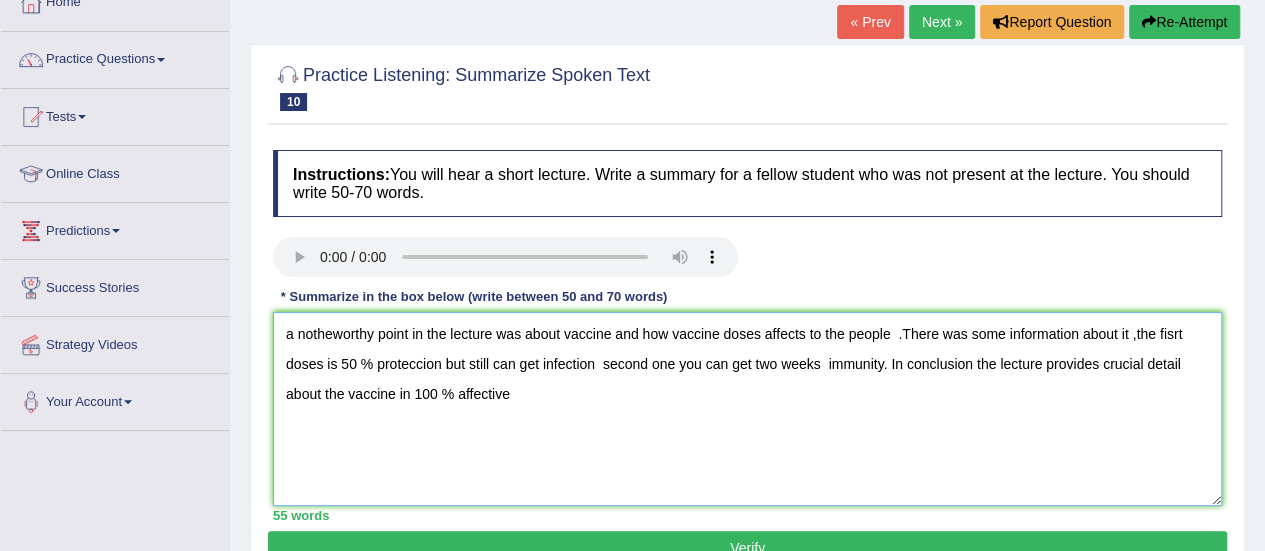 click on "a notheworthy point in the lecture was about vaccine and how vaccine doses affects to the people  .There was some information about it ,the fisrt doses is 50 % proteccion but still can get infection  second one you can get two weeks  immunity. In conclusion the lecture provides crucial detail about the vaccine in 100 % affective" at bounding box center (747, 409) 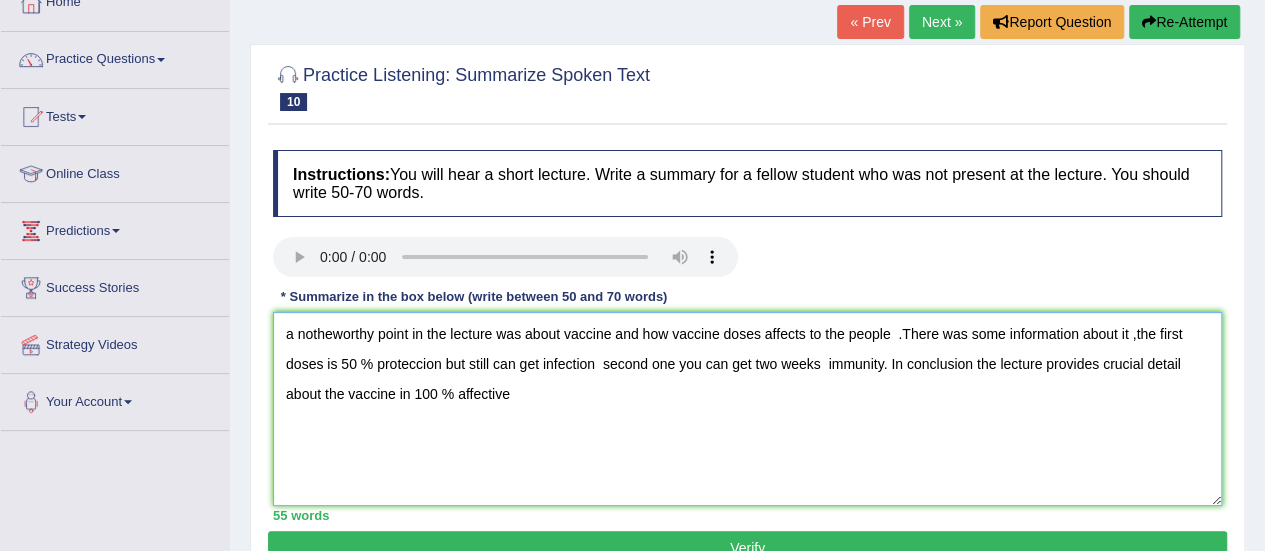 click on "a notheworthy point in the lecture was about vaccine and how vaccine doses affects to the people  .There was some information about it ,the first doses is 50 % proteccion but still can get infection  second one you can get two weeks  immunity. In conclusion the lecture provides crucial detail about the vaccine in 100 % affective" at bounding box center [747, 409] 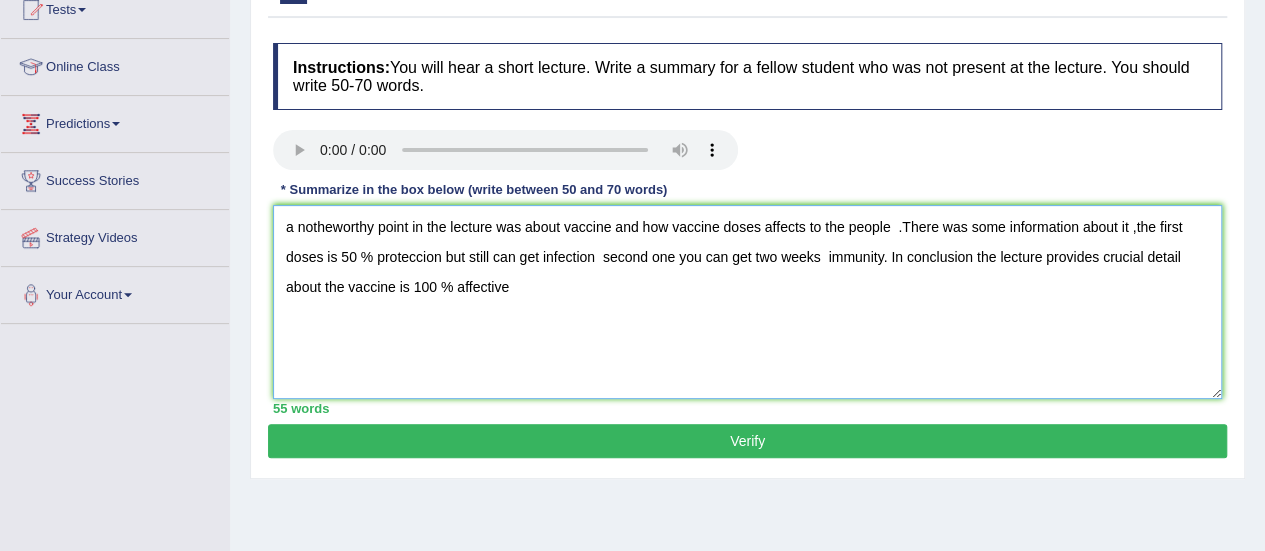 scroll, scrollTop: 232, scrollLeft: 0, axis: vertical 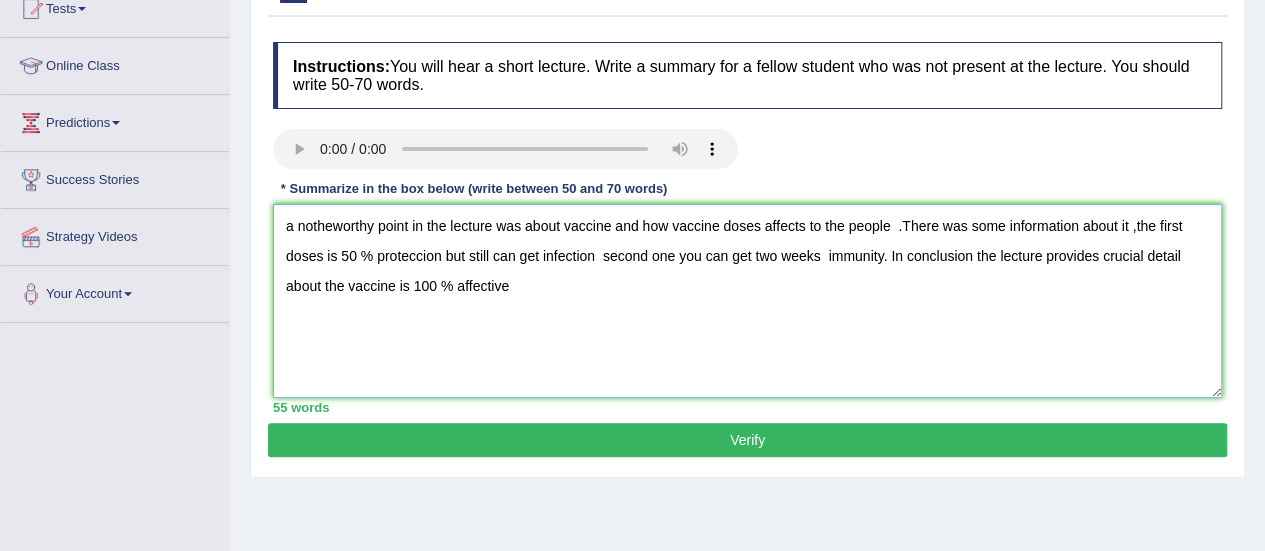 type on "a notheworthy point in the lecture was about vaccine and how vaccine doses affects to the people  .There was some information about it ,the first doses is 50 % proteccion but still can get infection  second one you can get two weeks  immunity. In conclusion the lecture provides crucial detail about the vaccine is 100 % affective" 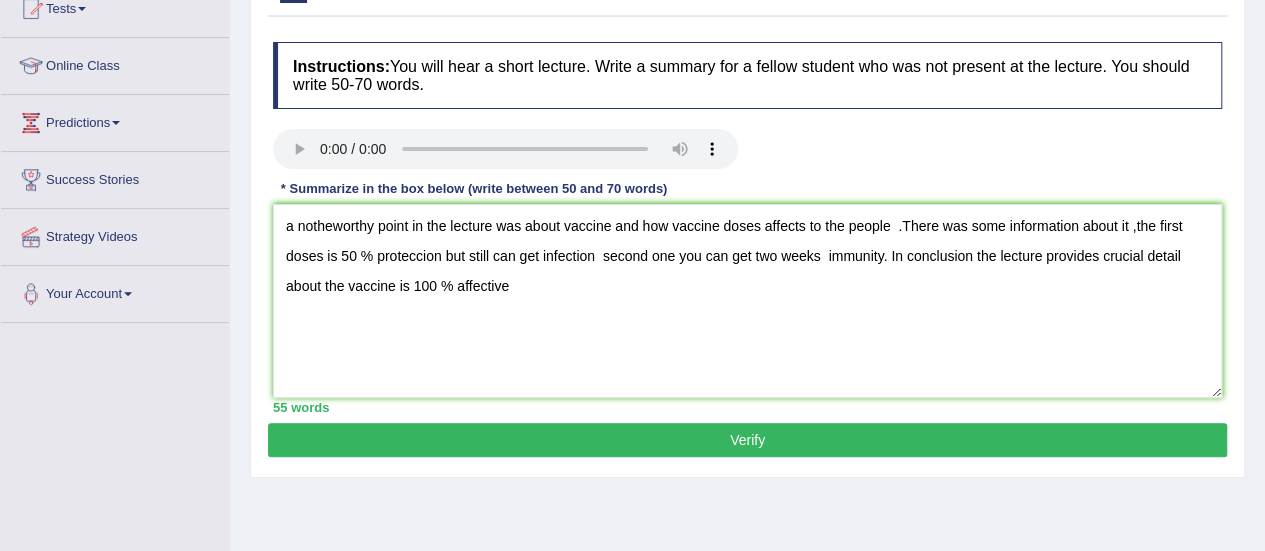 click on "Verify" at bounding box center (747, 440) 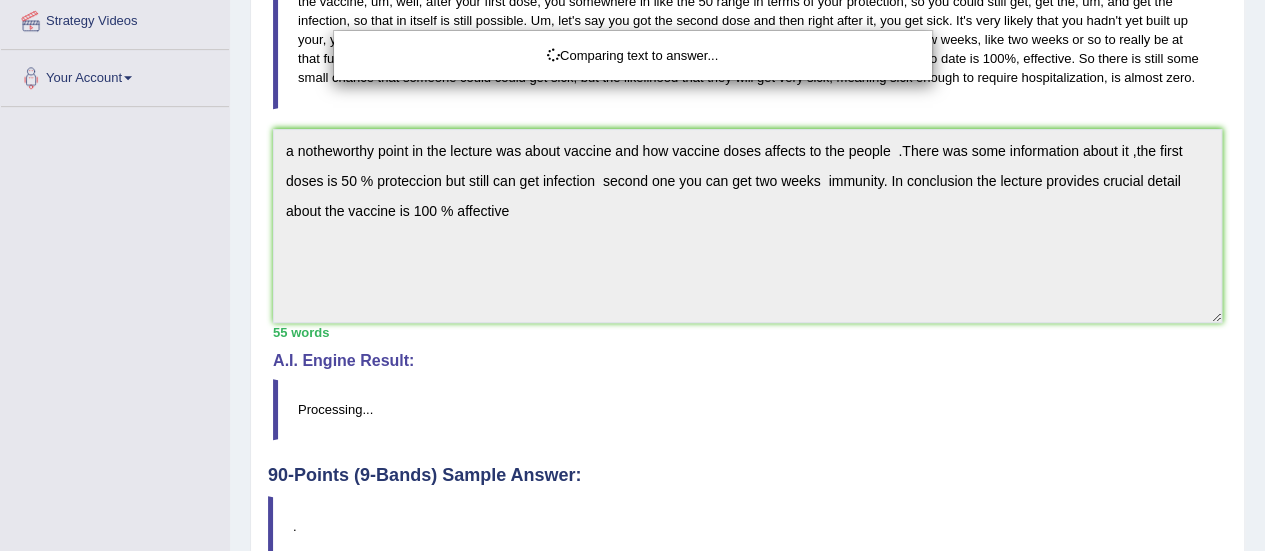 scroll, scrollTop: 546, scrollLeft: 0, axis: vertical 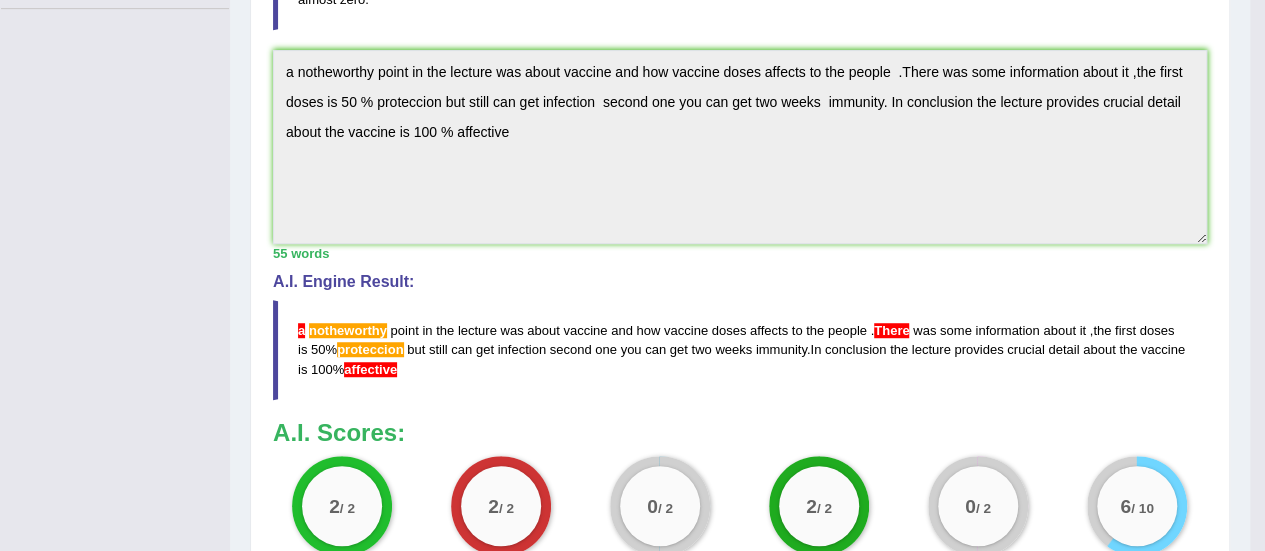 click on "A.I. Engine Result: a   notheworthy   point   in   the   lecture   was   about   vaccine   and   how   vaccine   doses   affects   to   the   people     . There   was   some   information   about   it   , the   first   doses   is   50  %  proteccion   but   still   can   get   infection     second   one   you   can   get   two   weeks     immunity .  In   conclusion   the   lecture   provides   crucial   detail   about   the   vaccine   is   100  %  affective" at bounding box center [740, 336] 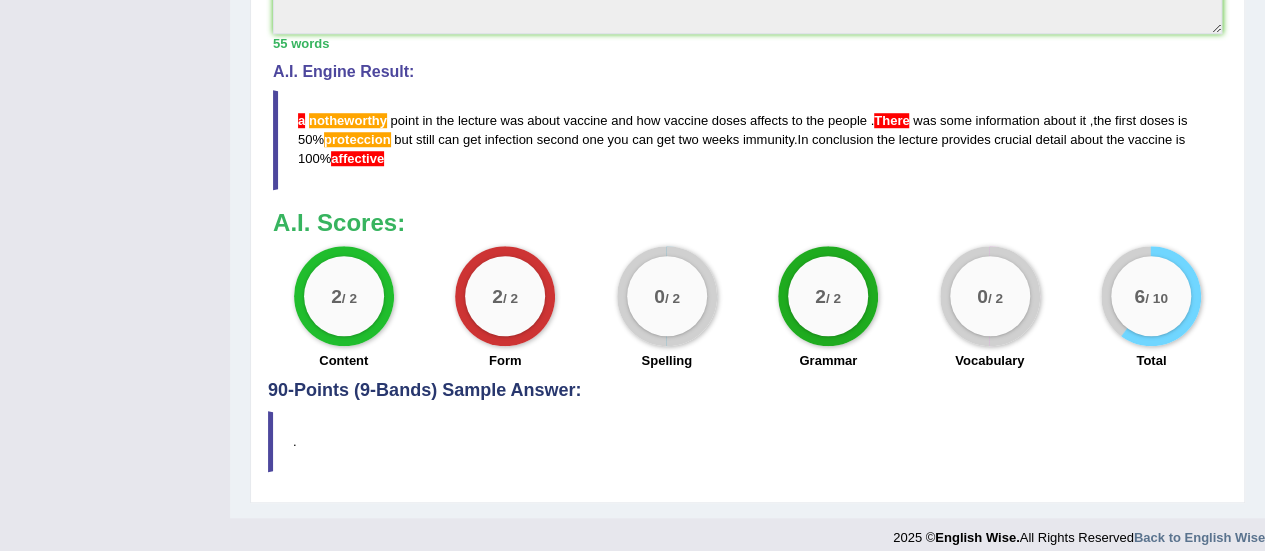 scroll, scrollTop: 706, scrollLeft: 0, axis: vertical 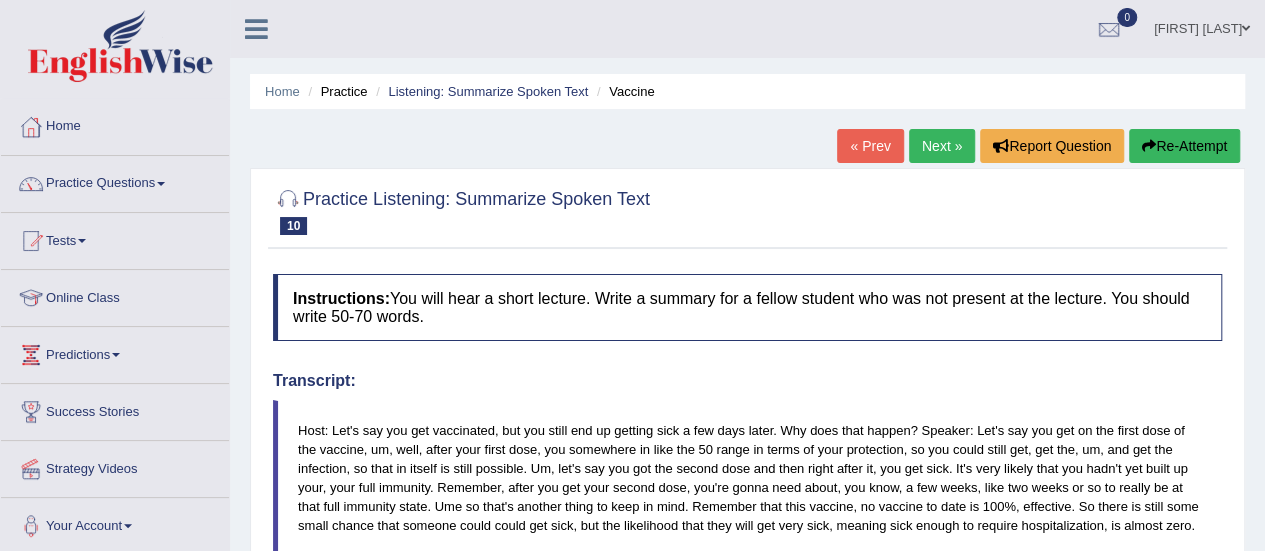 click on "Next »" at bounding box center (942, 146) 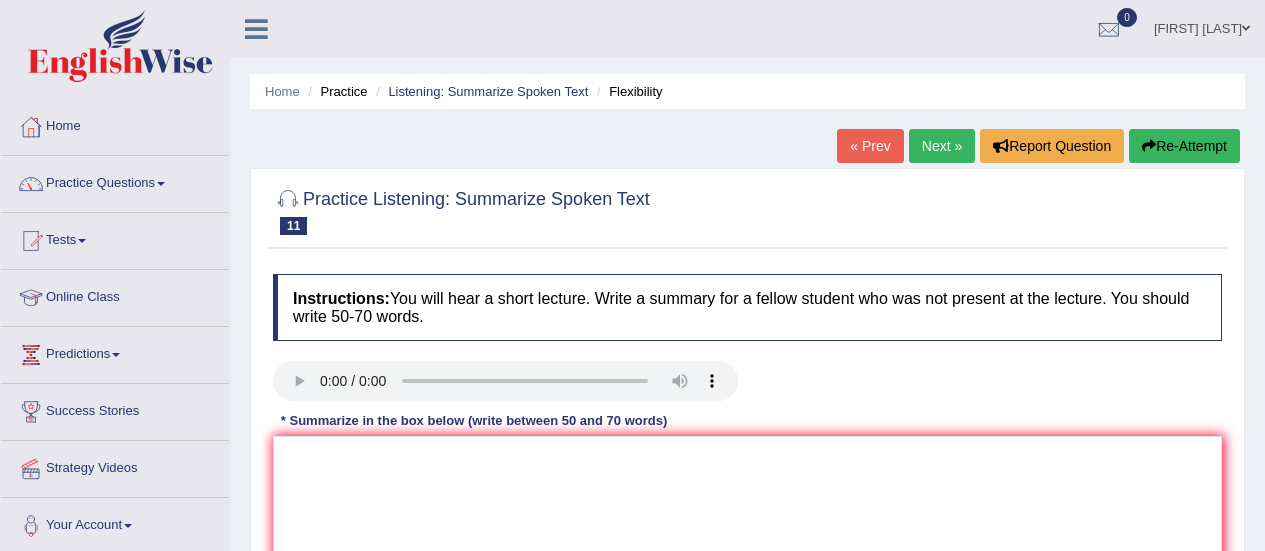 scroll, scrollTop: 0, scrollLeft: 0, axis: both 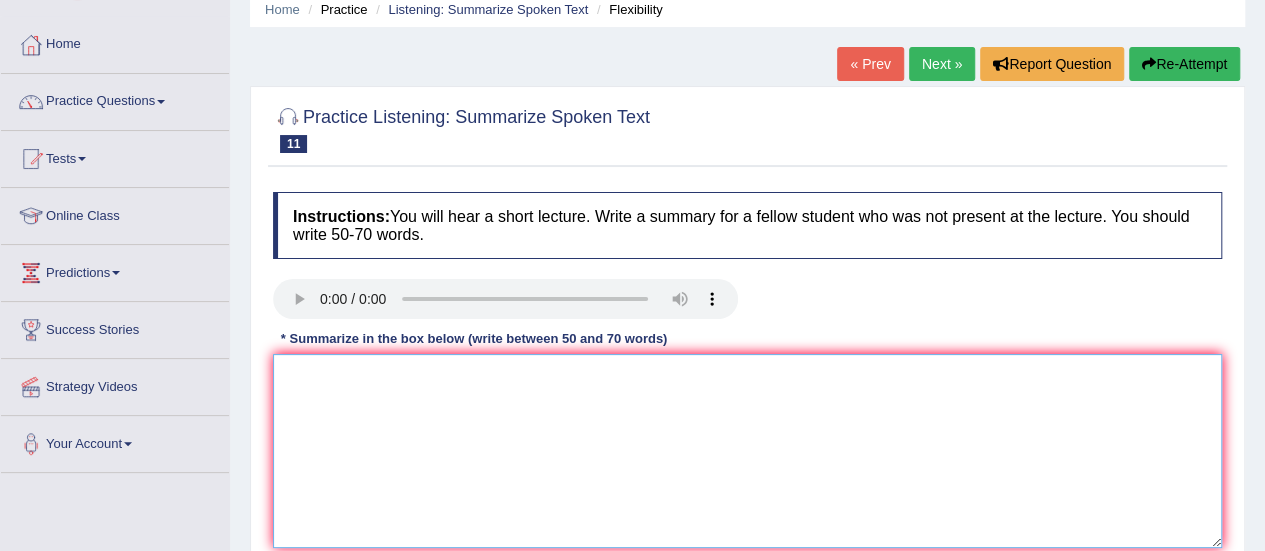 click at bounding box center (747, 451) 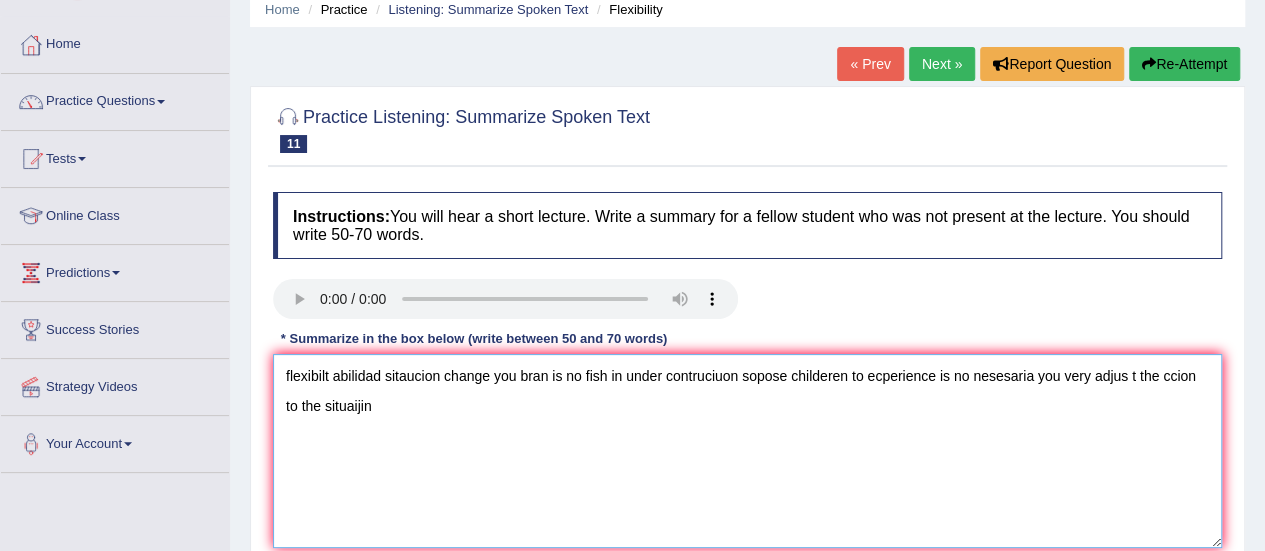 type on "flexibilt abilidad sitaucion change you bran is no fish in under contruciuon sopose childeren to ecperience is no nesesaria you very adjus t the ccion to the situaijin" 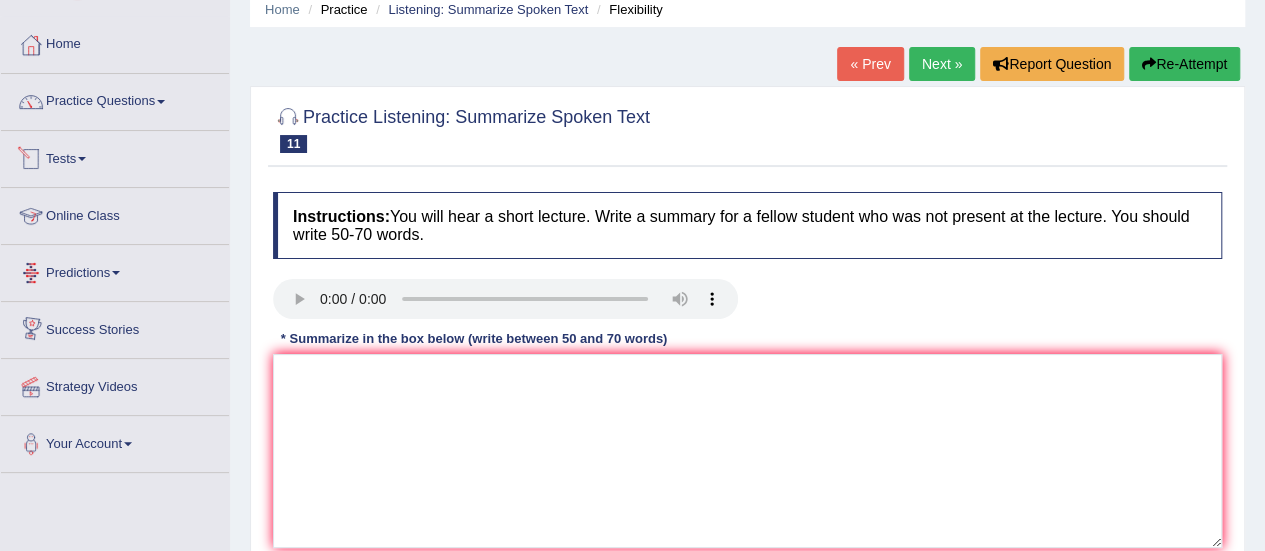 click on "Tests" at bounding box center [115, 156] 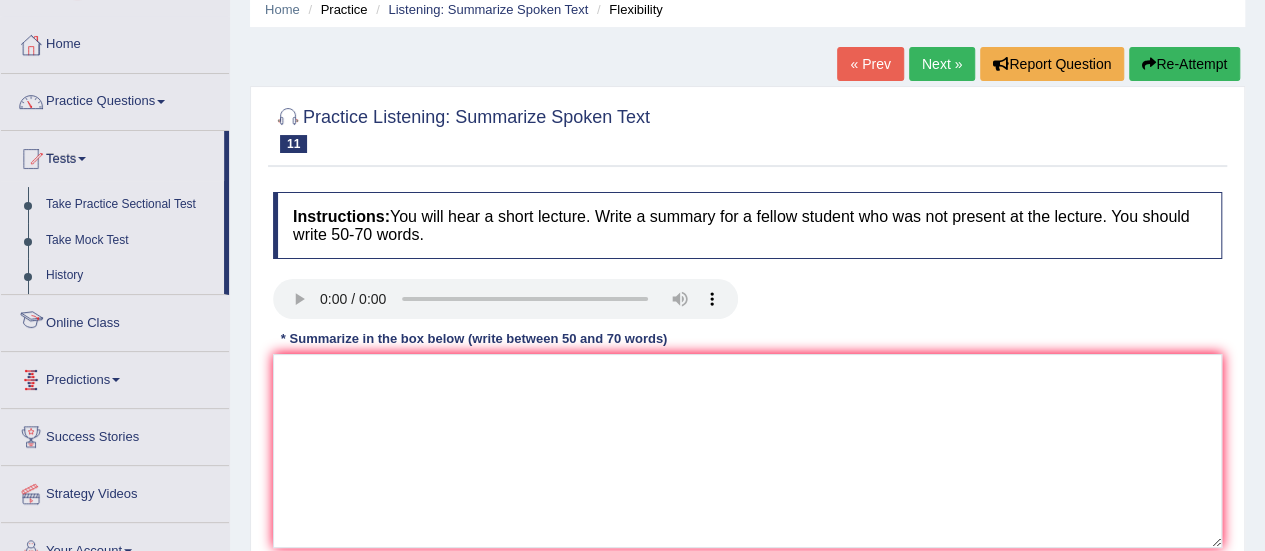 click on "Predictions" at bounding box center (115, 377) 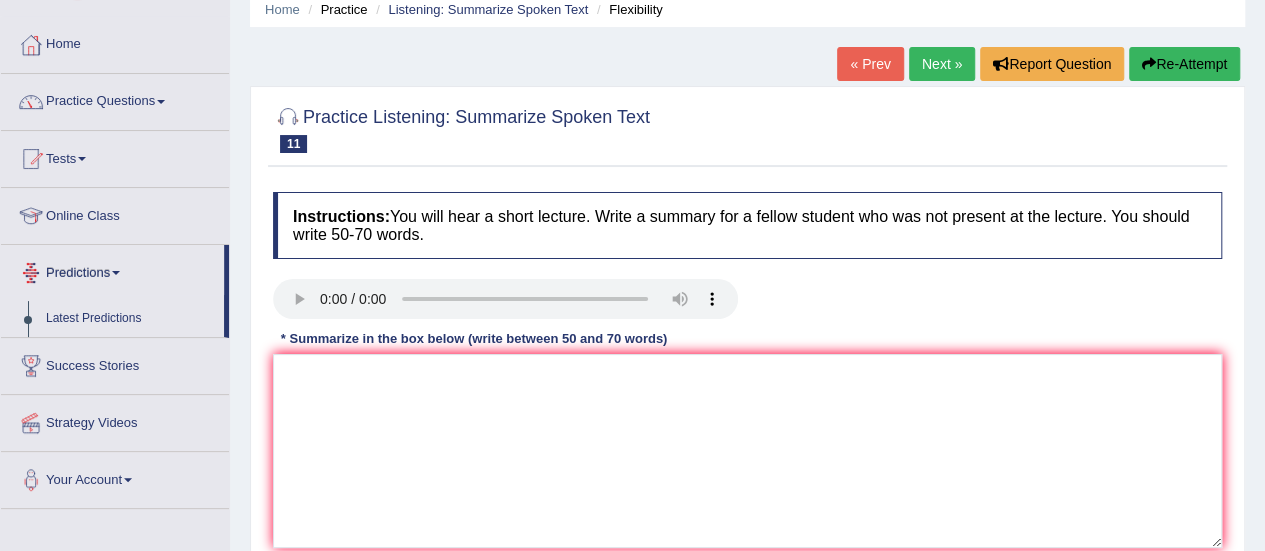 drag, startPoint x: 228, startPoint y: 270, endPoint x: 220, endPoint y: 188, distance: 82.38932 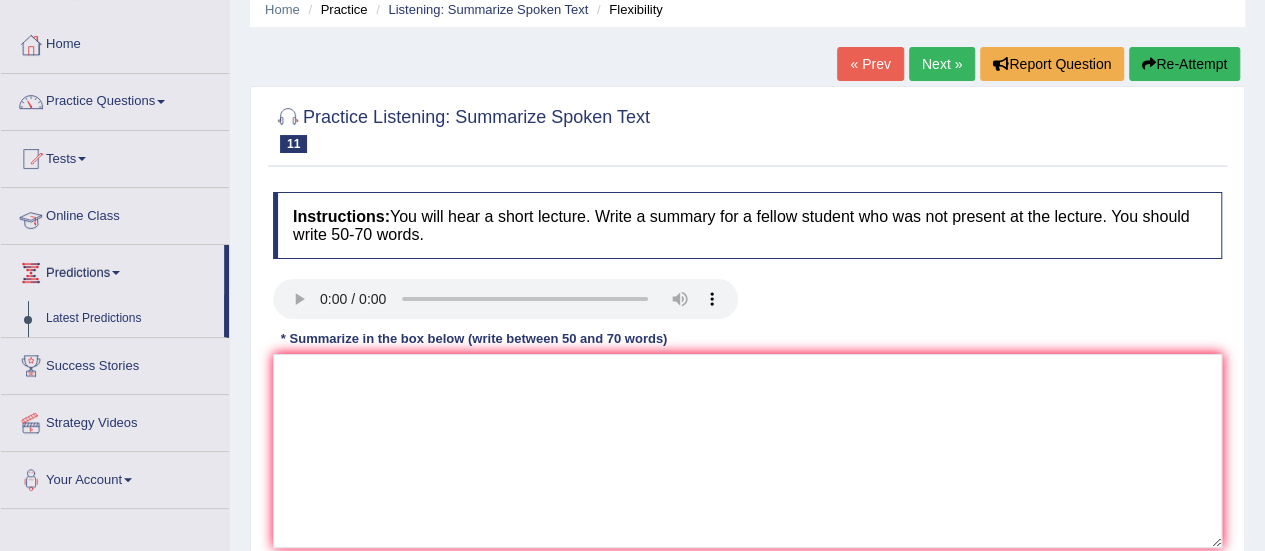 drag, startPoint x: 226, startPoint y: 262, endPoint x: 226, endPoint y: 216, distance: 46 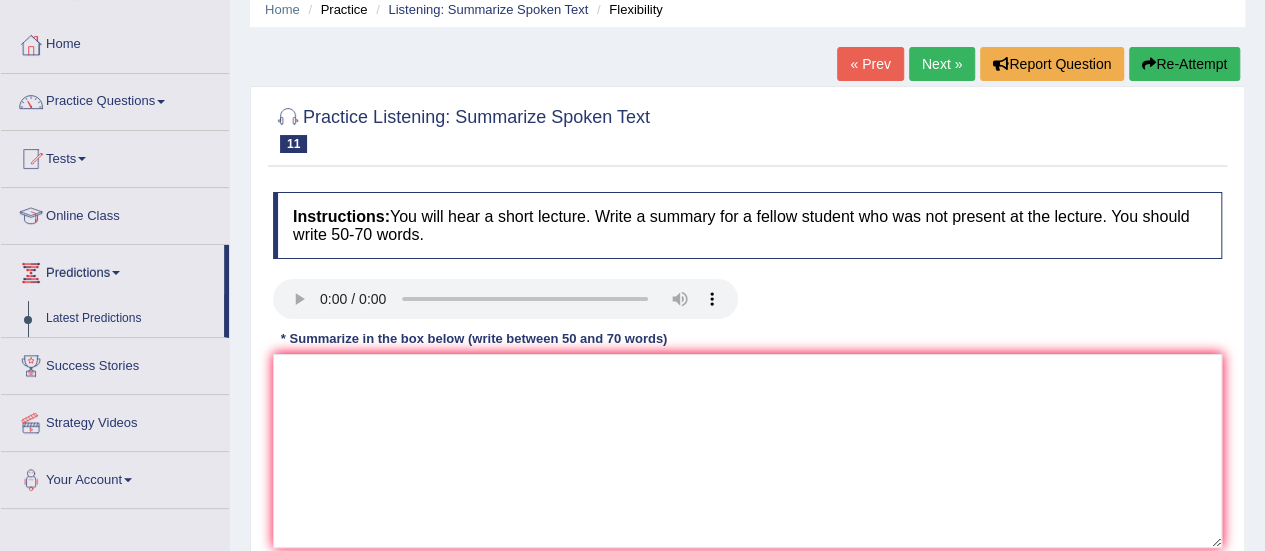 drag, startPoint x: 228, startPoint y: 249, endPoint x: 238, endPoint y: 178, distance: 71.70077 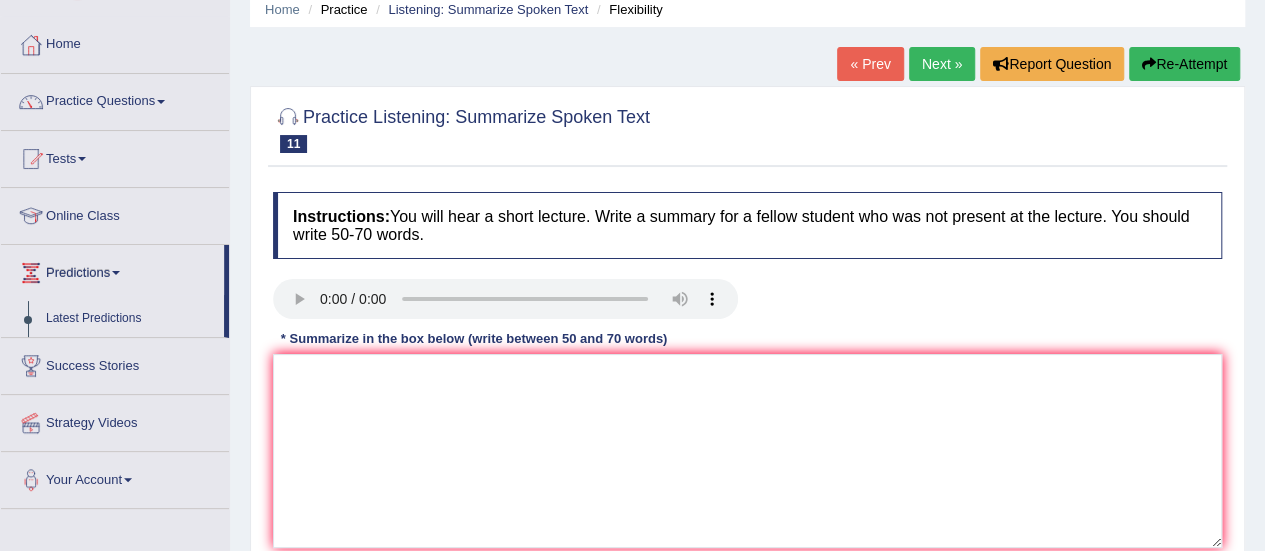 drag, startPoint x: 228, startPoint y: 279, endPoint x: 236, endPoint y: 204, distance: 75.42546 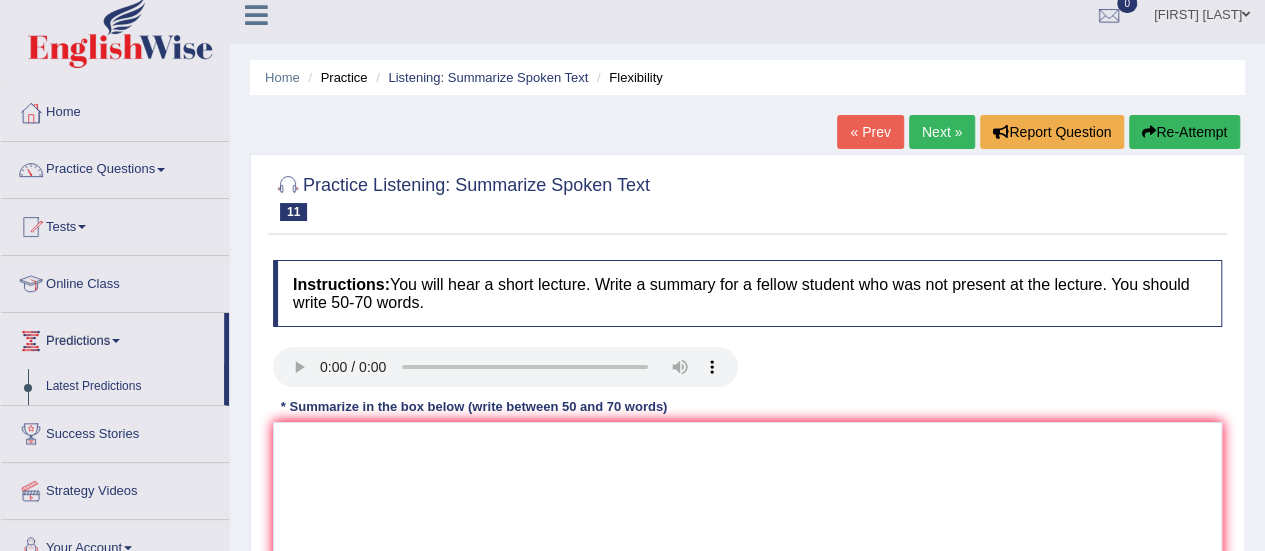 scroll, scrollTop: 0, scrollLeft: 0, axis: both 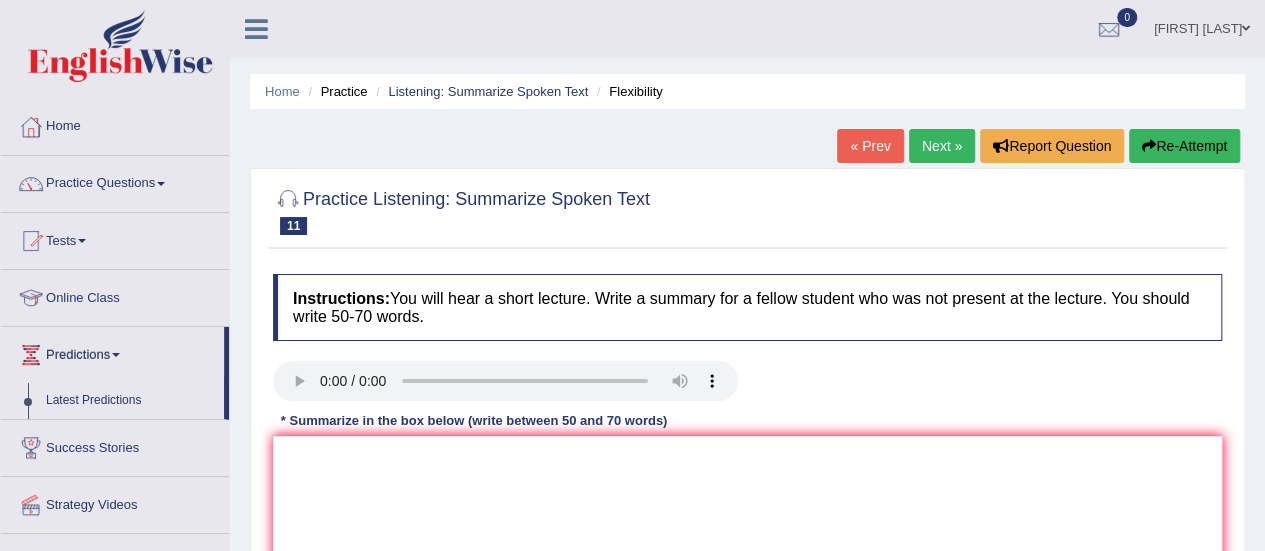 click on "Practice Questions" at bounding box center [115, 181] 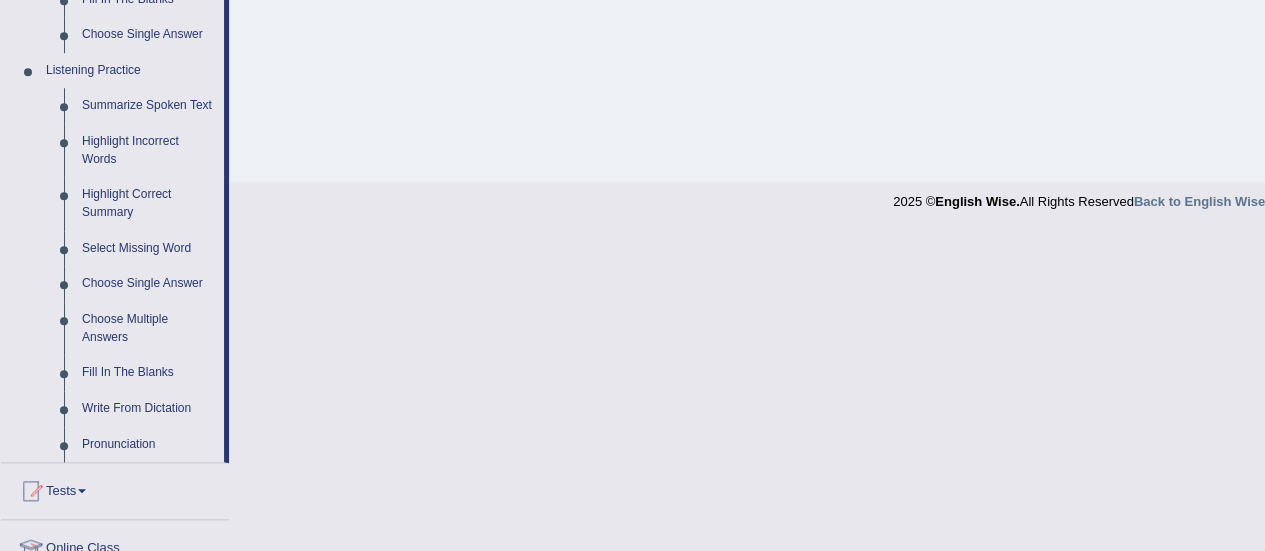 scroll, scrollTop: 818, scrollLeft: 0, axis: vertical 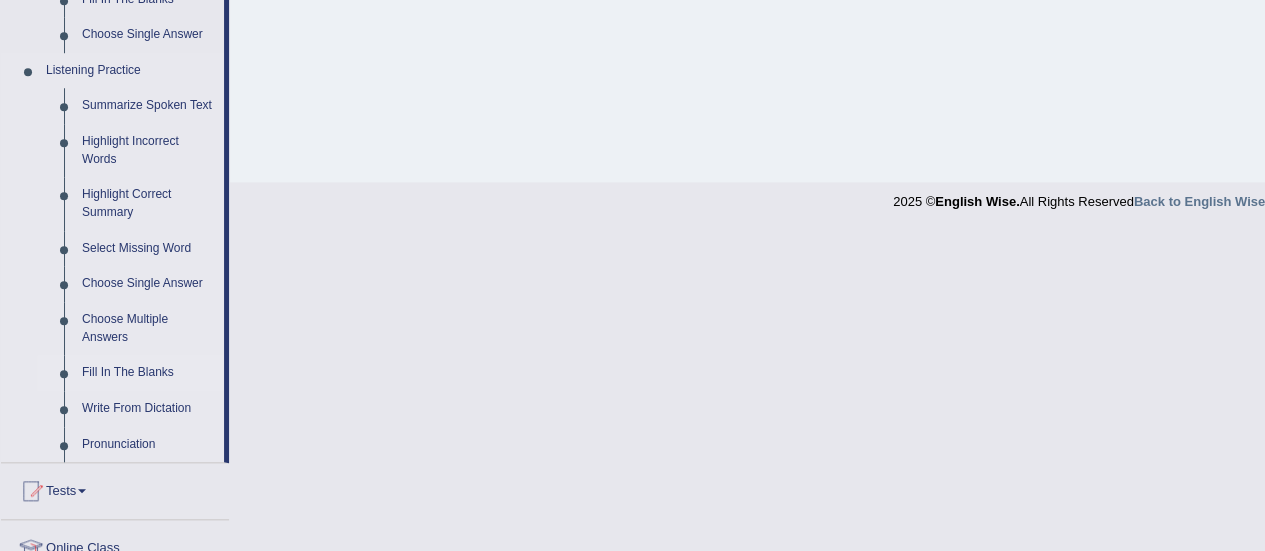 click on "Fill In The Blanks" at bounding box center [148, 373] 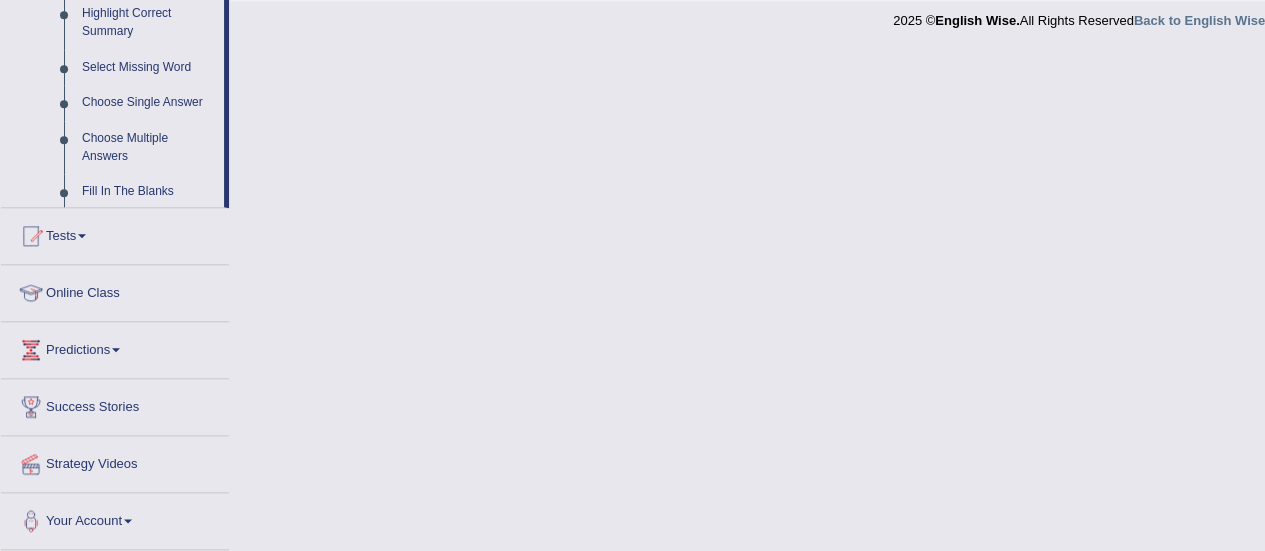scroll, scrollTop: 1069, scrollLeft: 0, axis: vertical 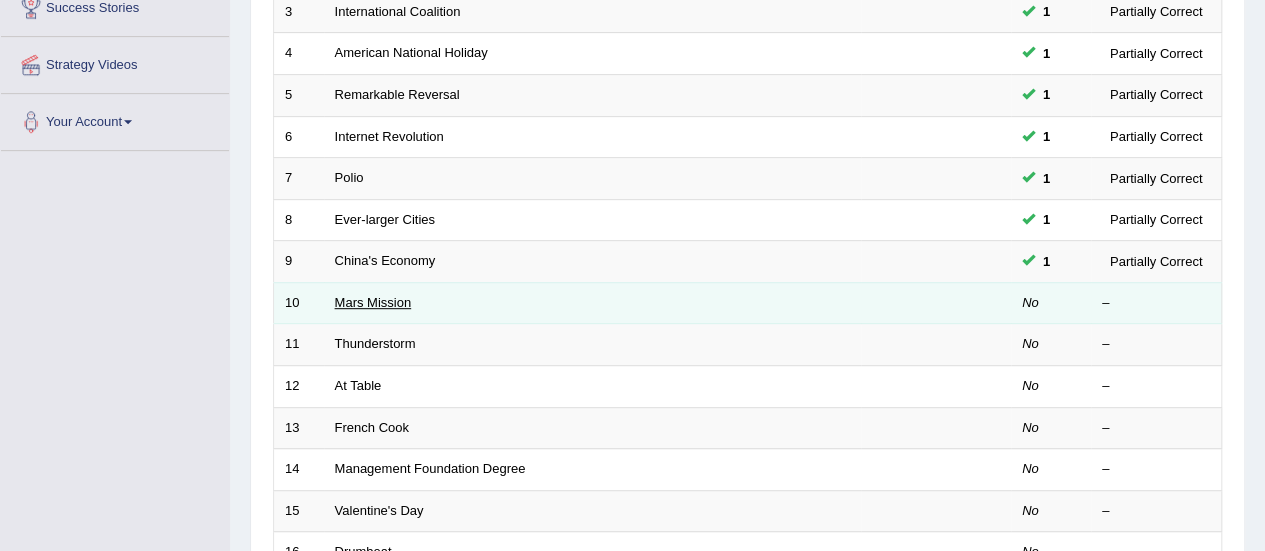 click on "Mars Mission" at bounding box center (373, 302) 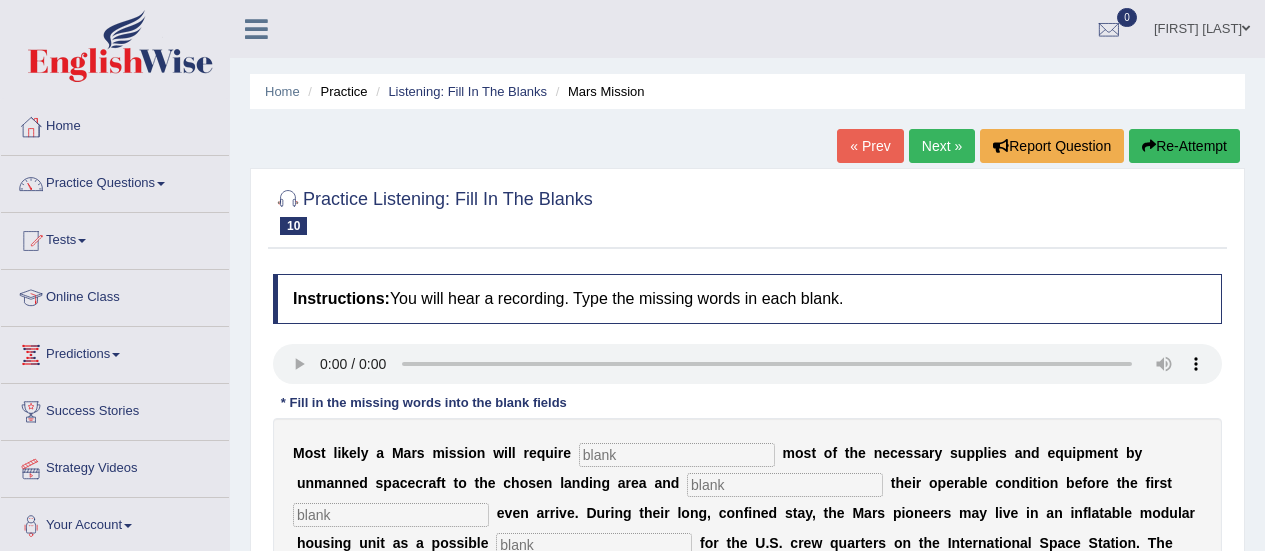 scroll, scrollTop: 0, scrollLeft: 0, axis: both 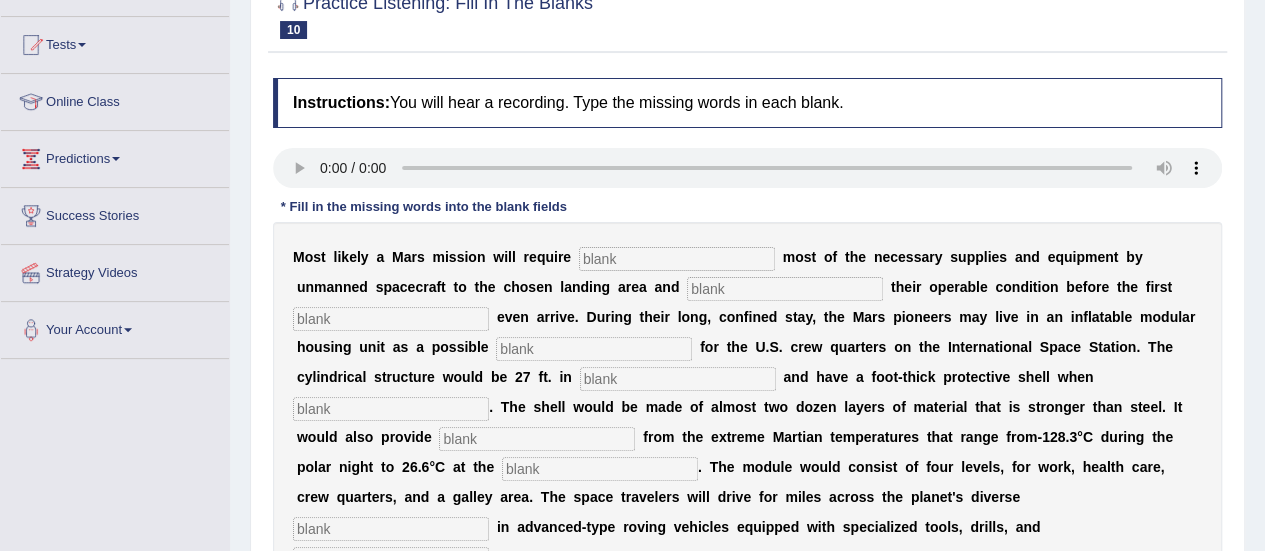 click at bounding box center [677, 259] 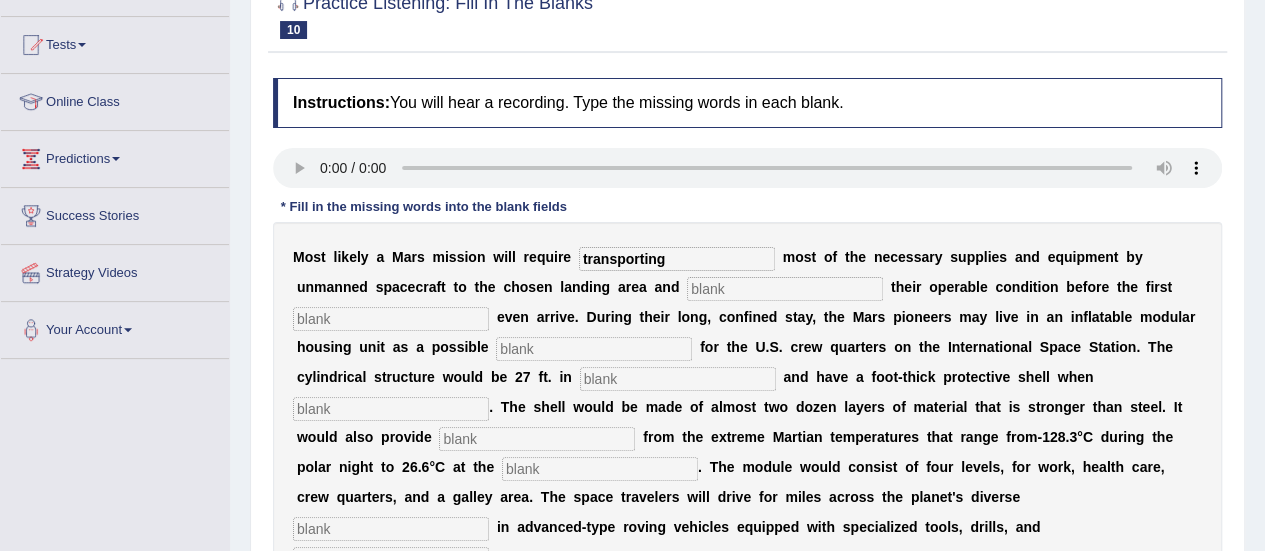 type on "transporting" 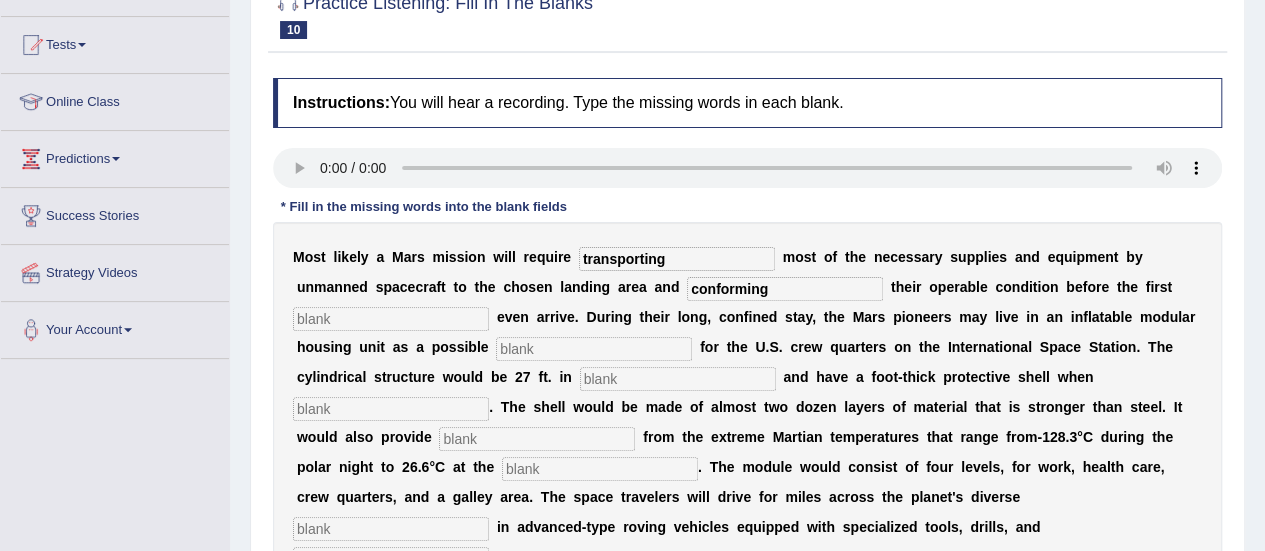 type on "conforming" 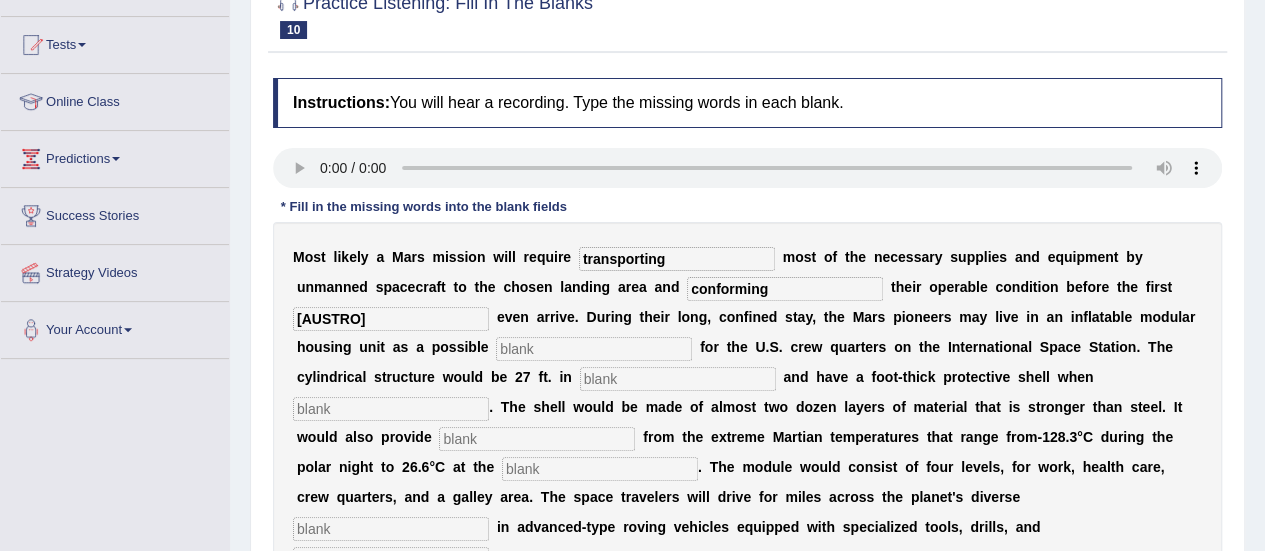 type on "[AUSTRO]" 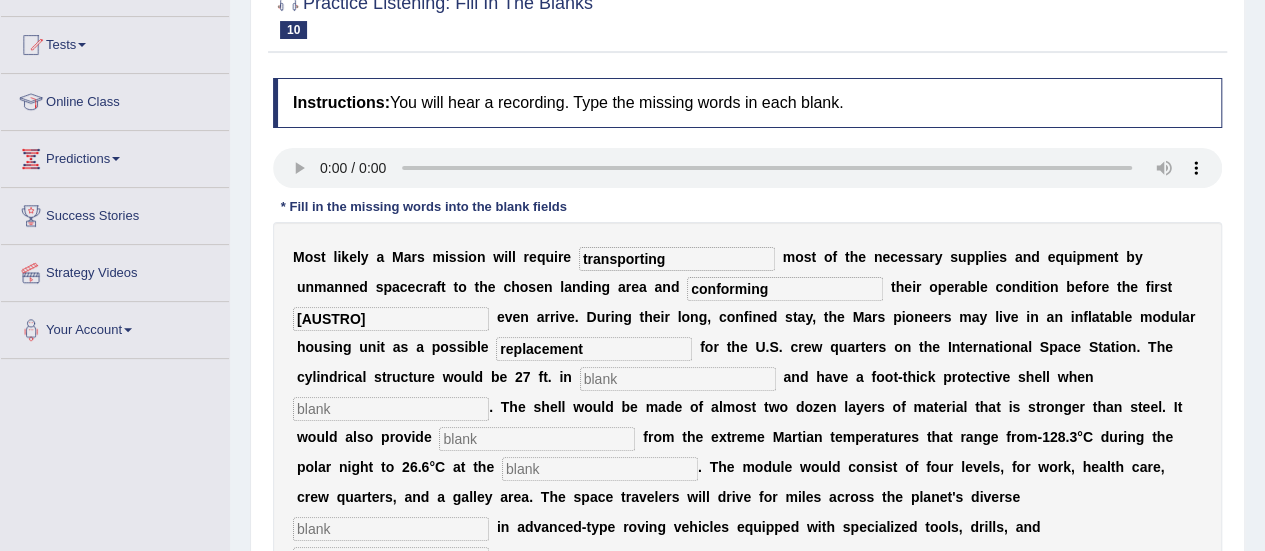 type on "replacement" 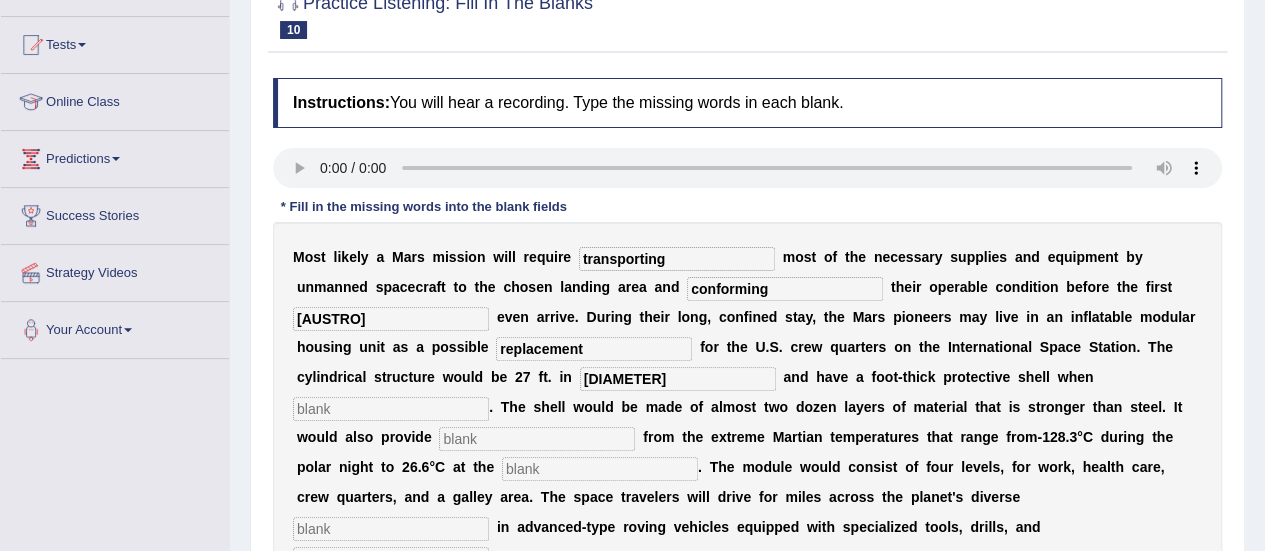 type on "diametree" 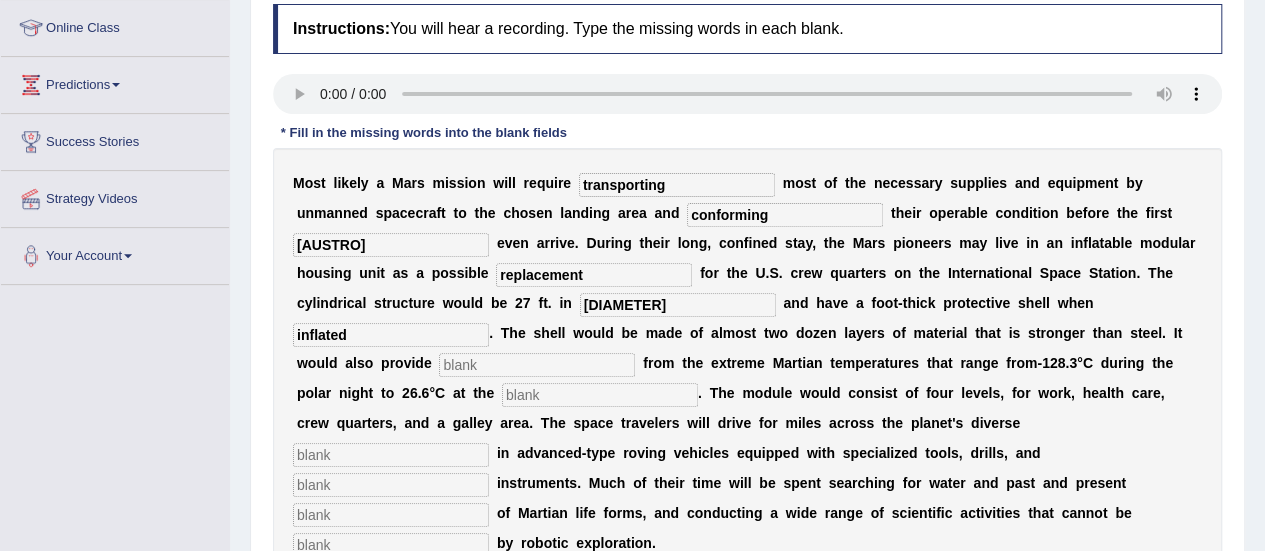 scroll, scrollTop: 272, scrollLeft: 0, axis: vertical 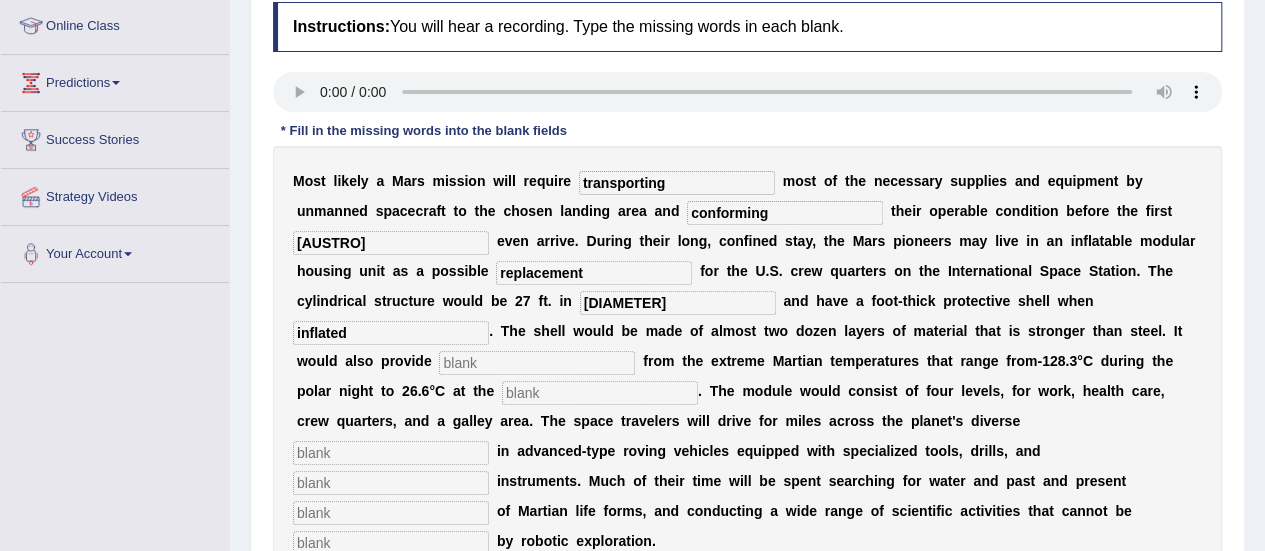 type on "inflated" 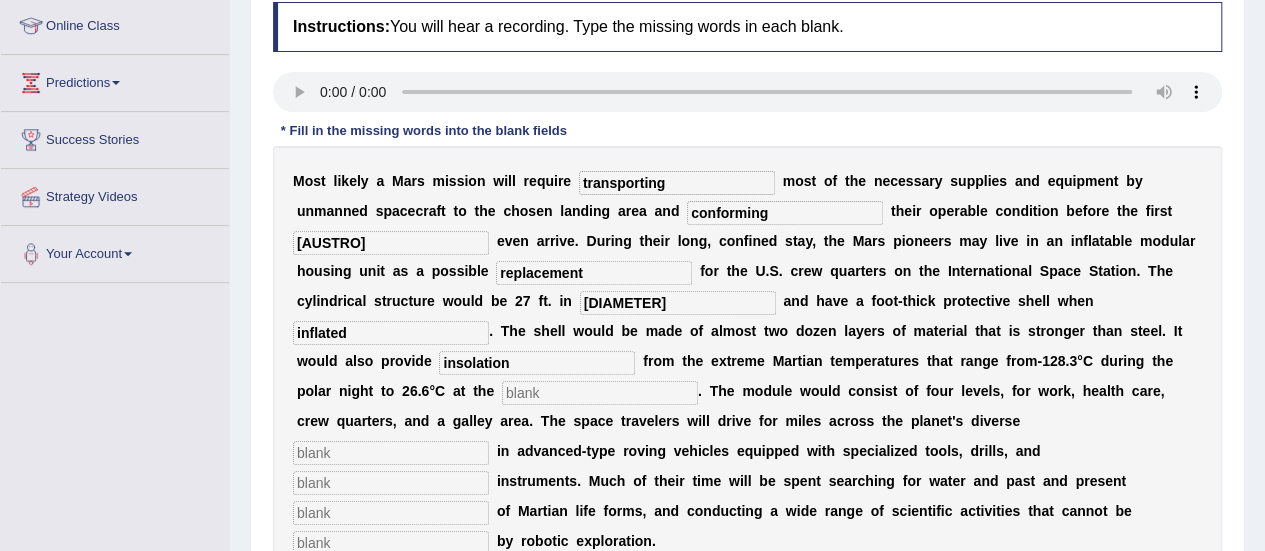 type on "insolation" 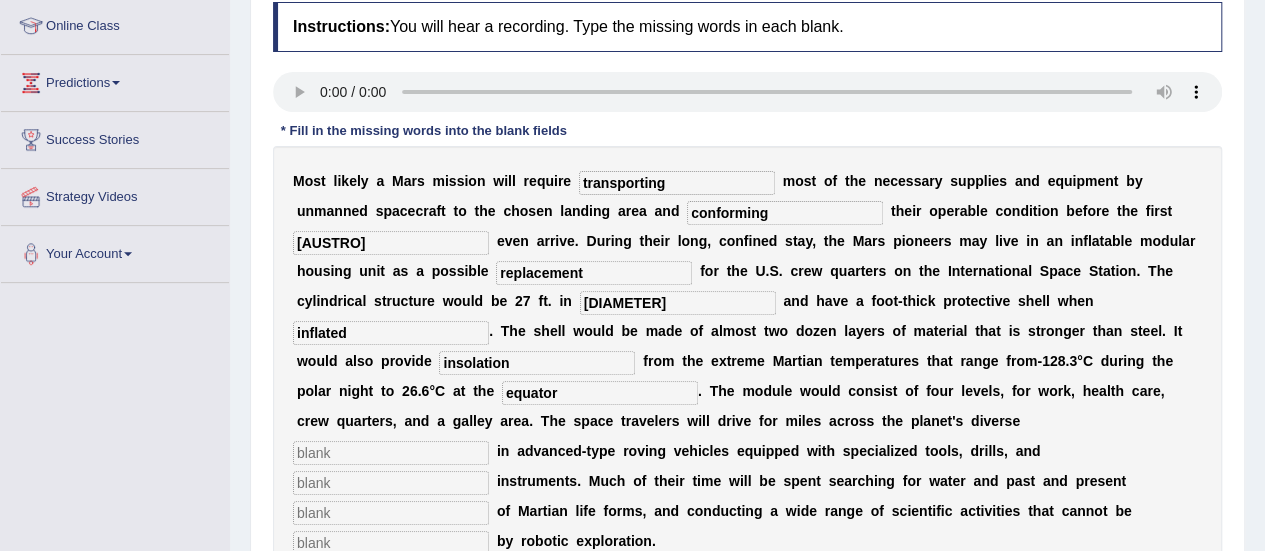 type on "equator" 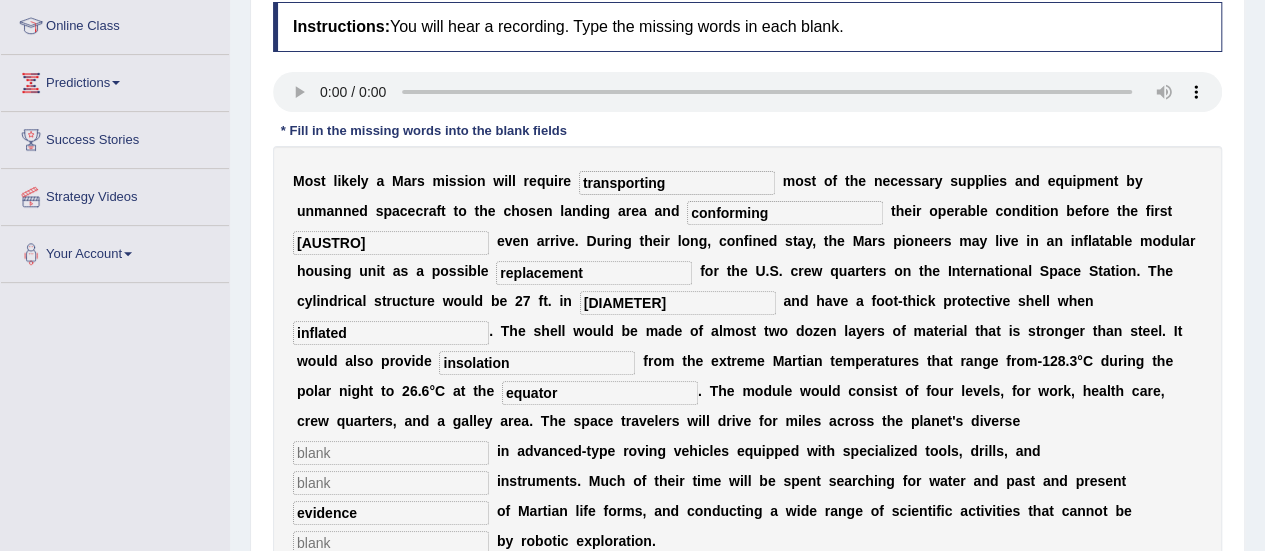 type on "evidence" 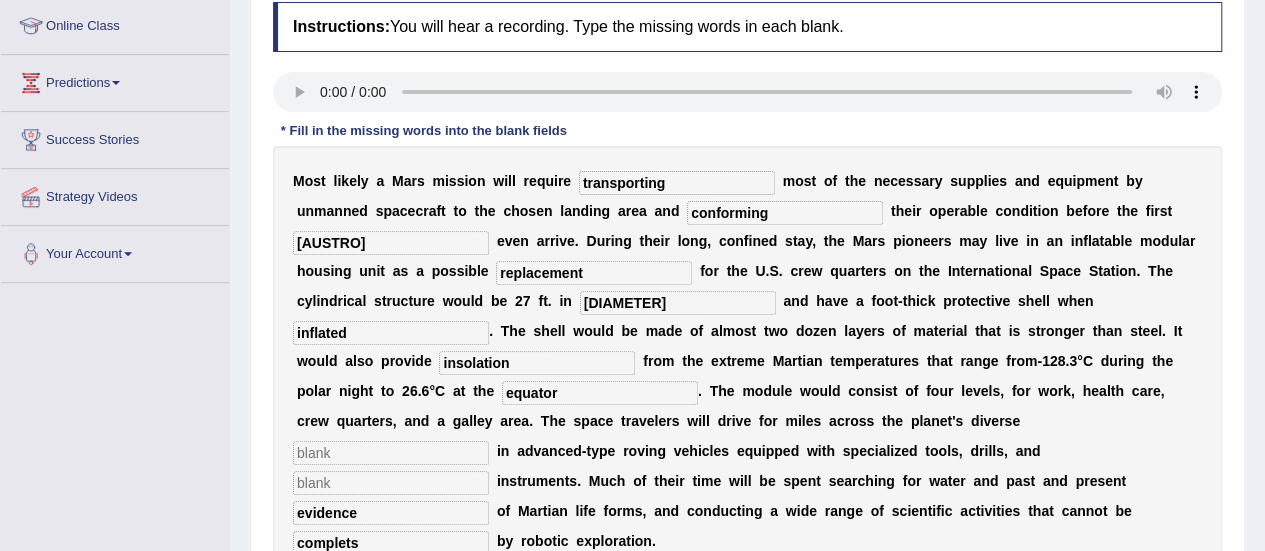 type on "complets" 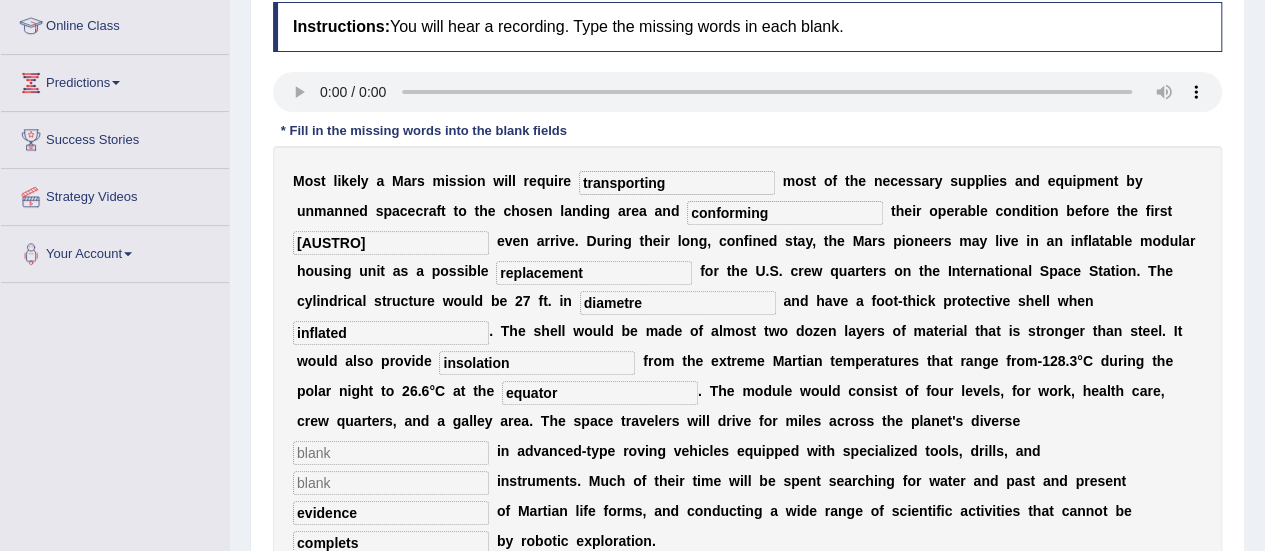 type on "diametre" 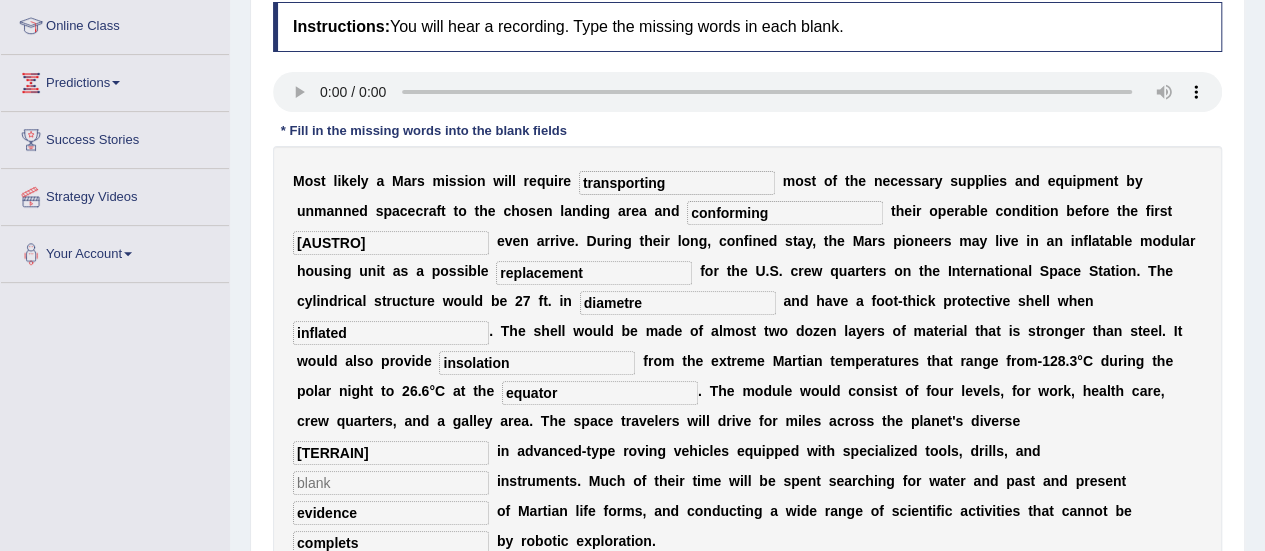 type on "terreiny" 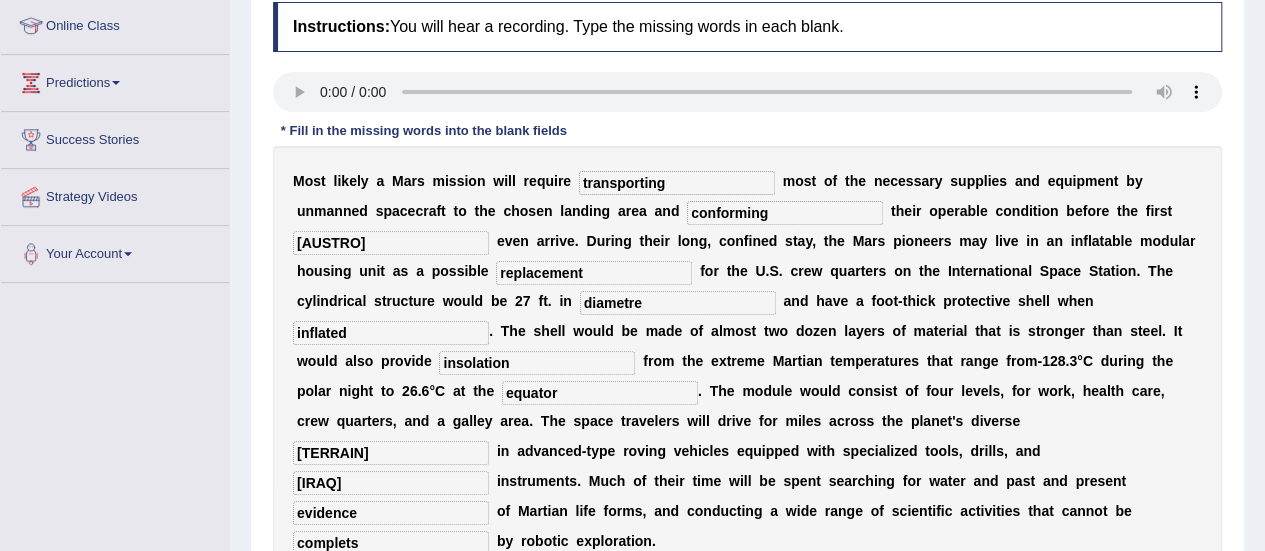 type on "eliraqua" 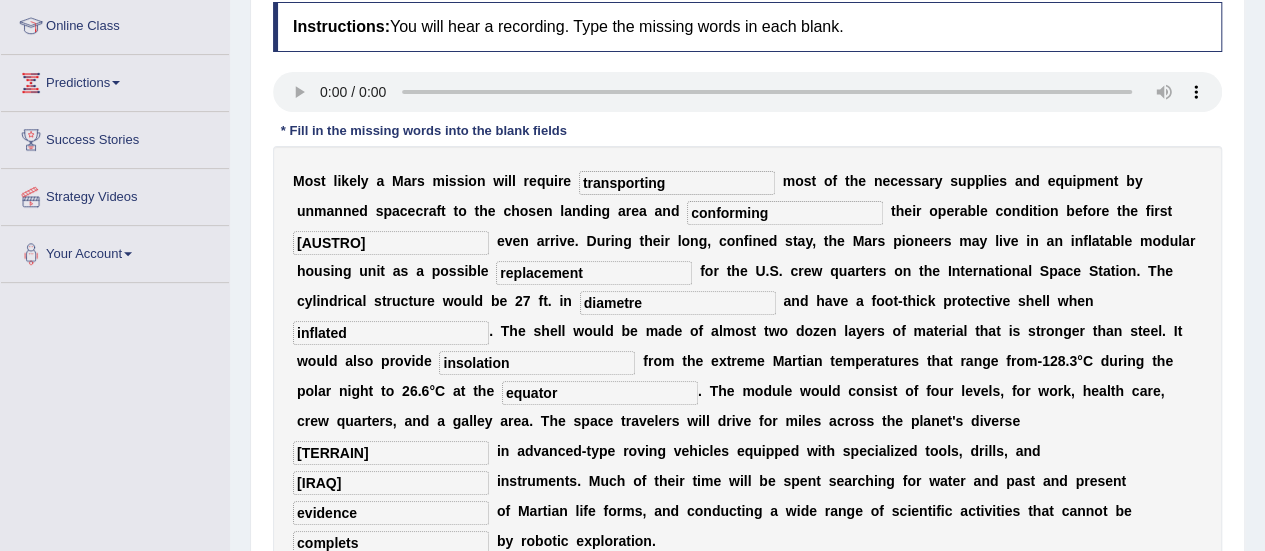 click on "austronahu" at bounding box center (391, 243) 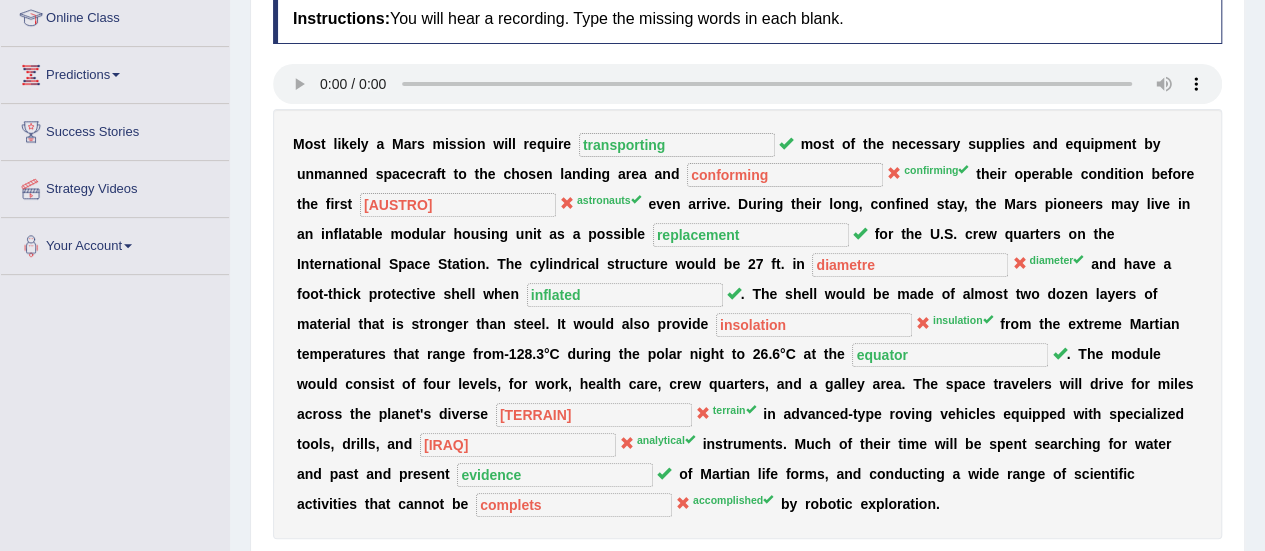 scroll, scrollTop: 281, scrollLeft: 0, axis: vertical 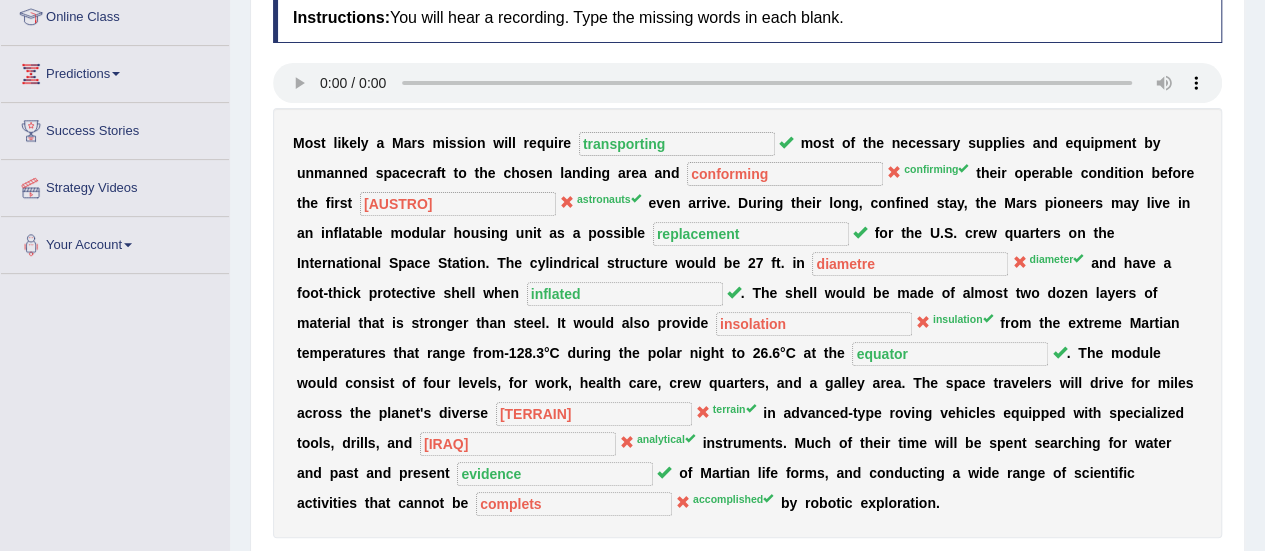 click on "M o s t    l i k e l y    a    M a r s    m i s s i o n    w i l l    r e q u i r e    transporting      m o s t    o f    t h e    n e c e s s a r y    s u p p l i e s    a n d    e q u i p m e n t    b y    u n m a n n e d    s p a c e c r a f t    t o    t h e    c h o s e n    l a n d i n g    a r e a    a n d    conforming   confirming    t h e i r    o p e r a b l e    c o n d i t i o n    b e f o r e    t h e    f i r s t    austronaut   astronauts    e v e n    a r r i v e .    D u r i n g    t h e i r    l o n g ,    c o n f i n e d    s t a y ,    t h e    M a r s    p i o n e e r s    m a y    l i v e    i n    a n    i n f l a t a b l e    m o d u l a r    h o u s i n g    u n i t    a s    a    p o s s i b l e    replacement      f o r    t h e    U . S .    c r e w    q u a r t e r s    o n    t h e    I n t e r n a t i o n a l    S p a c e    S t a t i o n .    T h e    c y l i n d r i c a l    s t r u c t u r e    w o u l d" at bounding box center (747, 323) 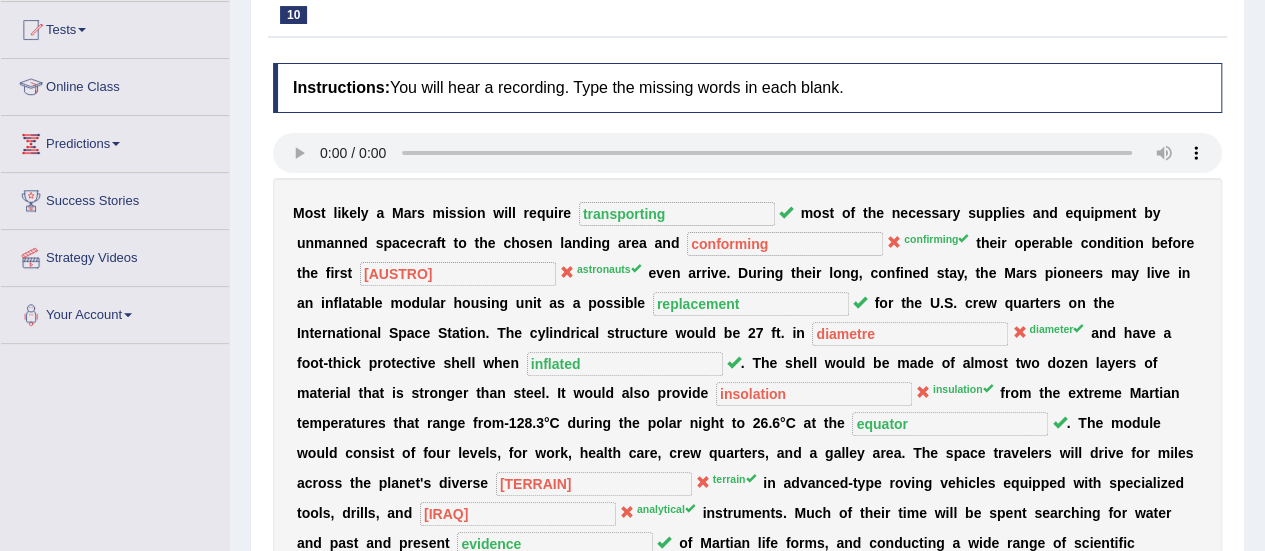scroll, scrollTop: 157, scrollLeft: 0, axis: vertical 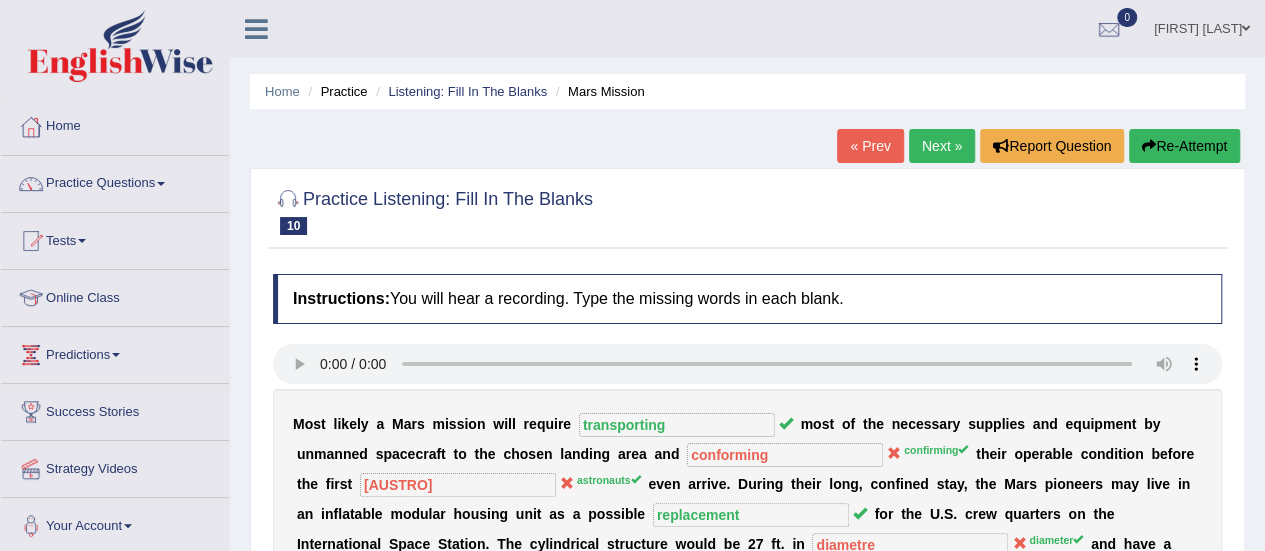 click on "Next »" at bounding box center [942, 146] 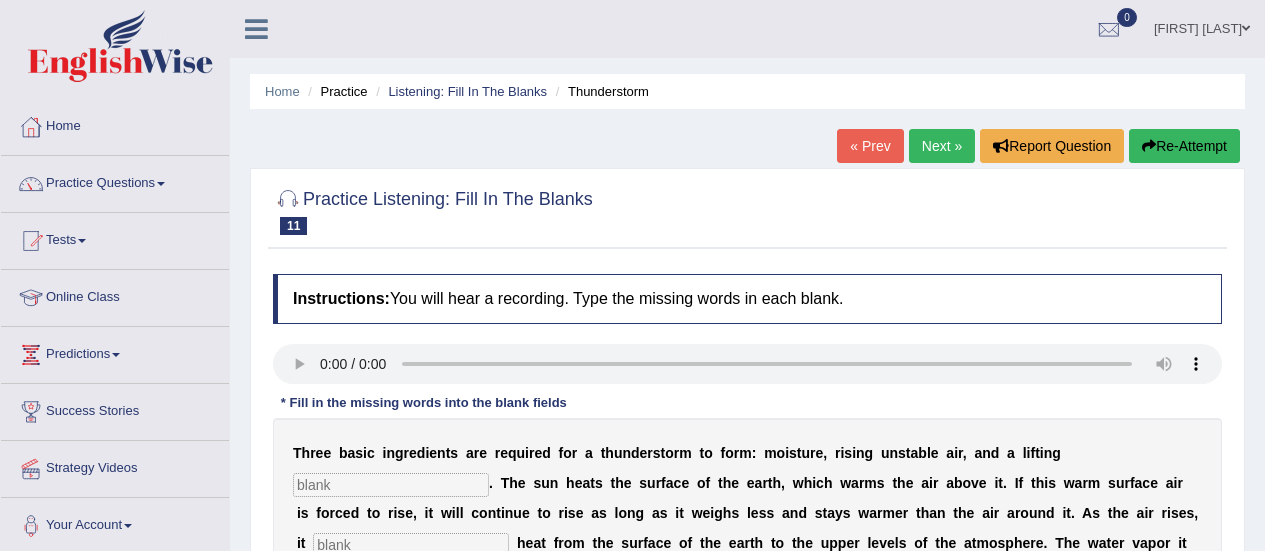 scroll, scrollTop: 230, scrollLeft: 0, axis: vertical 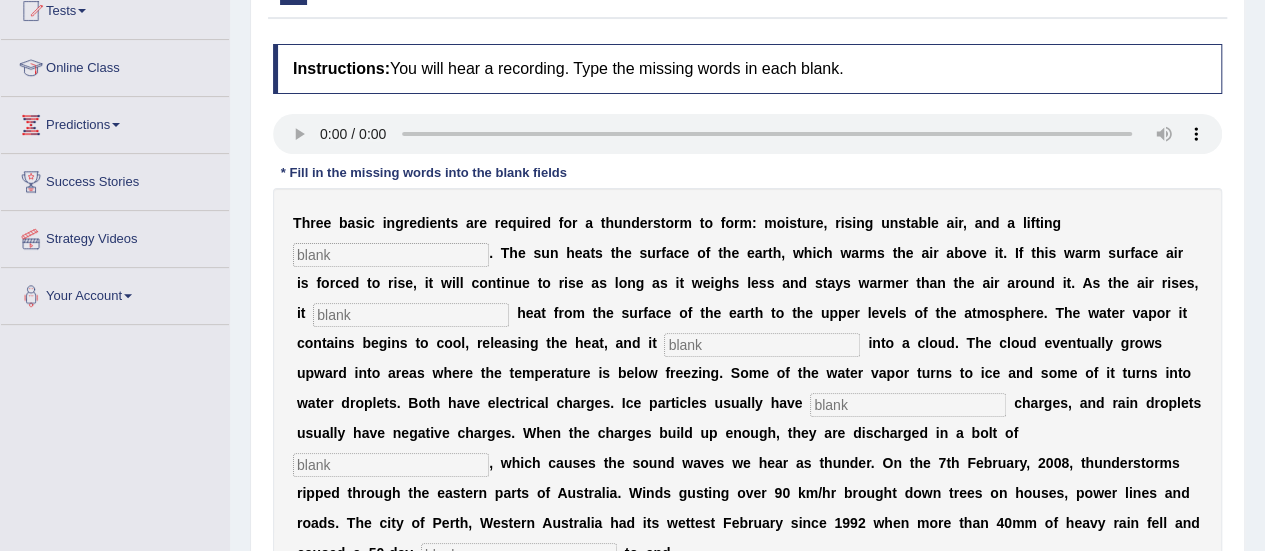 click at bounding box center [391, 255] 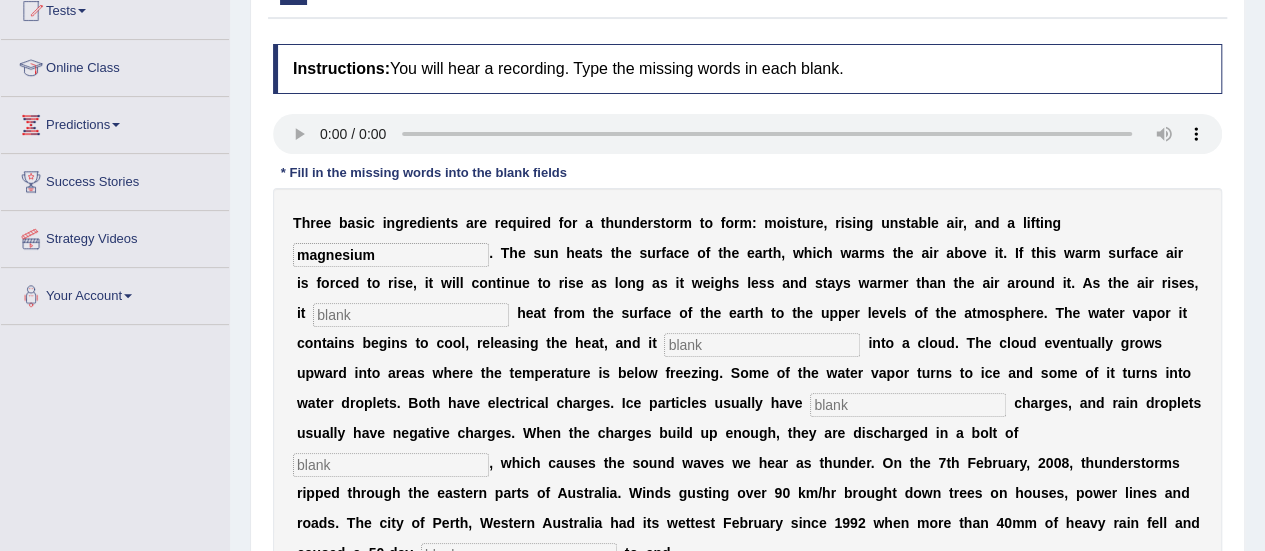 type on "magnesium" 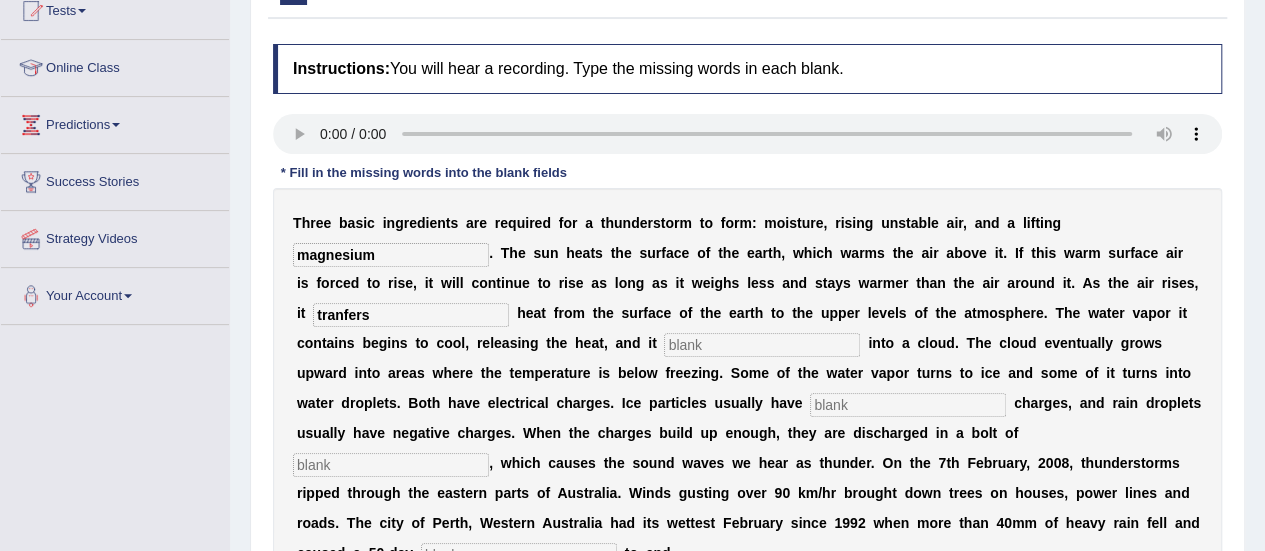 type on "tranfers" 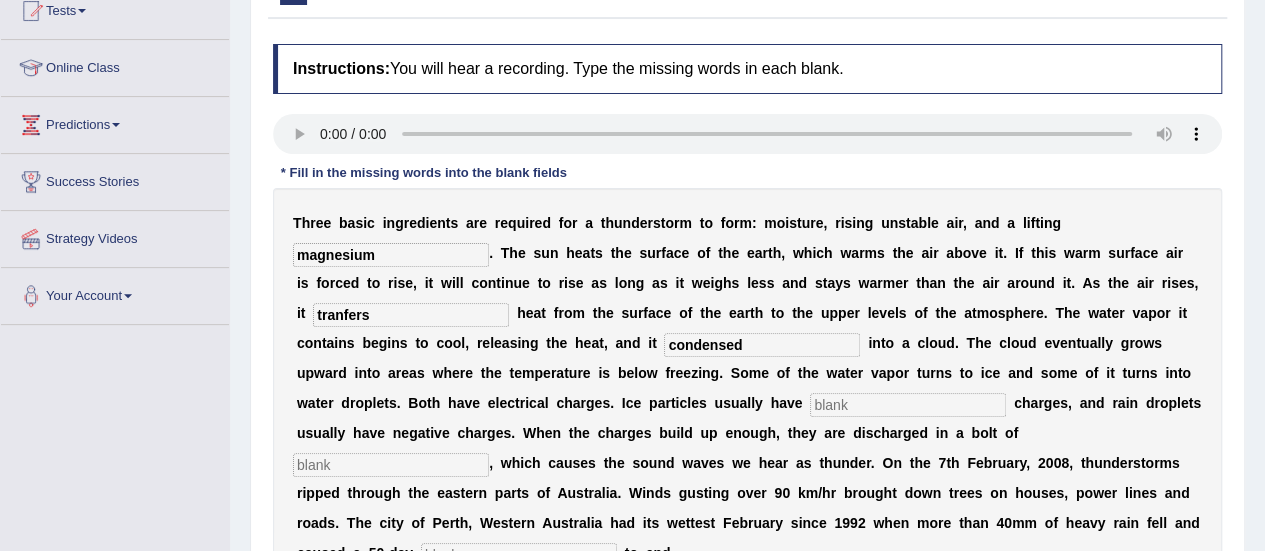 click on "condensed" at bounding box center [762, 345] 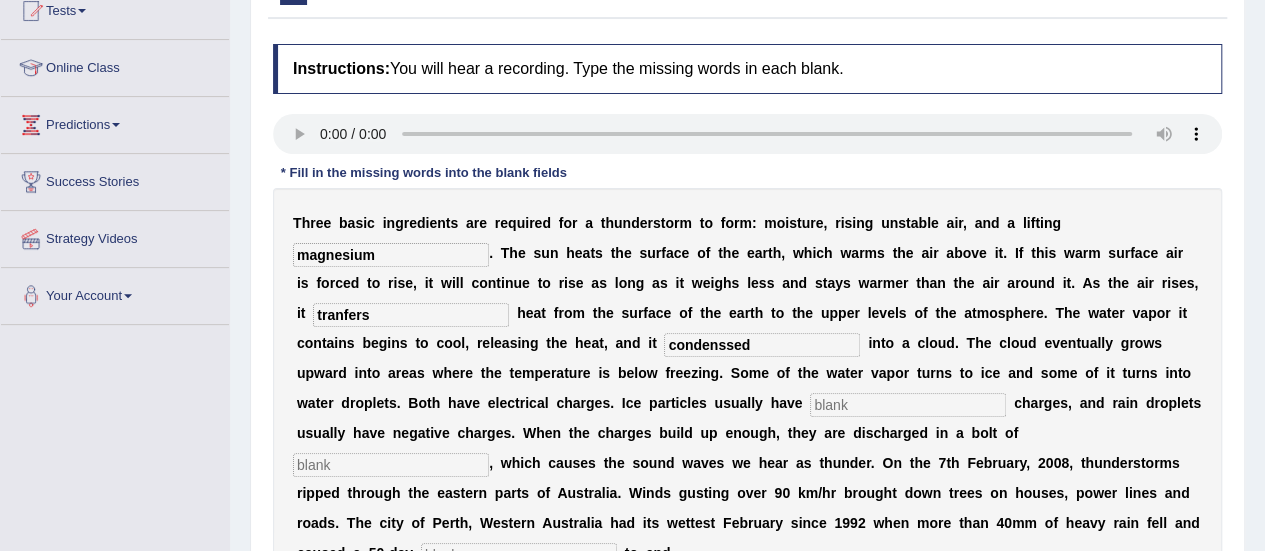 type on "condenssed" 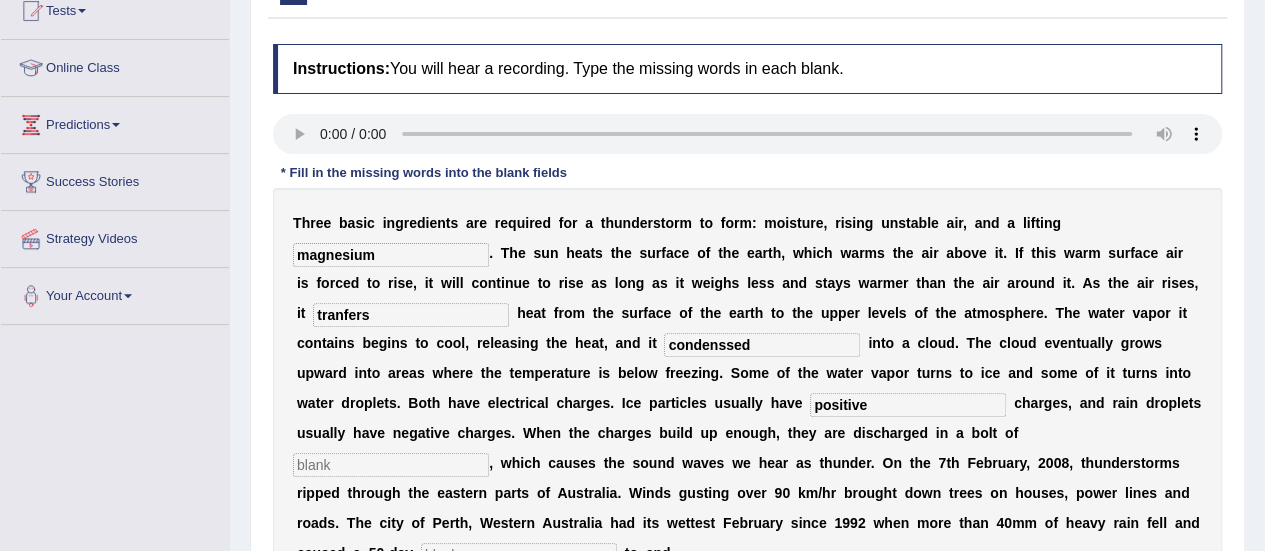 type on "positive" 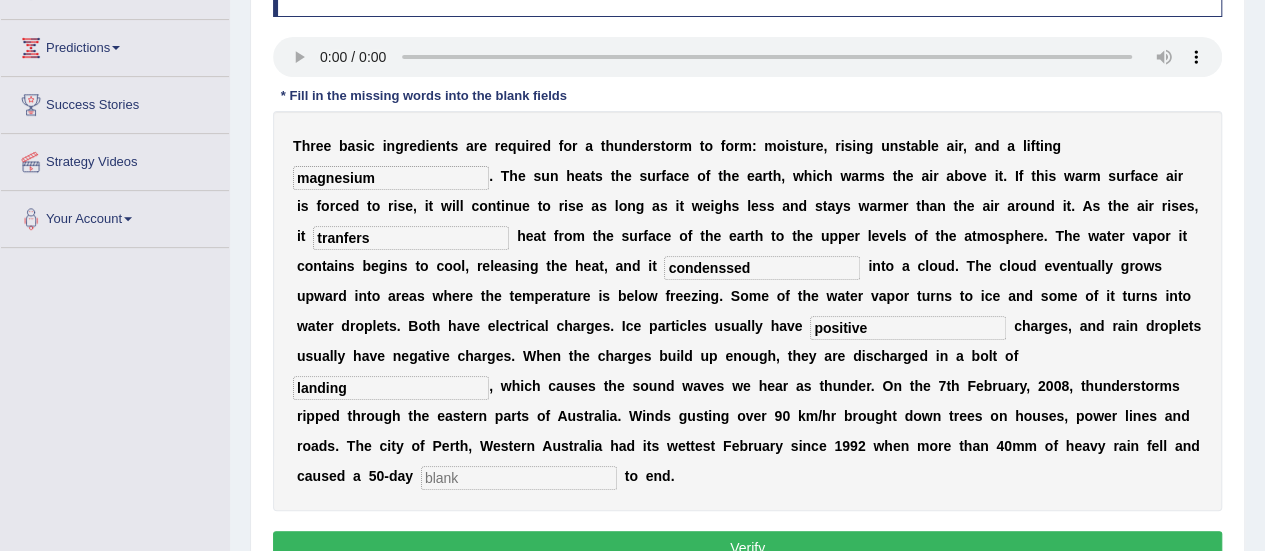 scroll, scrollTop: 312, scrollLeft: 0, axis: vertical 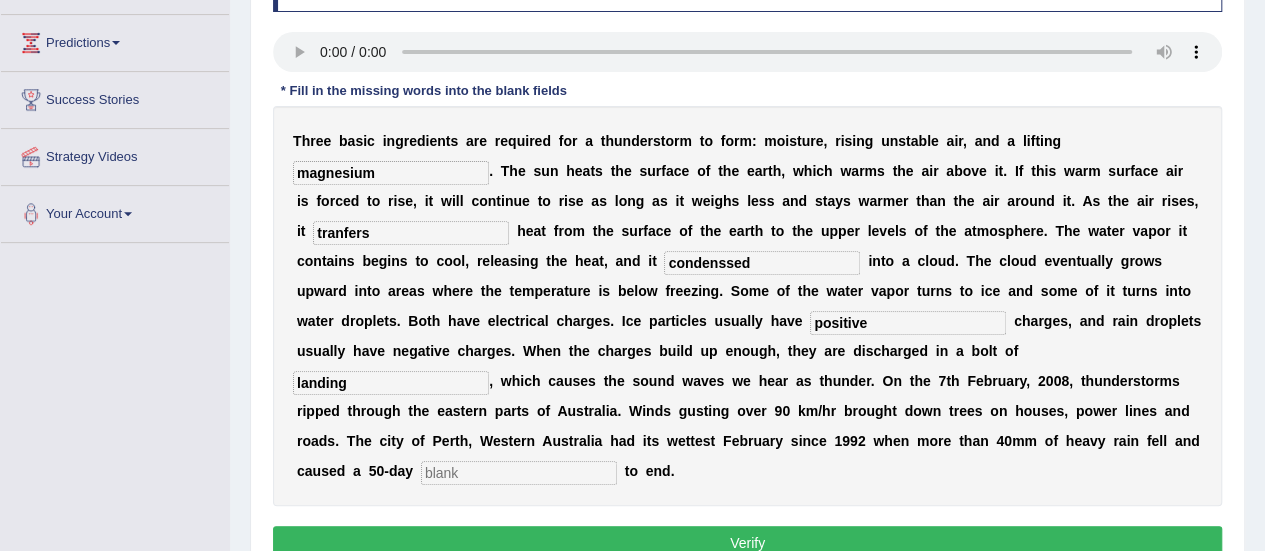 type on "landing" 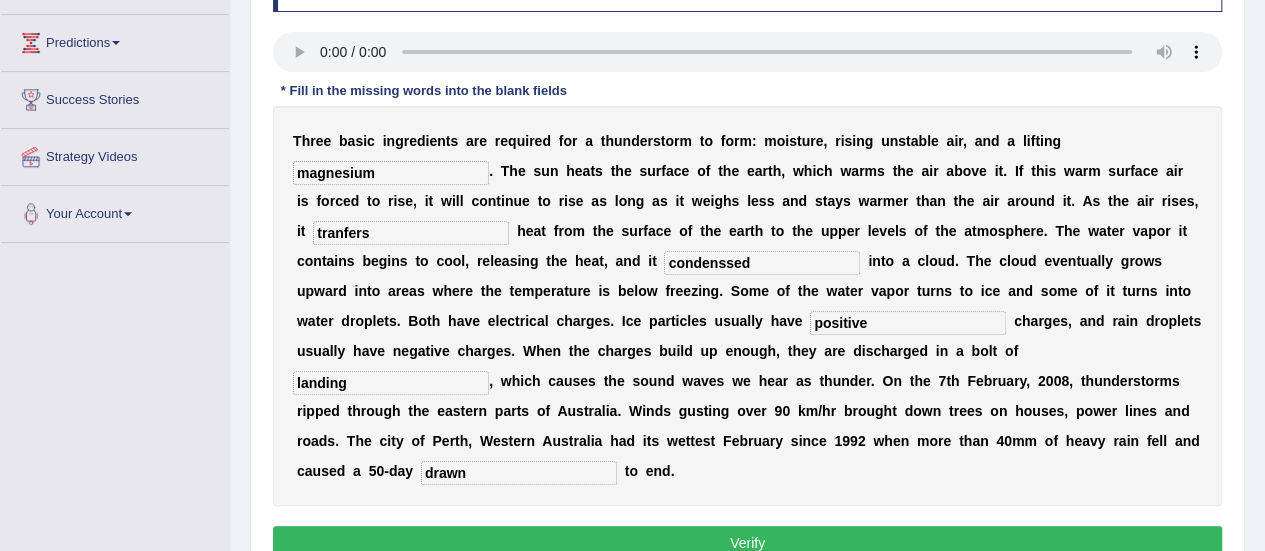 type on "drawn" 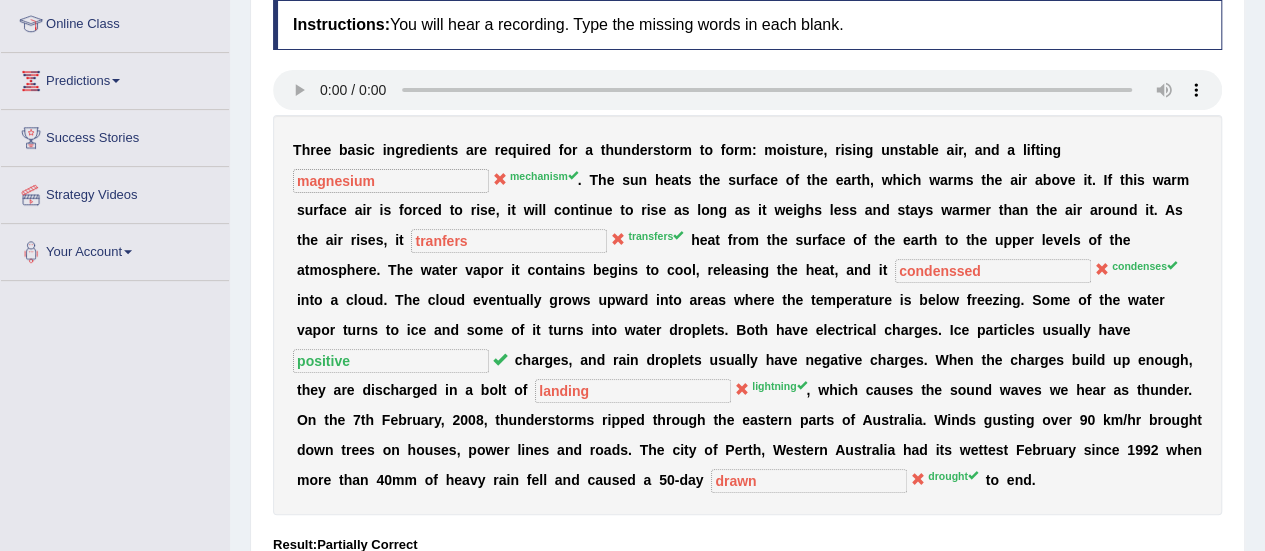 scroll, scrollTop: 168, scrollLeft: 0, axis: vertical 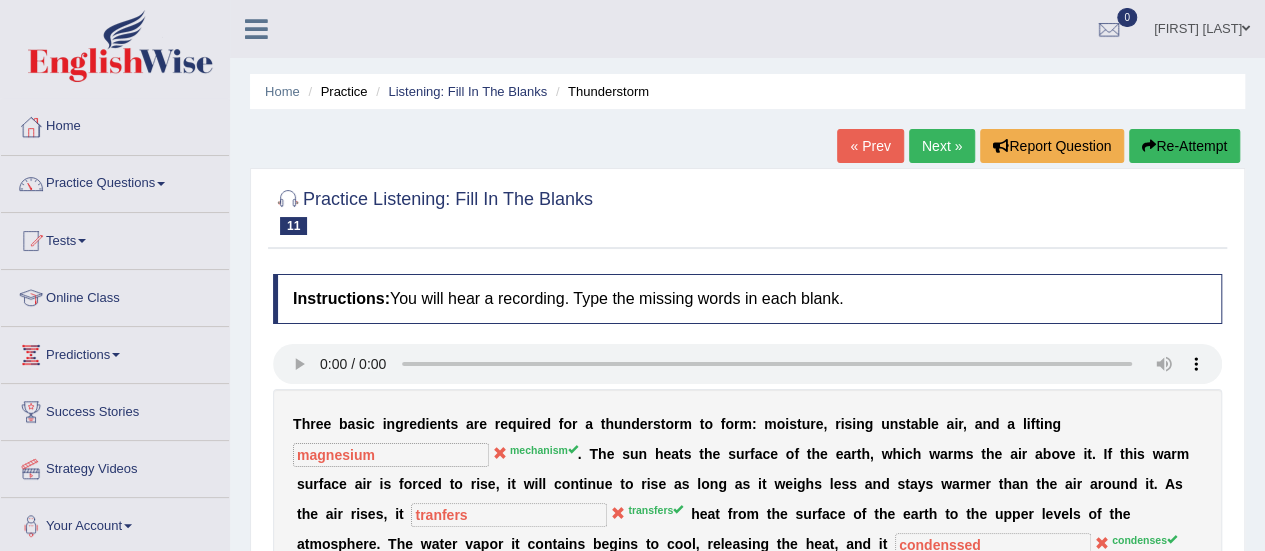 click on "Next »" at bounding box center (942, 146) 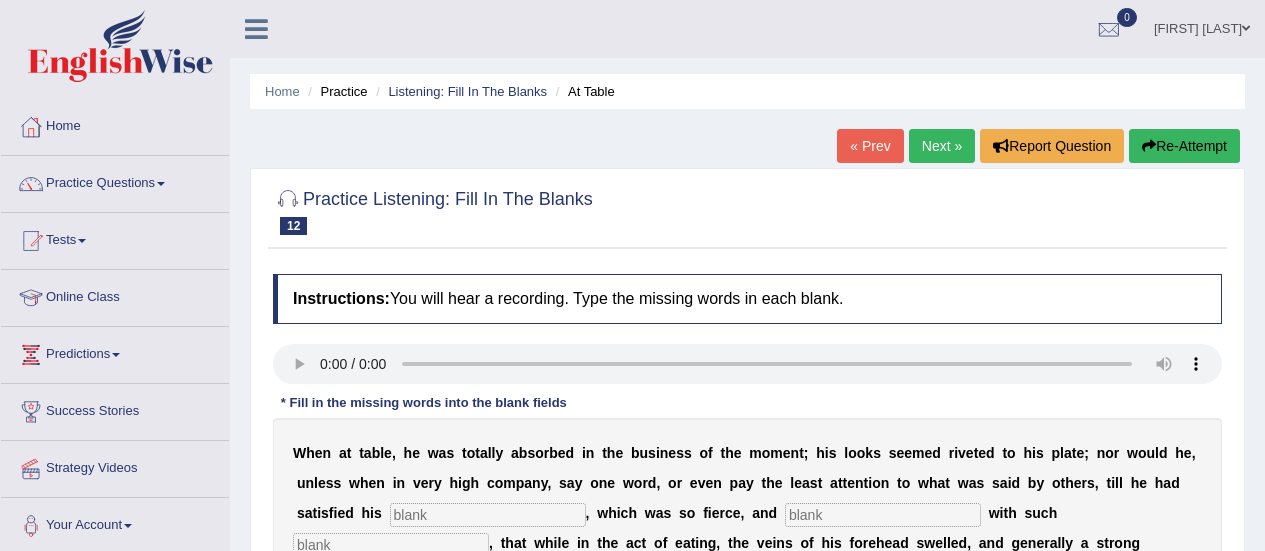 scroll, scrollTop: 0, scrollLeft: 0, axis: both 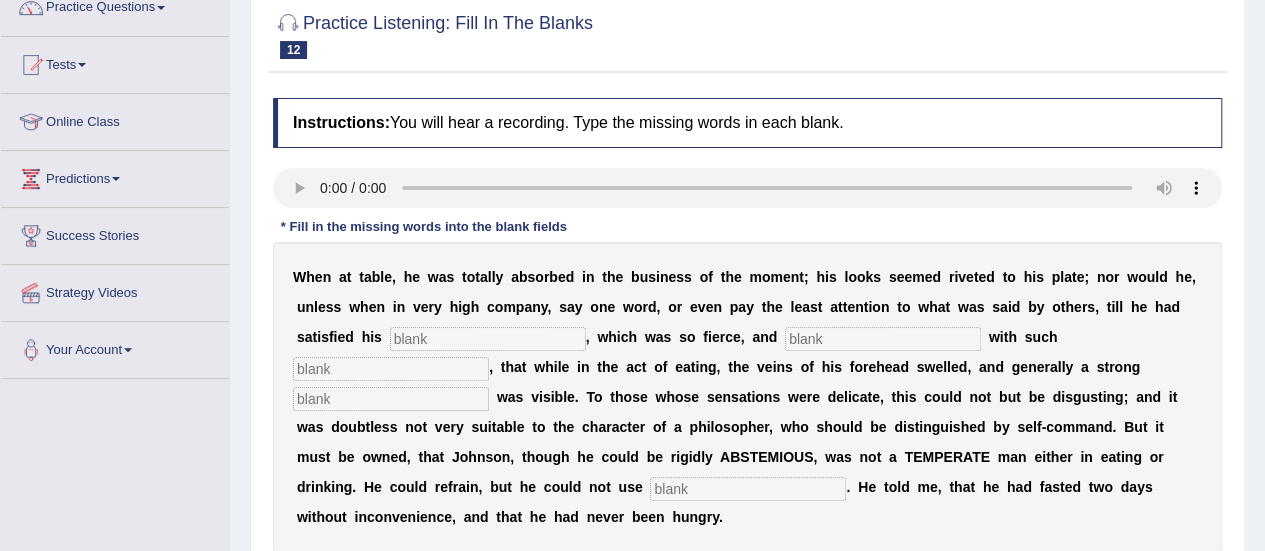 click on "W h e n   a t   t a b l e ,   h e   w a s   t o t a l l y   a b s o r b e d   i n   t h e   b u s i n e s s   o f   t h e   m o m e n t ;   h i s   l o o k s   s e e m e d   r i v e t e d   t o   h i s   p l a t e ;   n o r   w o u l d   h e ,   u n l e s s   w h e n   i n   v e r y   h i g h   c o m p a n y ,   s a y   o n e   w o r d ,   o r   e v e n   p a y   t h e   l e a s t   a t t e n t i o n   t o   w h a t   w a s   s a i d   b y   o t h e r s ,   t i l l   h e   h a d   s a t i s f i e d   h i s   ,   w h i c h   w a s   s o   f i e r c e ,   a n d      w i t h   s u c h   ,   t h a t   w h i l e   i n   t h e   a c t   o f   e a t i n g ,   t h e   v e i n s   o f   h i s   f o r e h e a d   s w e l l e d ,   a n d   g e n e r a l l y   a   s t r o n g      w a s   v i s i b l e .   T o   t h o s e   w h o s e   s e n s a t i o n s   w" at bounding box center [747, 397] 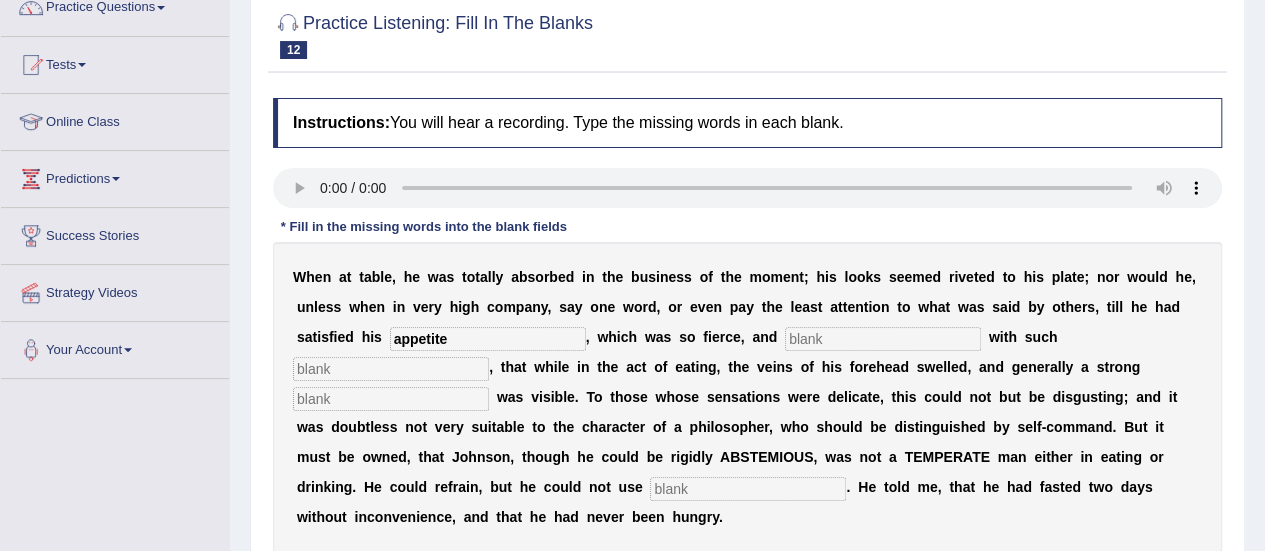 type on "appetite" 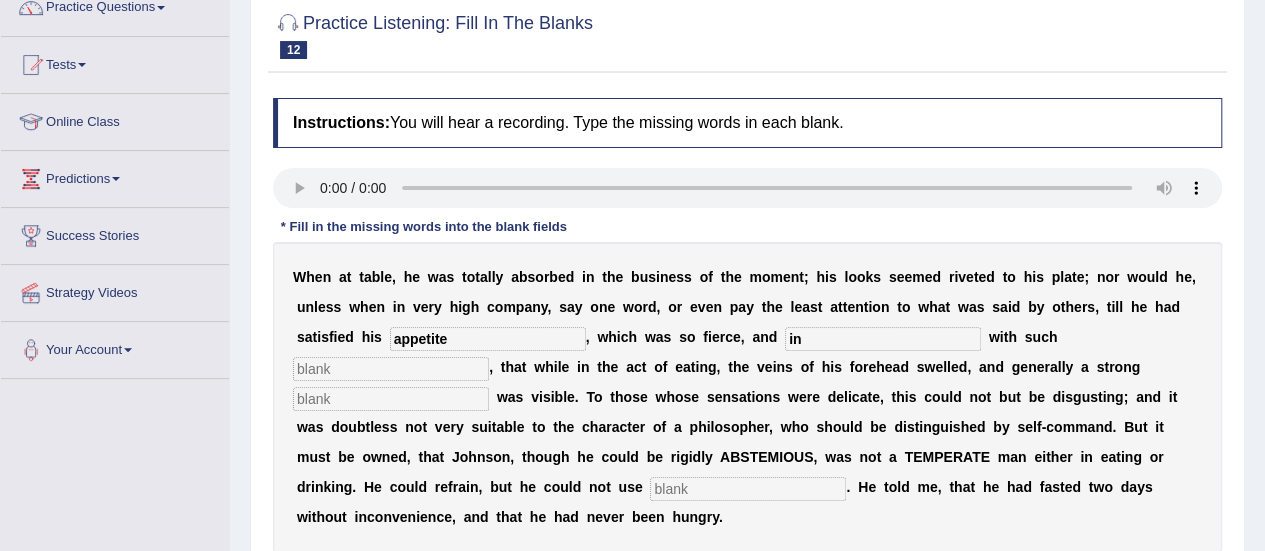type on "i" 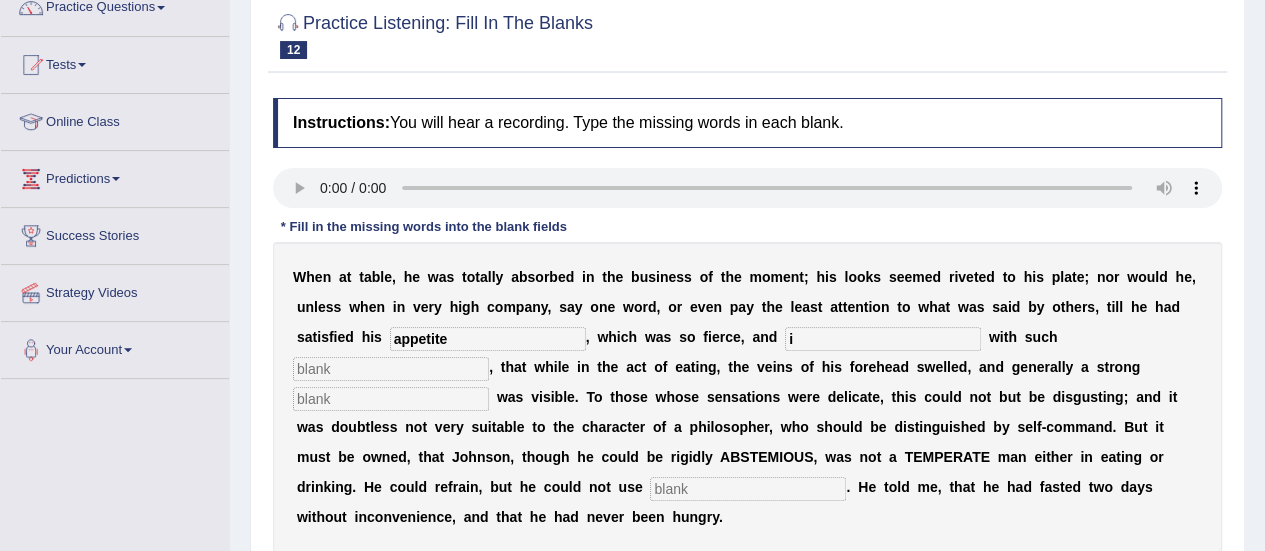 type 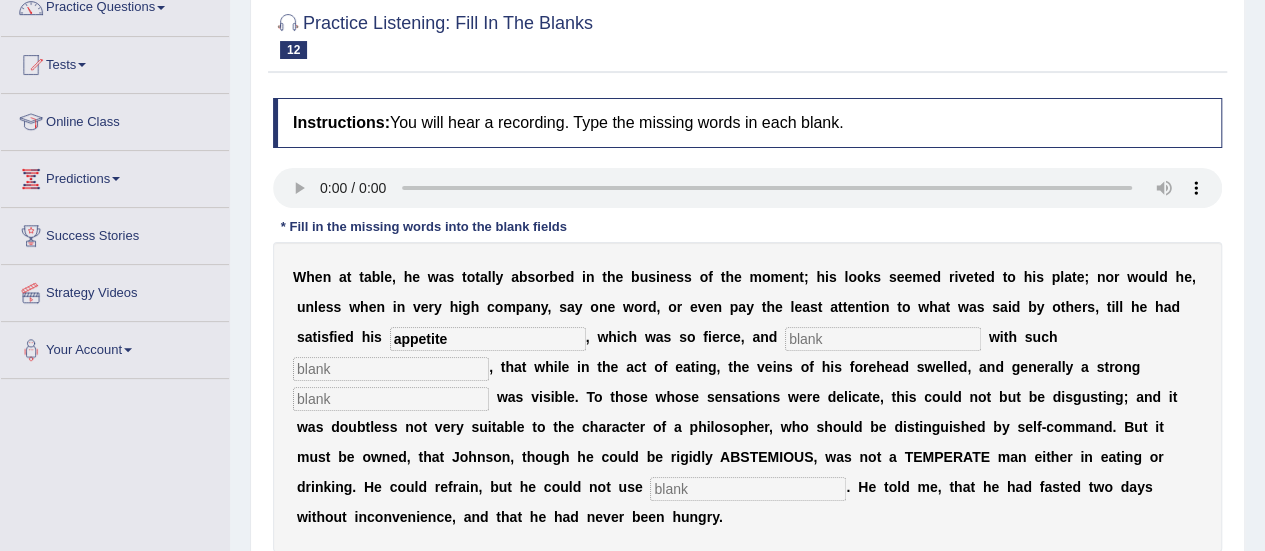 click at bounding box center [391, 399] 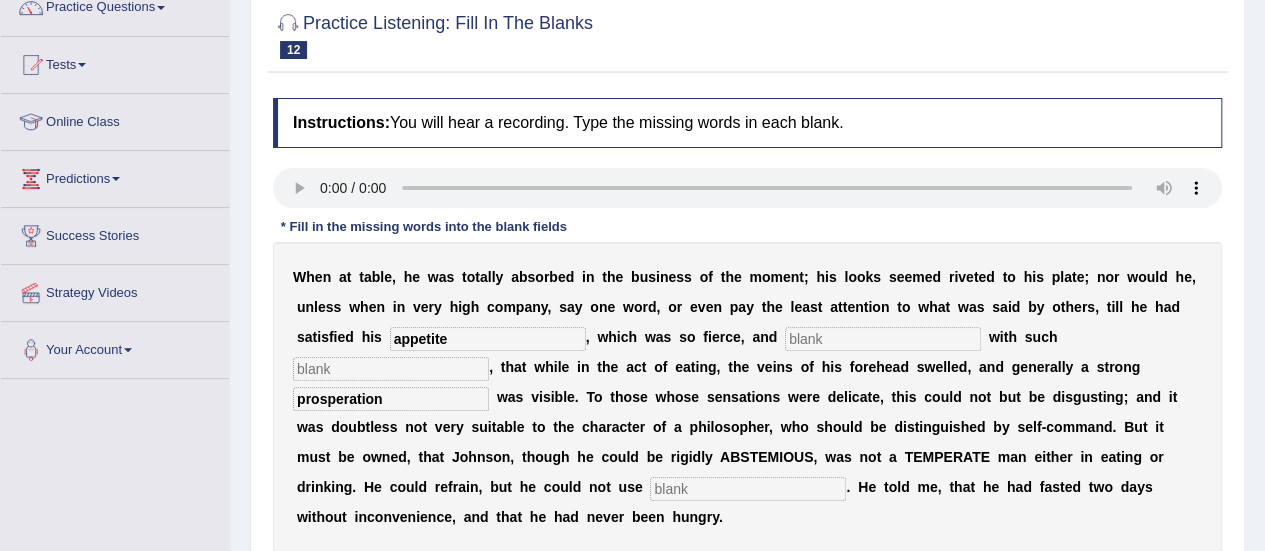 type on "prosperation" 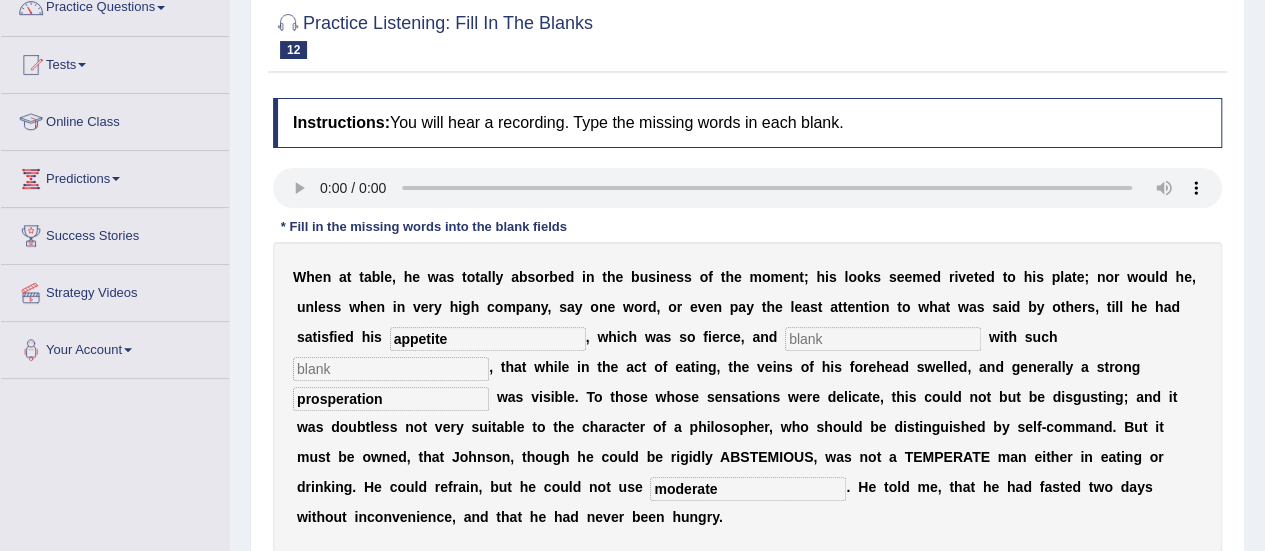 type on "moderate" 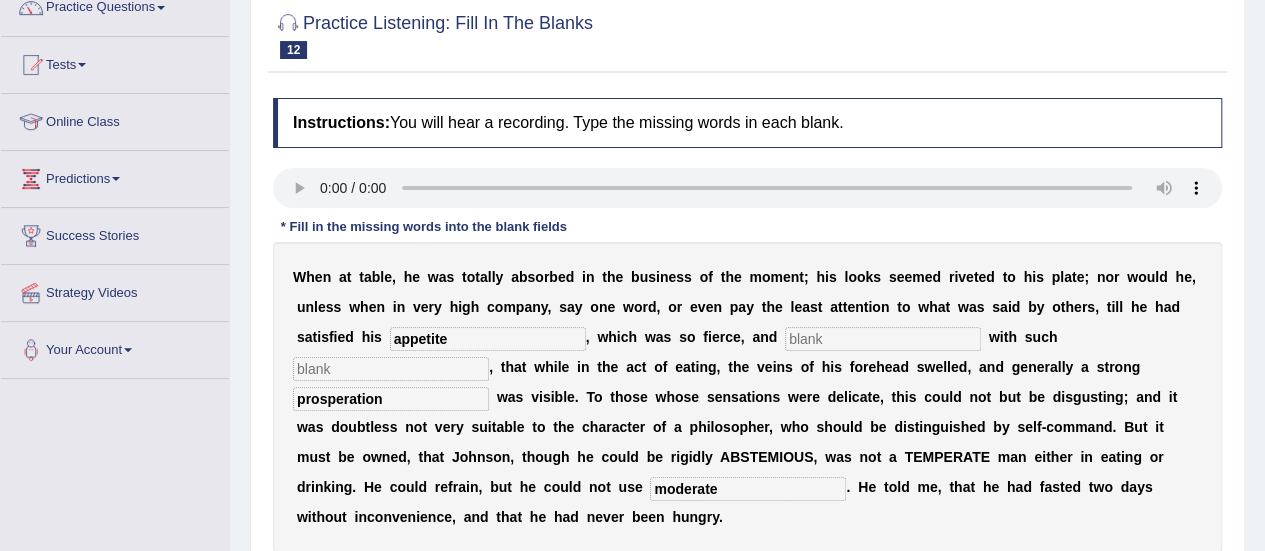 click on "W h e n   a t   t a b l e ,   h e   w a s   t o t a l l y   a b s o r b e d   i n   t h e   b u s i n e s s   o f   t h e   m o m e n t ;   h i s   l o o k s   s e e m e d   r i v e t e d   t o   h i s   p l a t e ;   n o r   w o u l d   h e ,   u n l e s s   w h e n   i n   v e r y   h i g h   c o m p a n y ,   s a y   o n e   w o r d ,   o r   e v e n   p a y   t h e   l e a s t   a t t e n t i o n   t o   w h a t   w a s   s a i d   b y   o t h e r s ,   t i l l   h e   h a d   s a t i s f i e d   h i s   appetite ,   w h i c h   w a s   s o   f i e r c e ,   a n d      w i t h   s u c h   ,   t h a t   w h i l e   i n   t h e   a c t   o f   e a t i n g ,   t h e   v e i n s   o f   h i s   f o r e h e a d   s w e l l e d ,   a n d   g e n e r a l l y   a   s t r o n g   prosperation   w a s   v i s i b l e .   T o   t h o s e   w h o s e   s e" at bounding box center [747, 397] 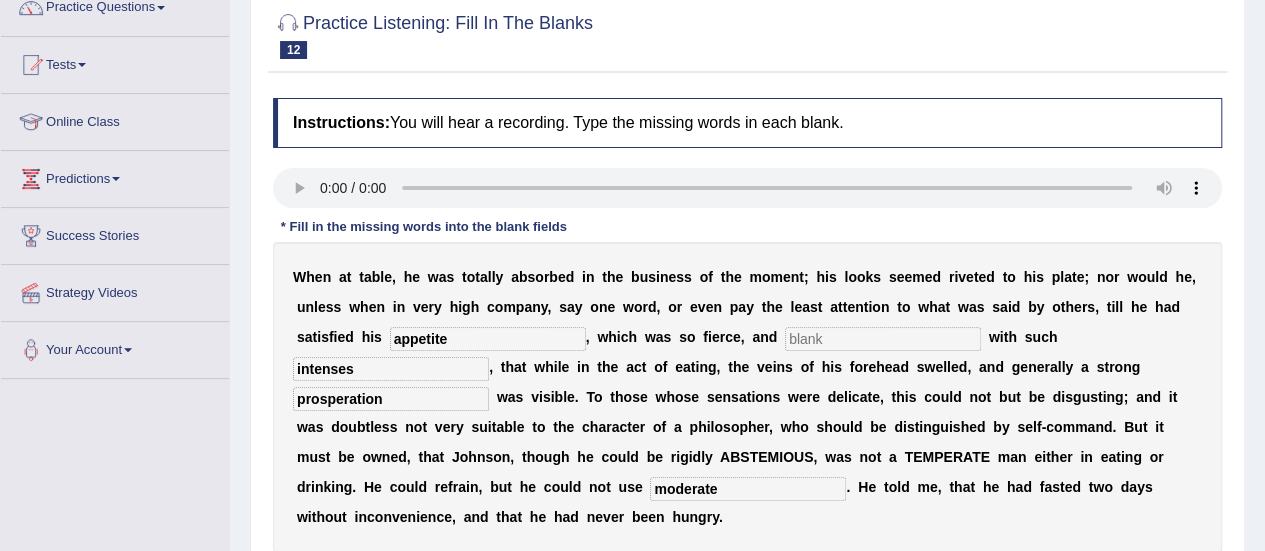 type on "intenses" 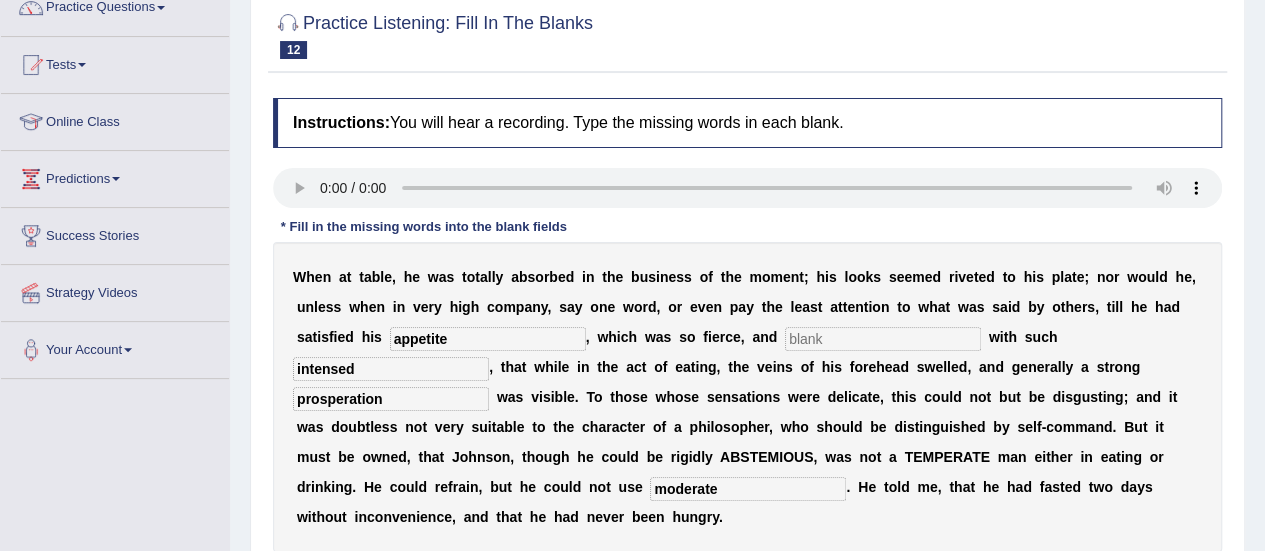 type on "intensed" 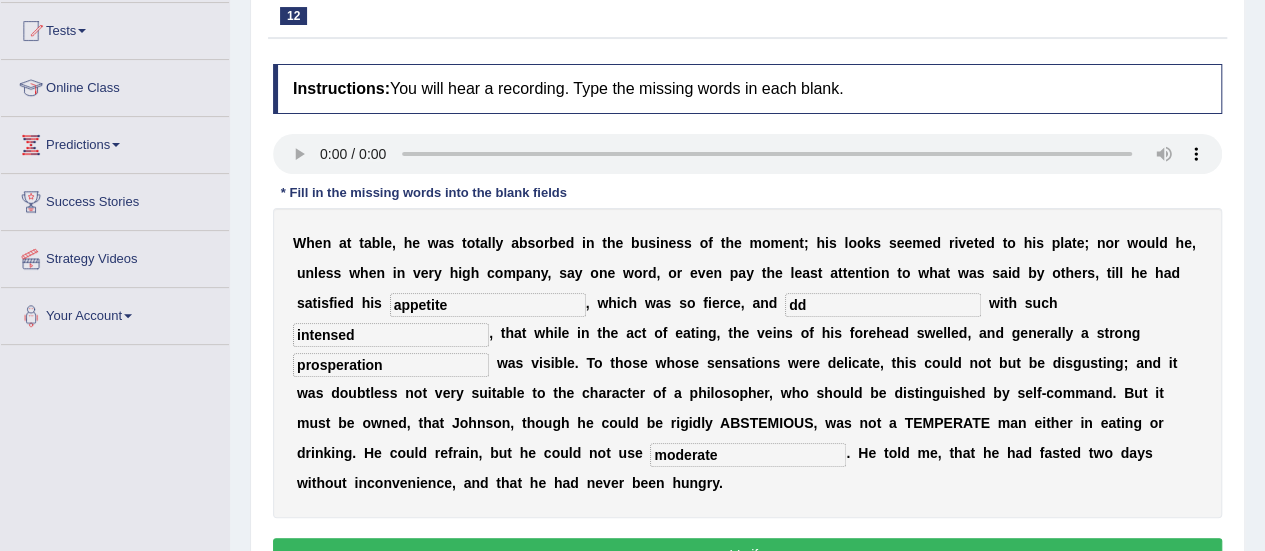 scroll, scrollTop: 243, scrollLeft: 0, axis: vertical 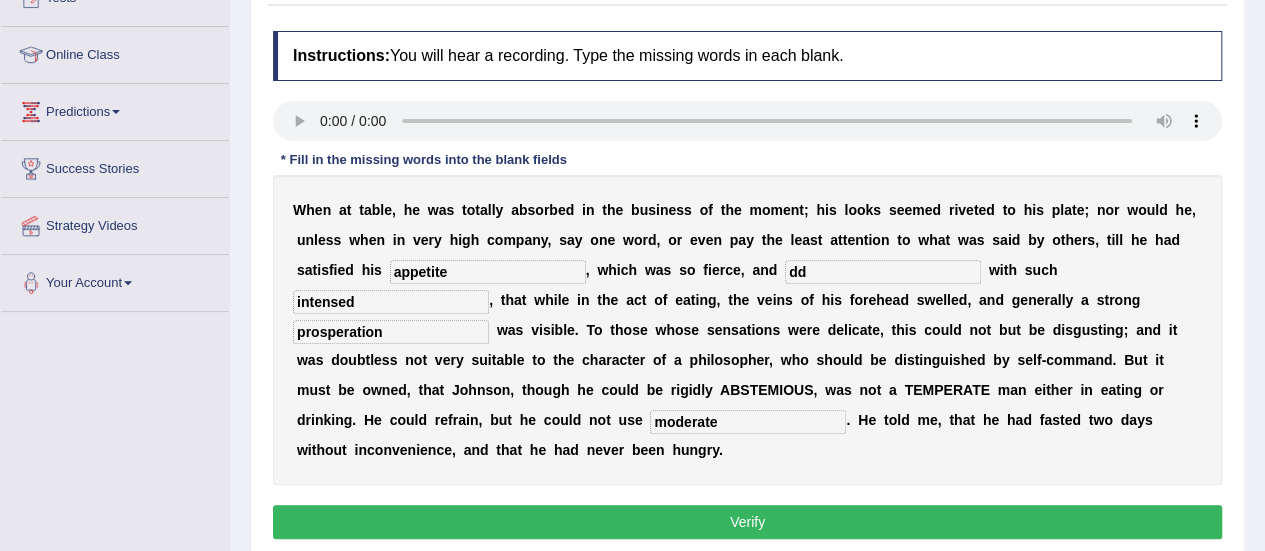 type on "dd" 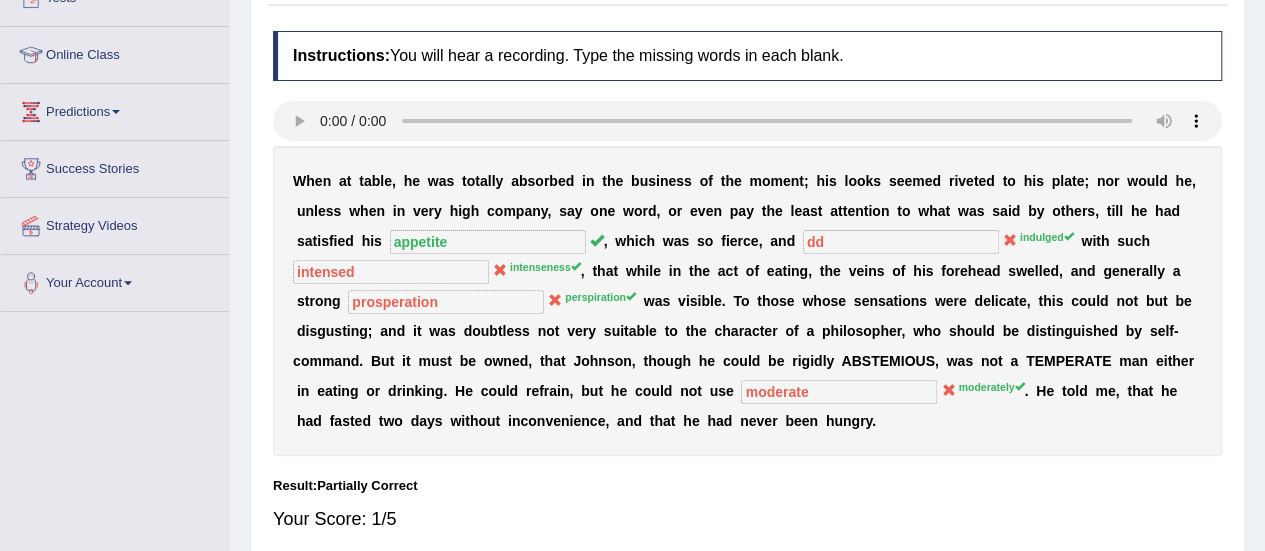 click on "Toggle navigation
Home
Practice Questions   Speaking Practice Read Aloud
Repeat Sentence
Describe Image
Re-tell Lecture
Answer Short Question
Summarize Group Discussion
Respond To A Situation
Writing Practice  Summarize Written Text
Write Essay
Reading Practice  Reading & Writing: Fill In The Blanks
Choose Multiple Answers
Re-order Paragraphs
Fill In The Blanks
Choose Single Answer
Listening Practice  Summarize Spoken Text
Highlight Incorrect Words
Highlight Correct Summary
Select Missing Word
Choose Single Answer
Choose Multiple Answers
Fill In The Blanks
Write From Dictation
Pronunciation
Tests
Take Mock Test" at bounding box center [632, 32] 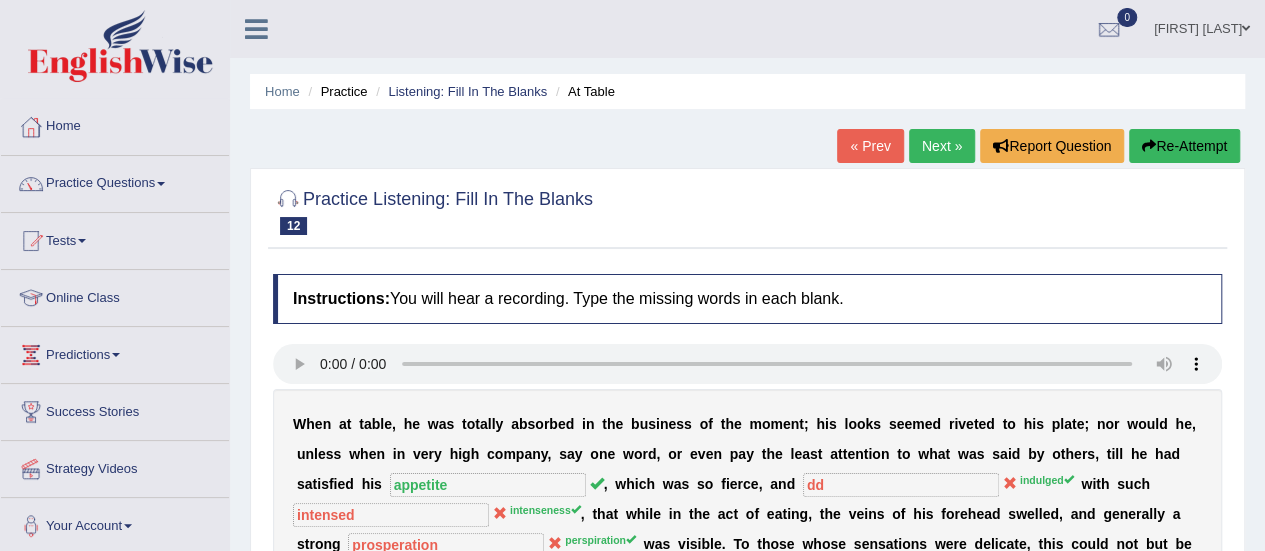 click on "Next »" at bounding box center [942, 146] 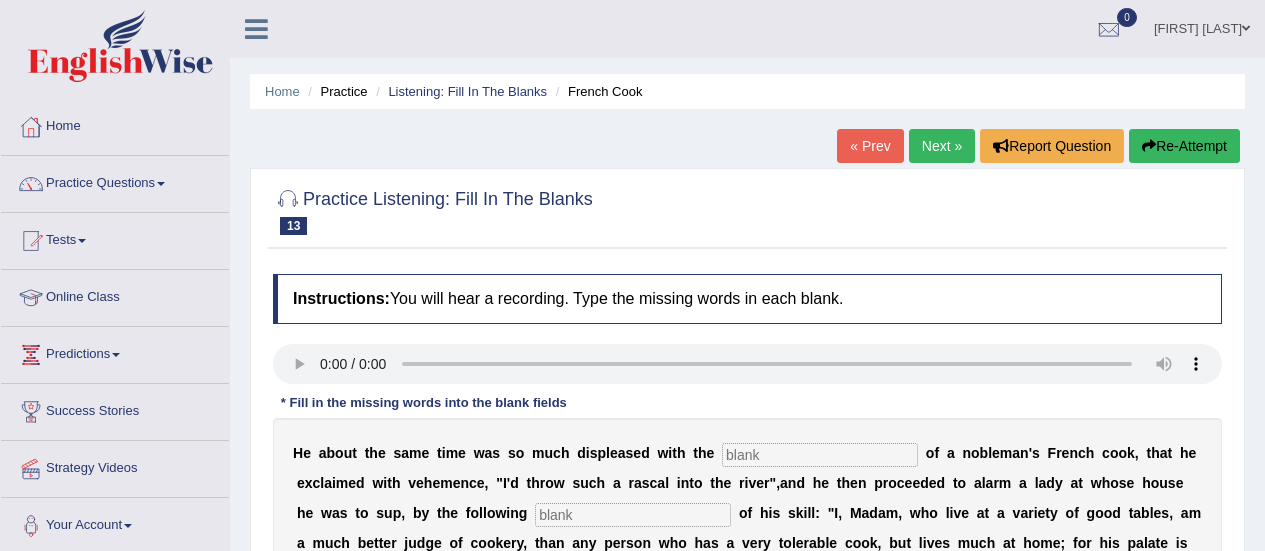 scroll, scrollTop: 250, scrollLeft: 0, axis: vertical 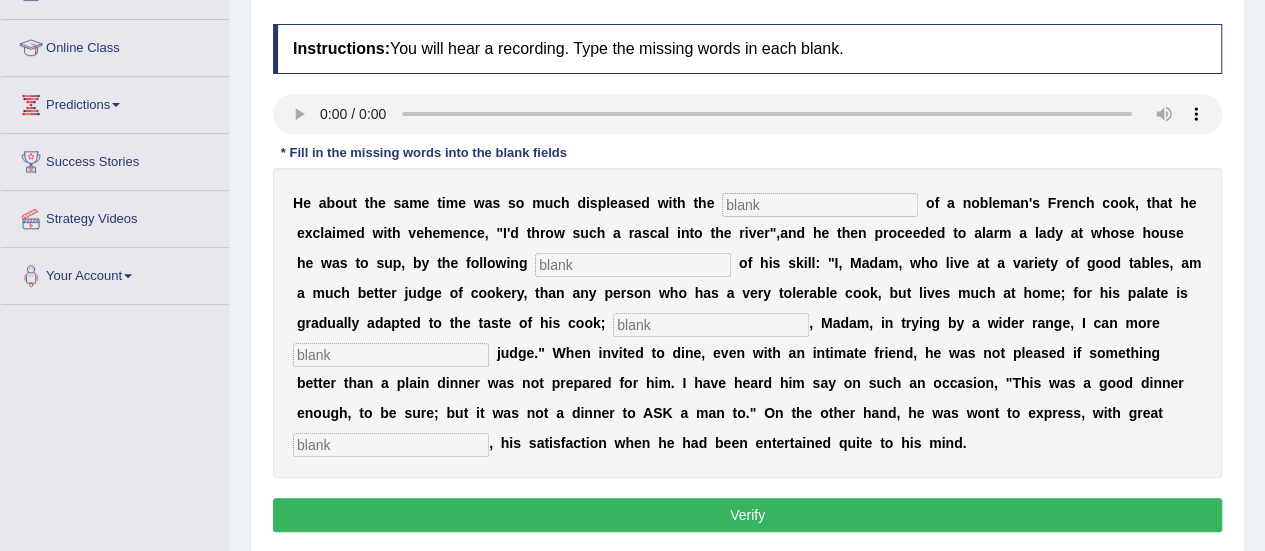 click at bounding box center [820, 205] 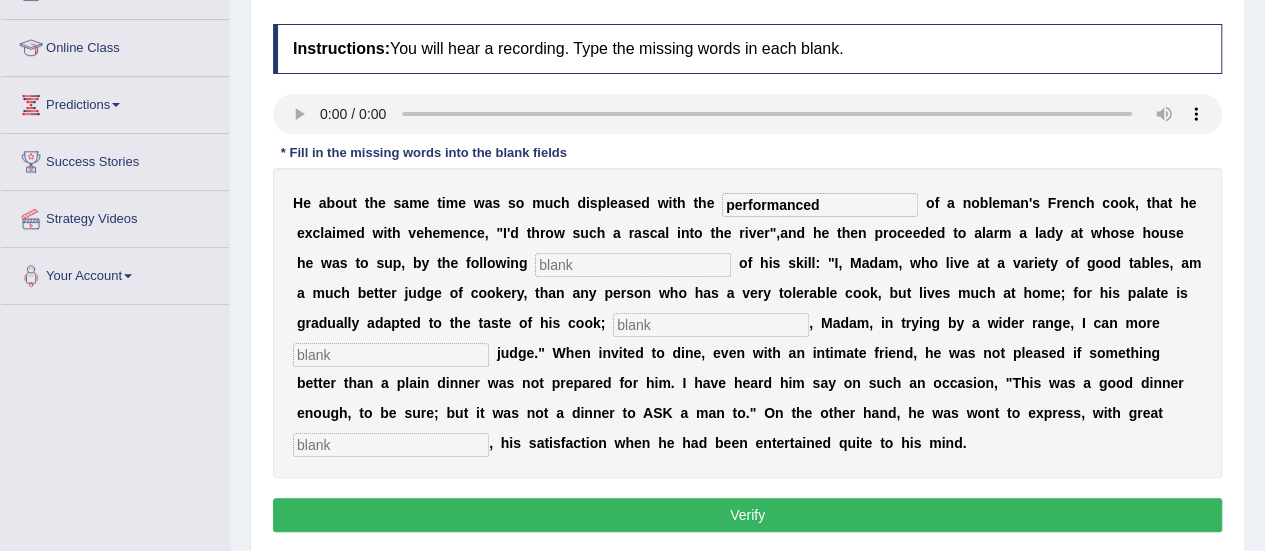 type on "performanced" 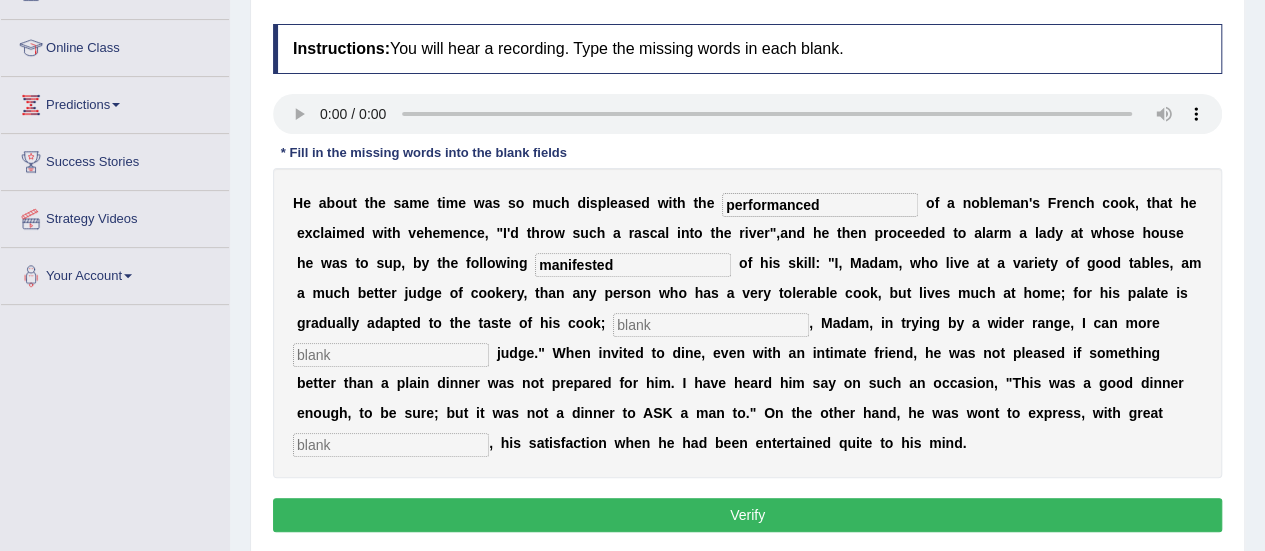 type on "manifested" 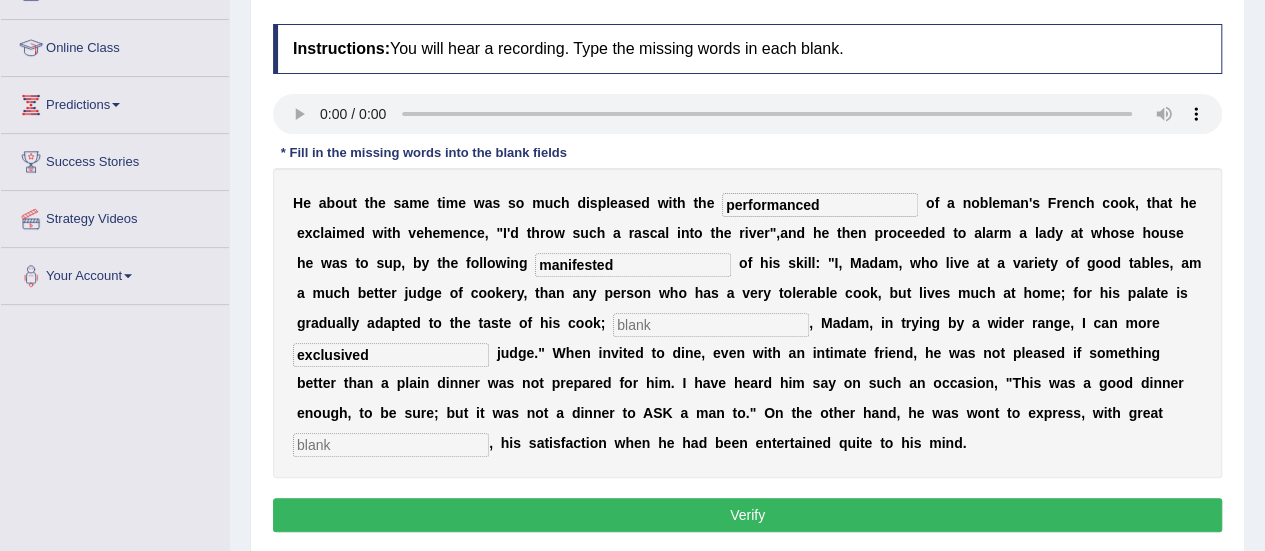 type on "exclusived" 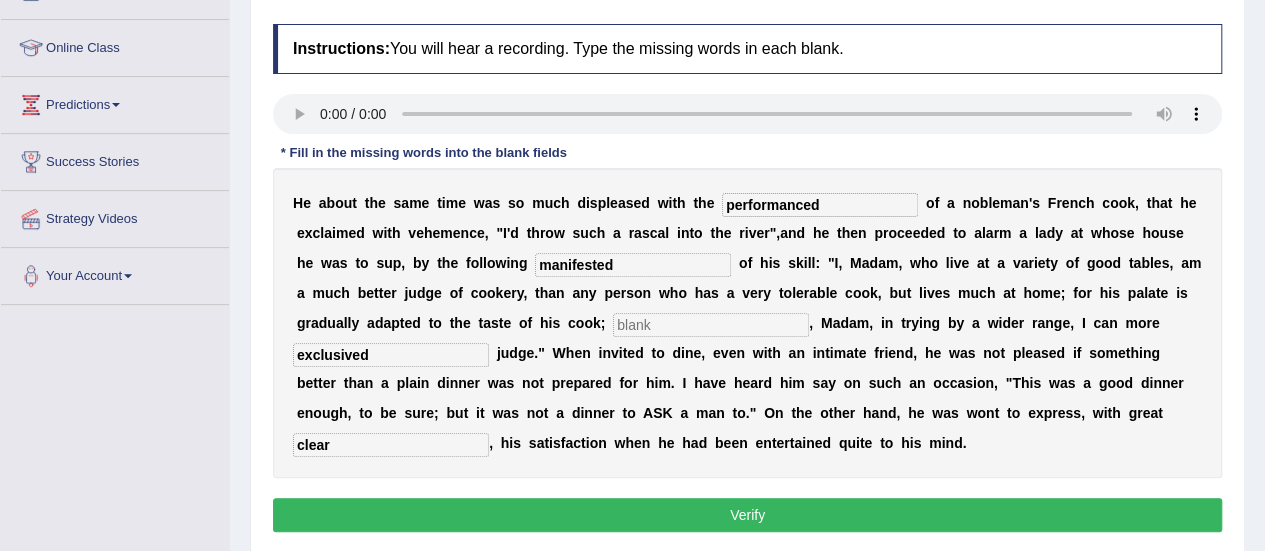 type on "clear" 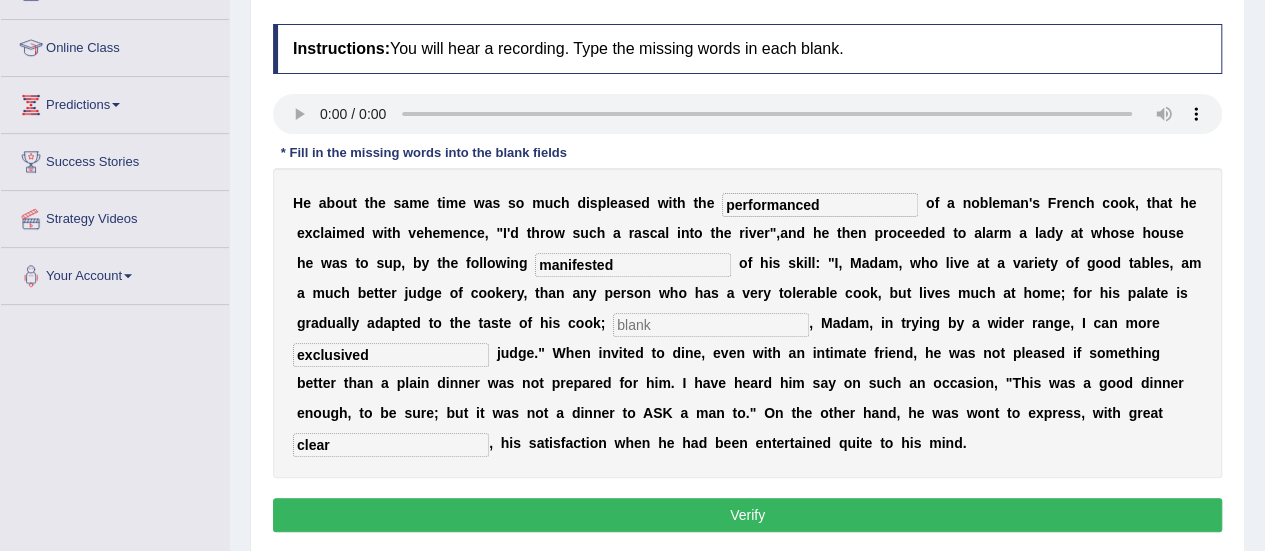 click at bounding box center (711, 325) 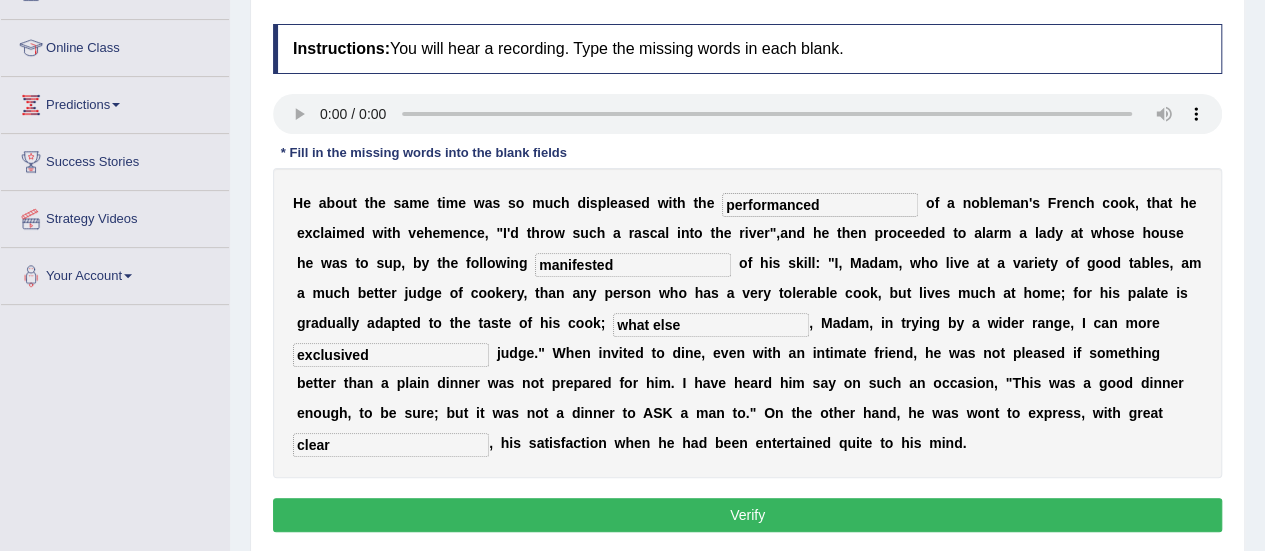 type on "what else" 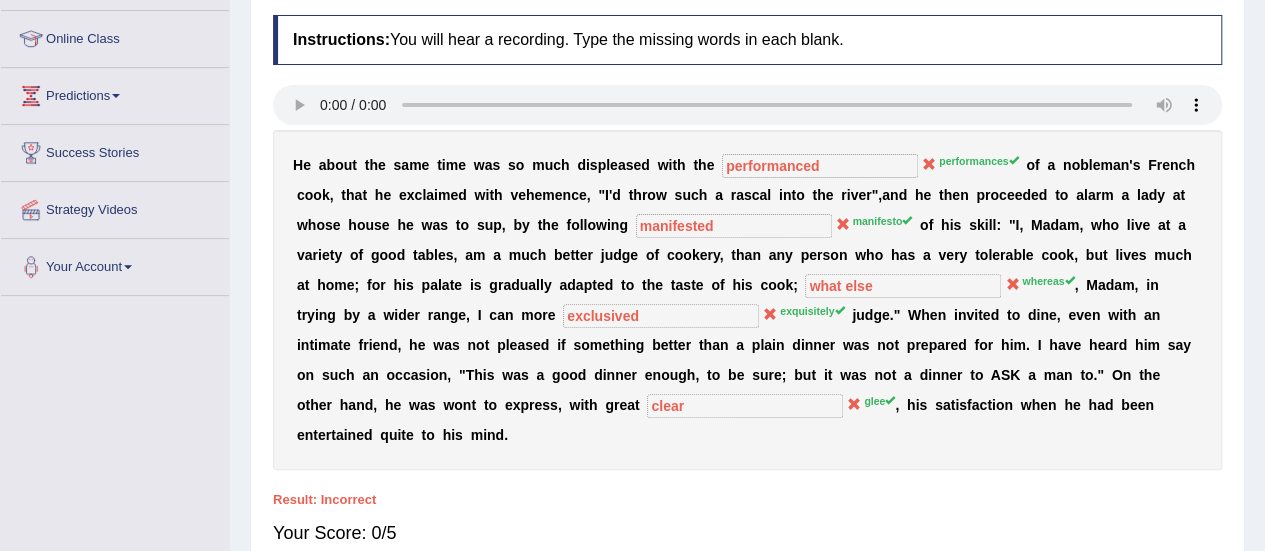 scroll, scrollTop: 260, scrollLeft: 0, axis: vertical 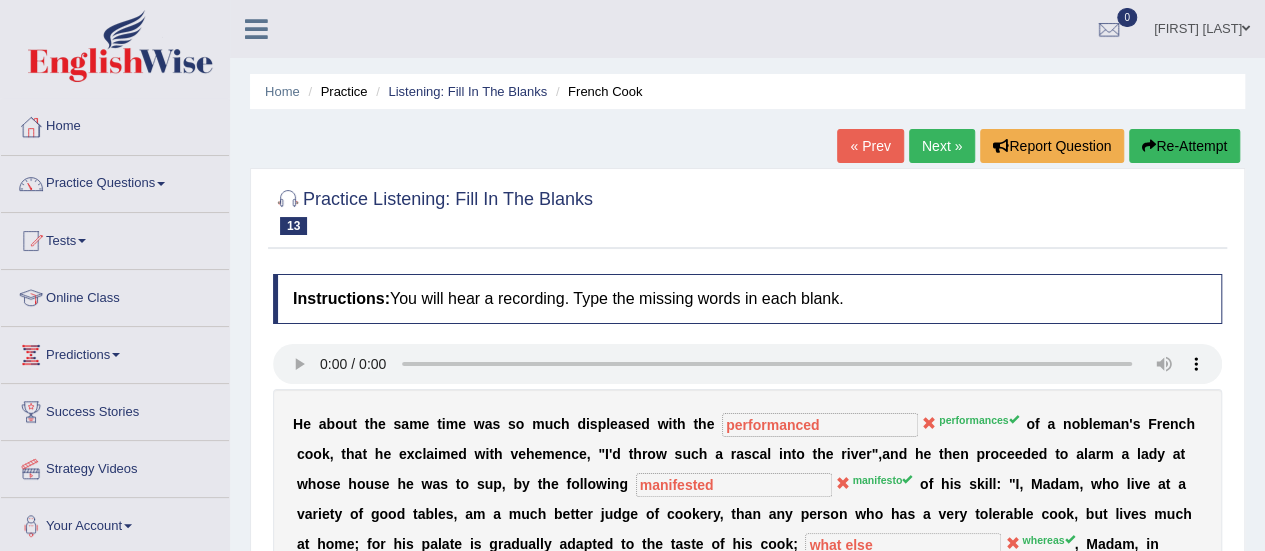click on "Practice Questions" at bounding box center (115, 181) 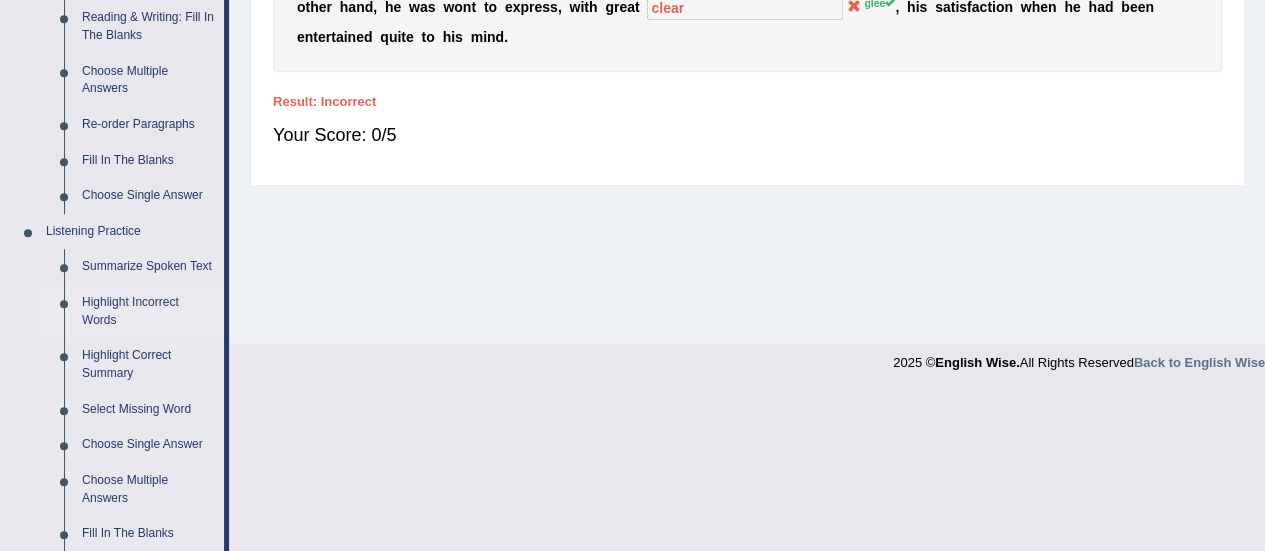 click on "Highlight Incorrect Words" at bounding box center [148, 311] 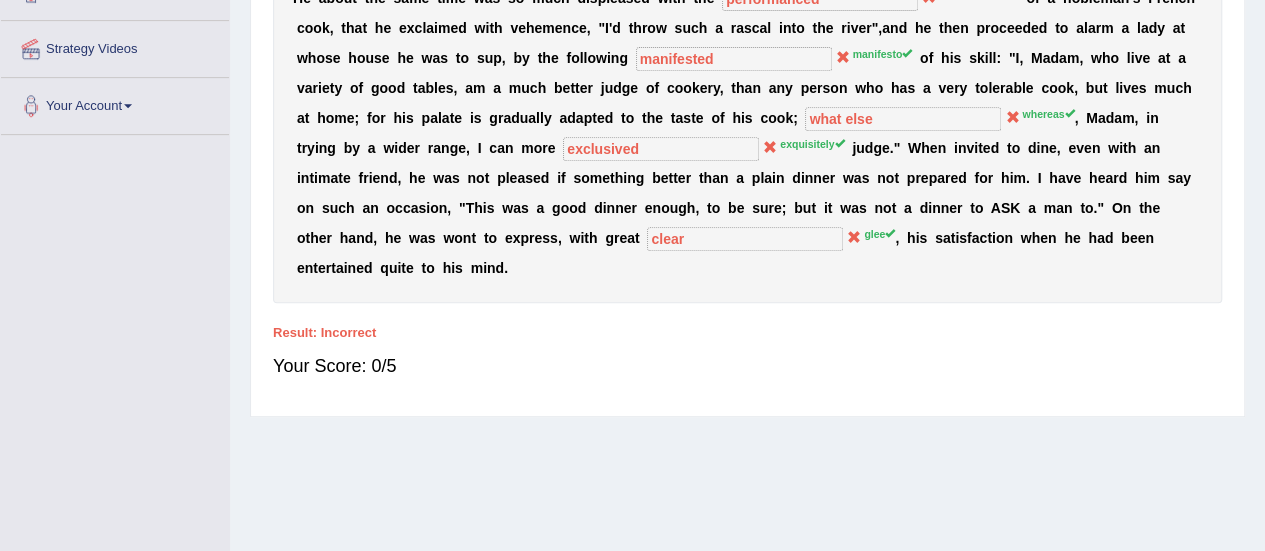 scroll, scrollTop: 492, scrollLeft: 0, axis: vertical 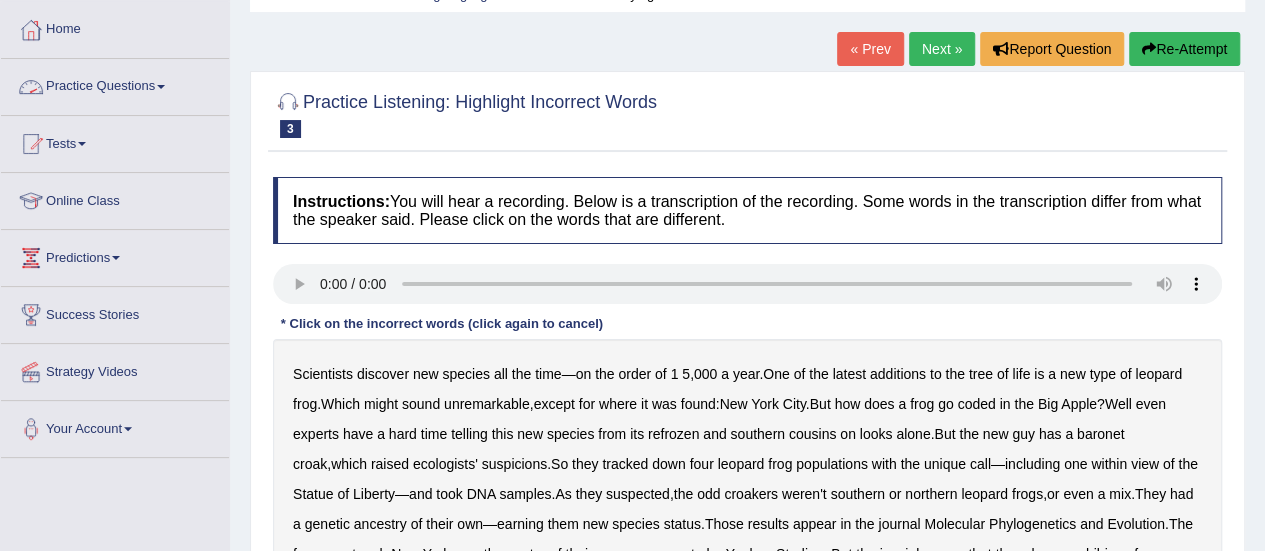 click on "Practice Questions" at bounding box center (115, 84) 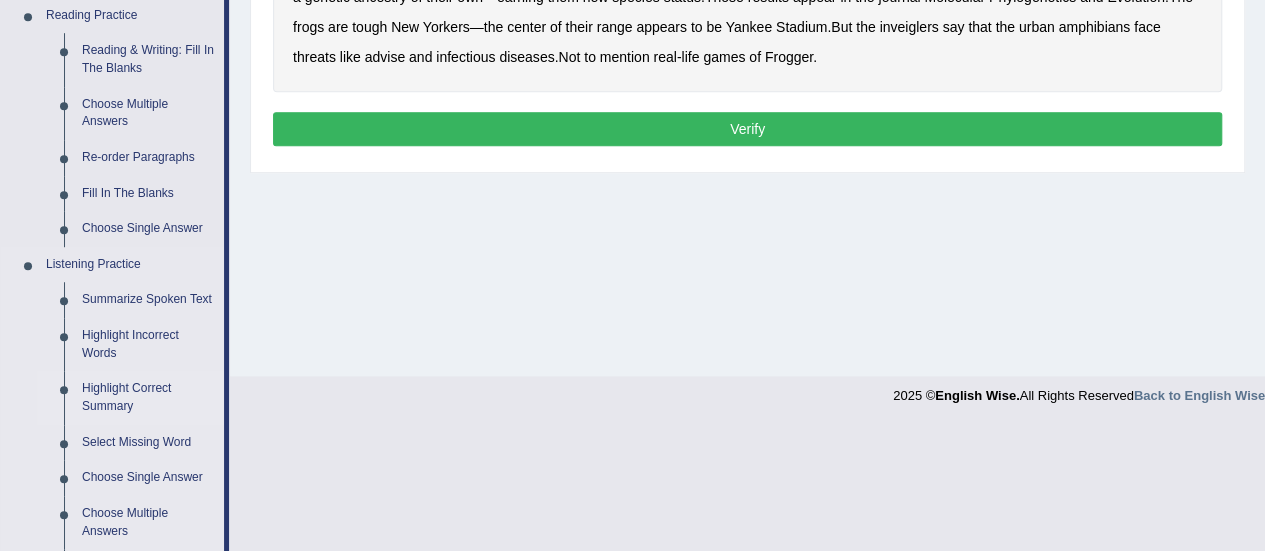 click on "Highlight Correct Summary" at bounding box center [148, 397] 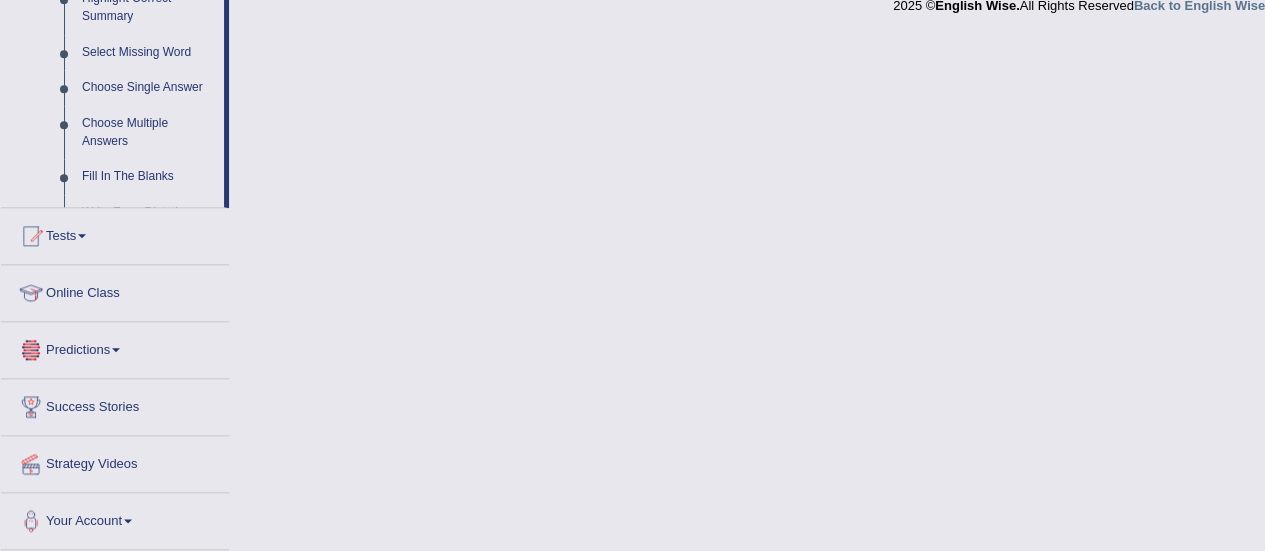 scroll, scrollTop: 1069, scrollLeft: 0, axis: vertical 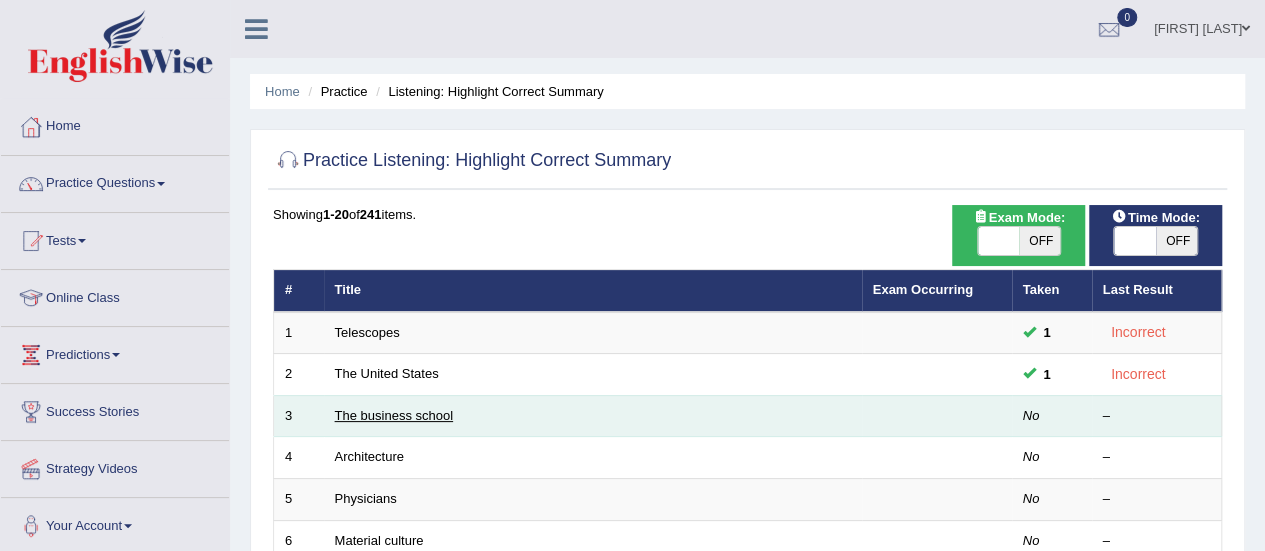 click on "The business school" at bounding box center (394, 415) 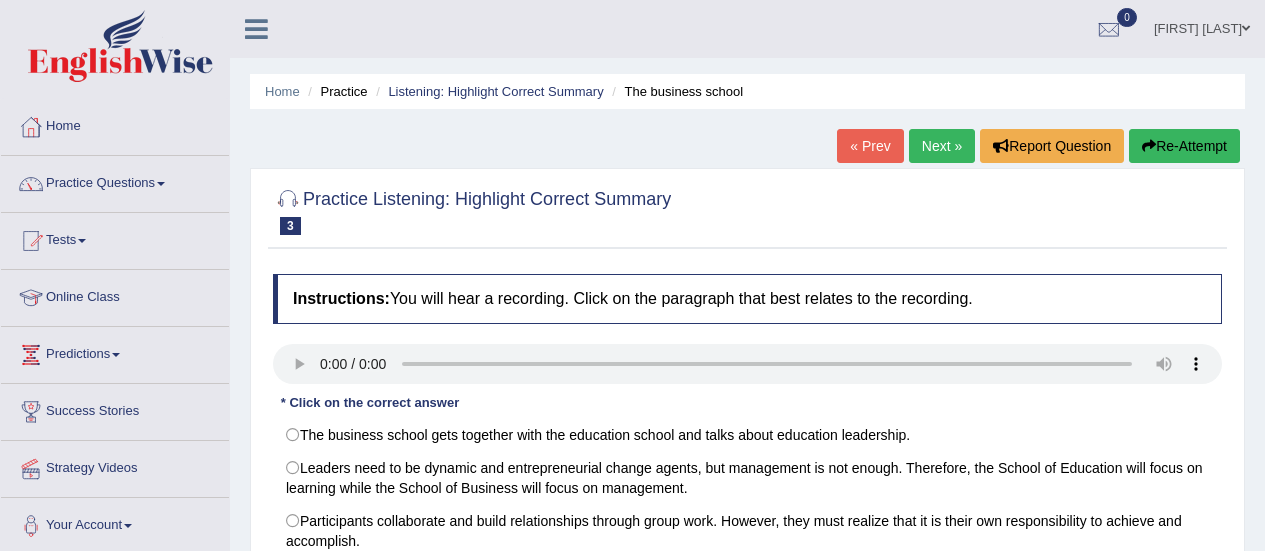 scroll, scrollTop: 0, scrollLeft: 0, axis: both 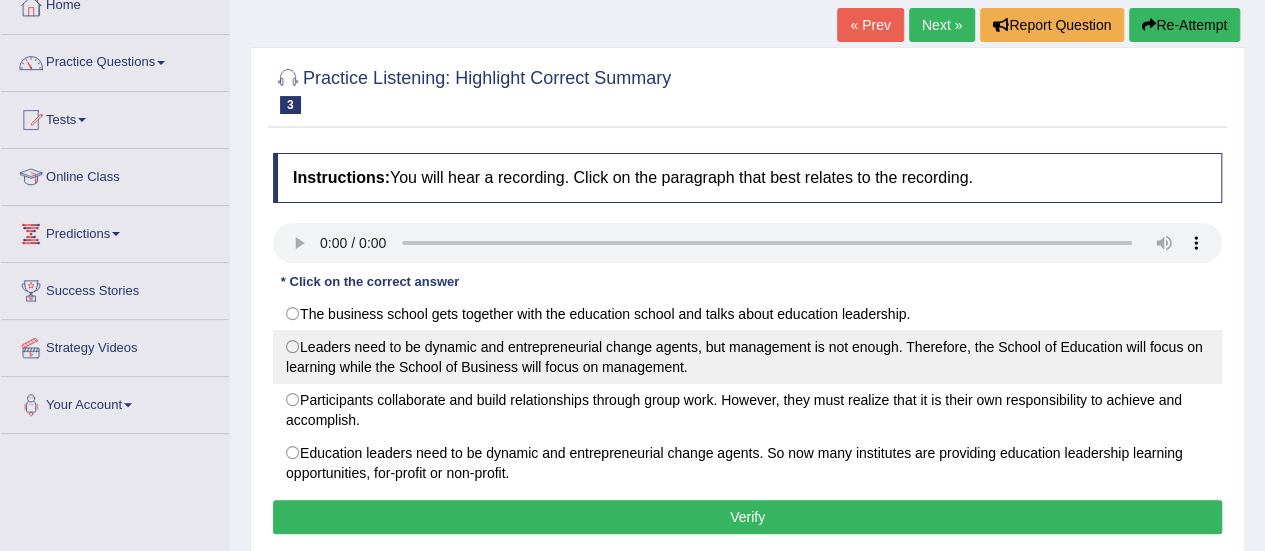 click on "Leaders need to be dynamic and entrepreneurial change agents, but management is not enough. Therefore, the School of Education will focus on learning while the School of Business will focus on management." at bounding box center (747, 357) 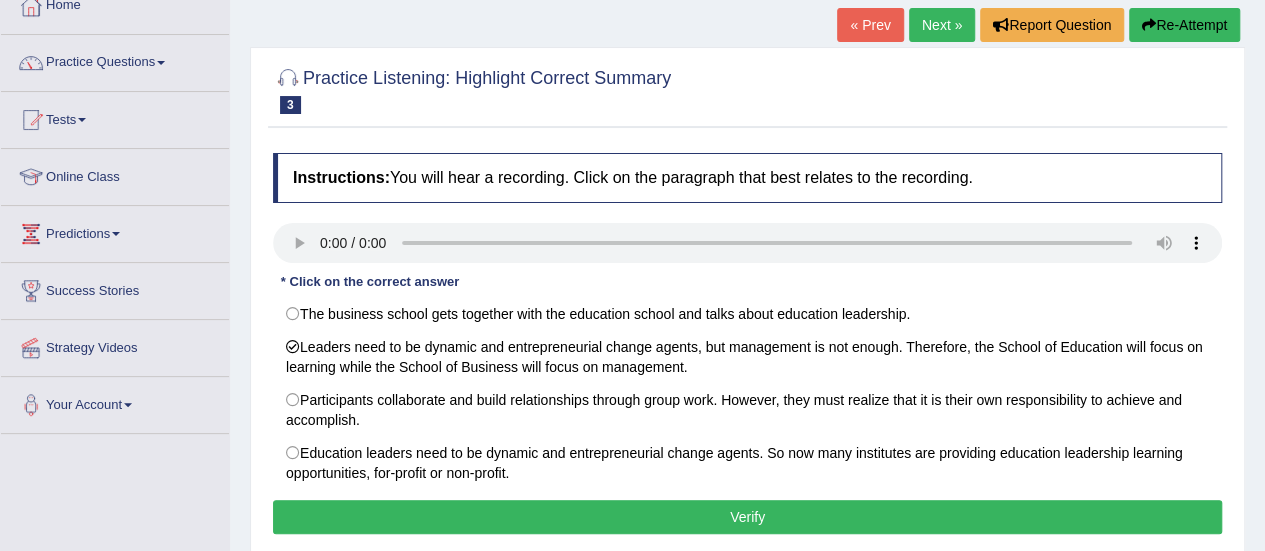 click on "Verify" at bounding box center [747, 517] 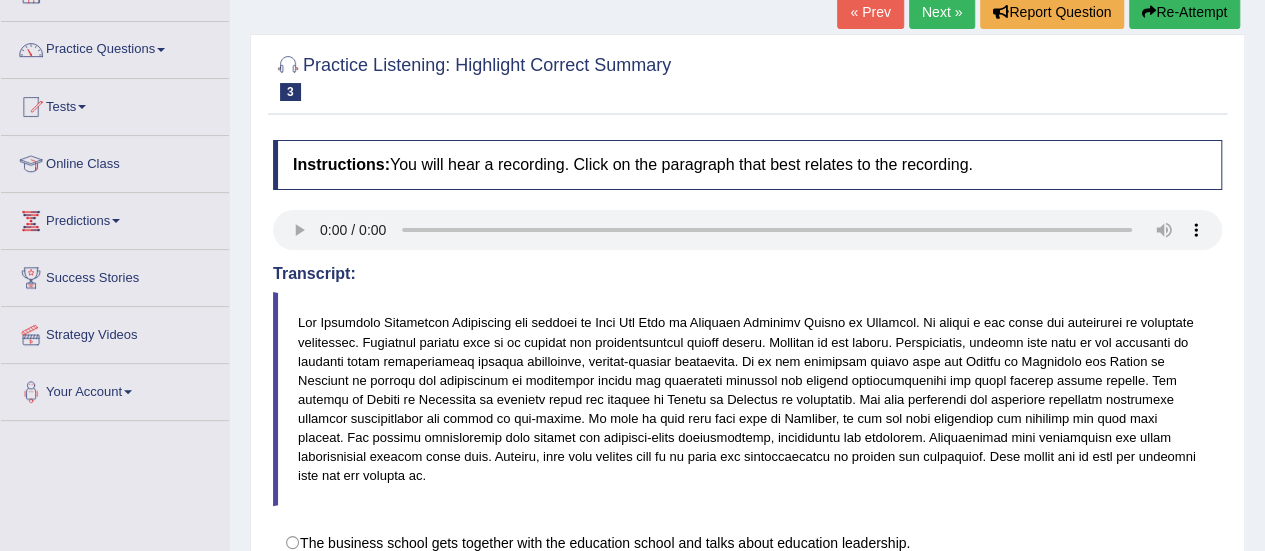 scroll, scrollTop: 70, scrollLeft: 0, axis: vertical 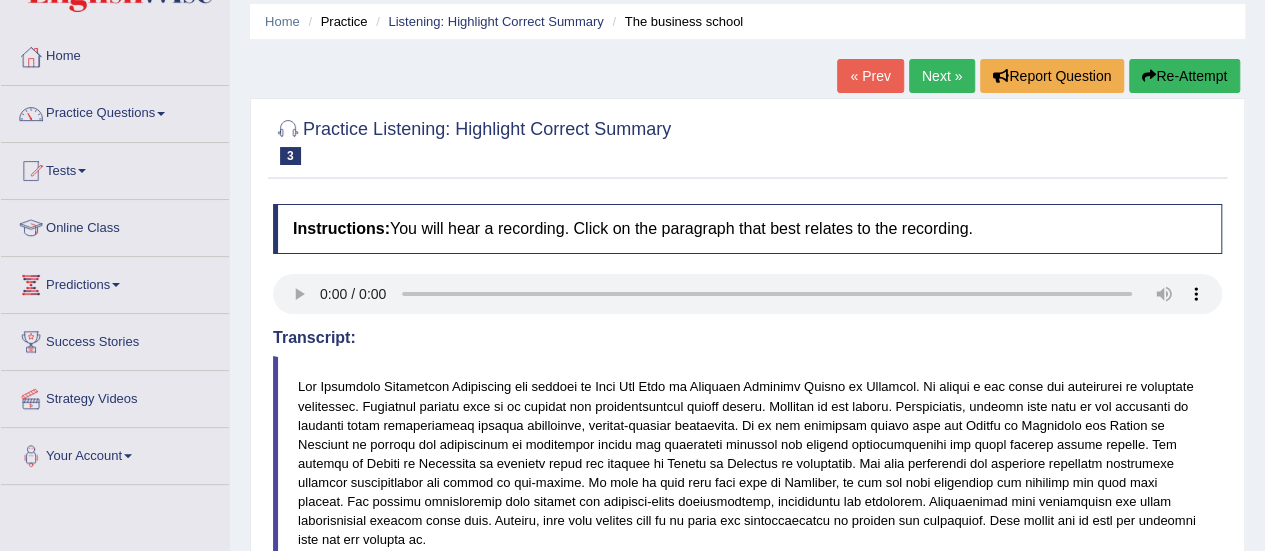click on "Next »" at bounding box center [942, 76] 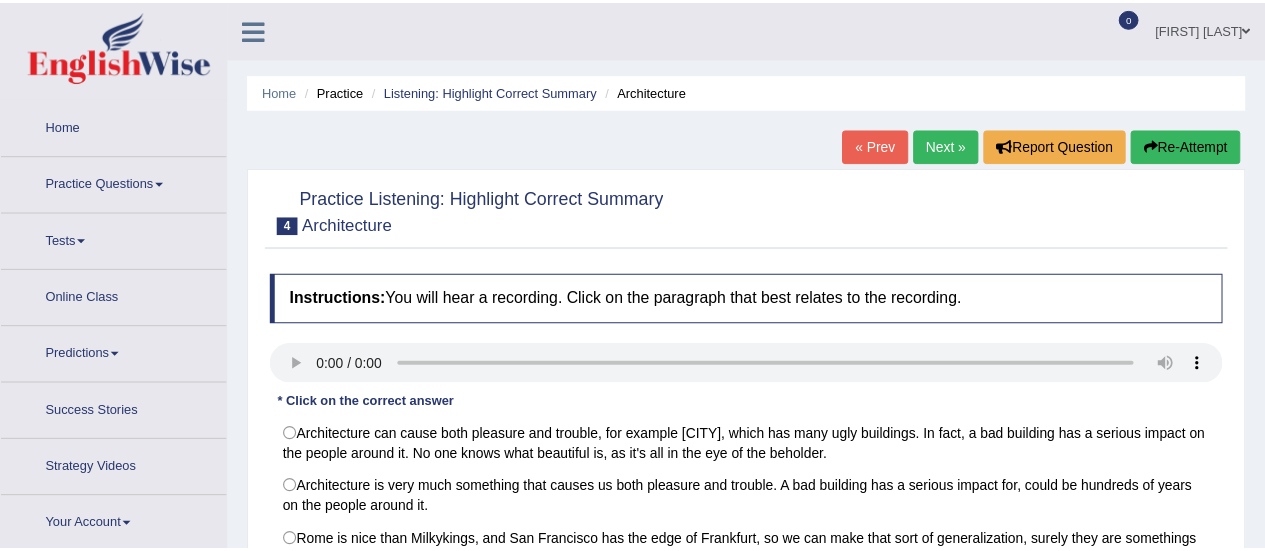 scroll, scrollTop: 0, scrollLeft: 0, axis: both 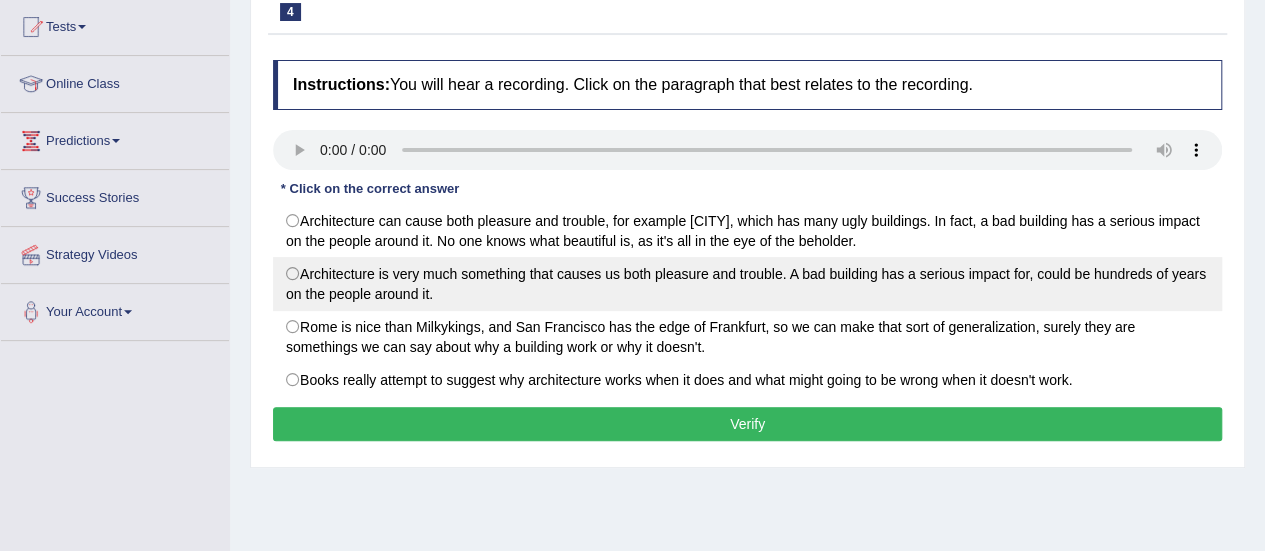 click on "Architecture is very much something that causes us both pleasure and trouble. A bad building has a serious impact for, could be hundreds of years on the people around it." at bounding box center (747, 284) 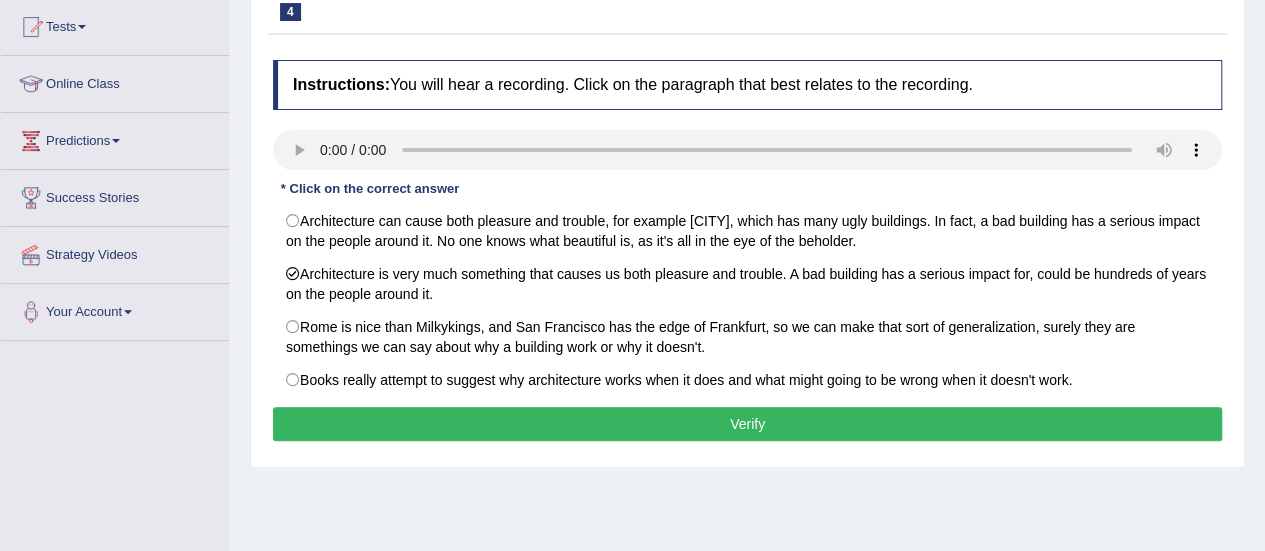 click on "Verify" at bounding box center (747, 424) 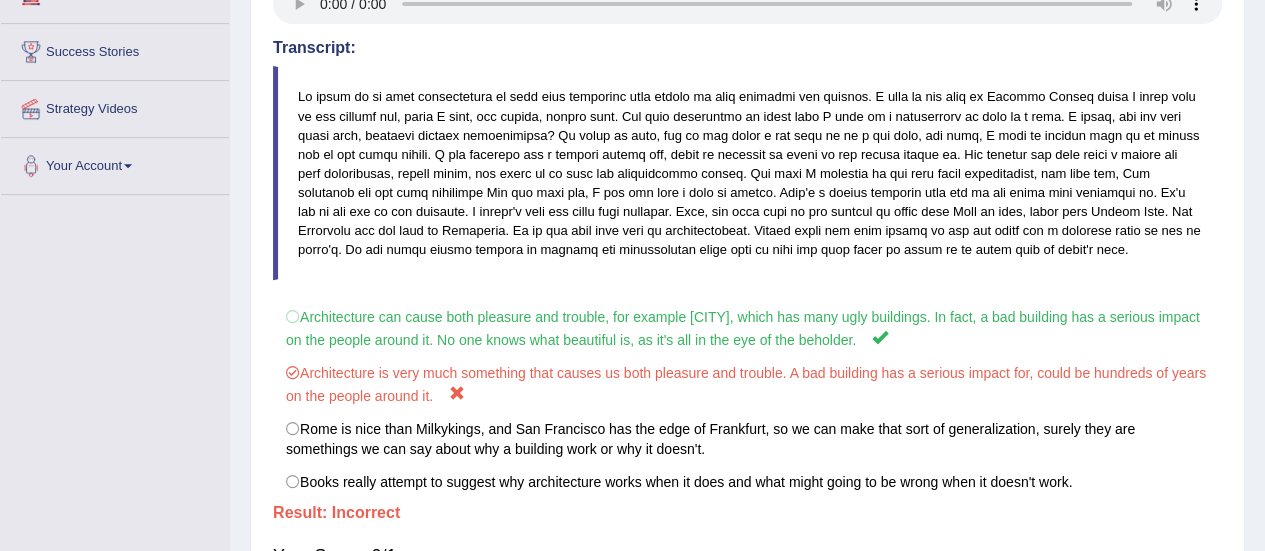scroll, scrollTop: 357, scrollLeft: 0, axis: vertical 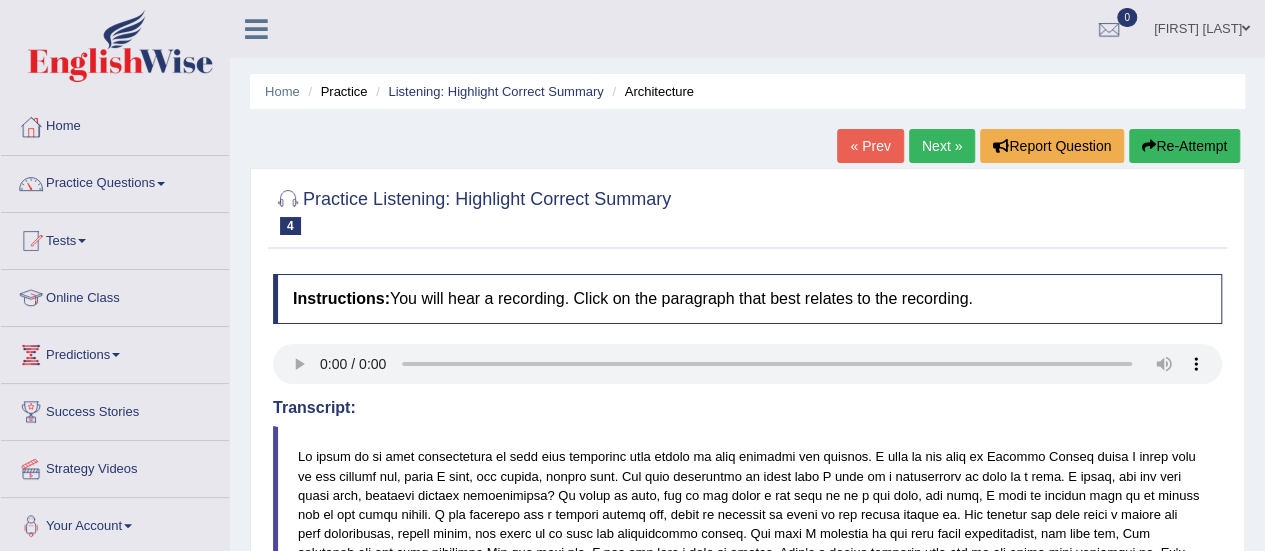 click on "Next »" at bounding box center [942, 146] 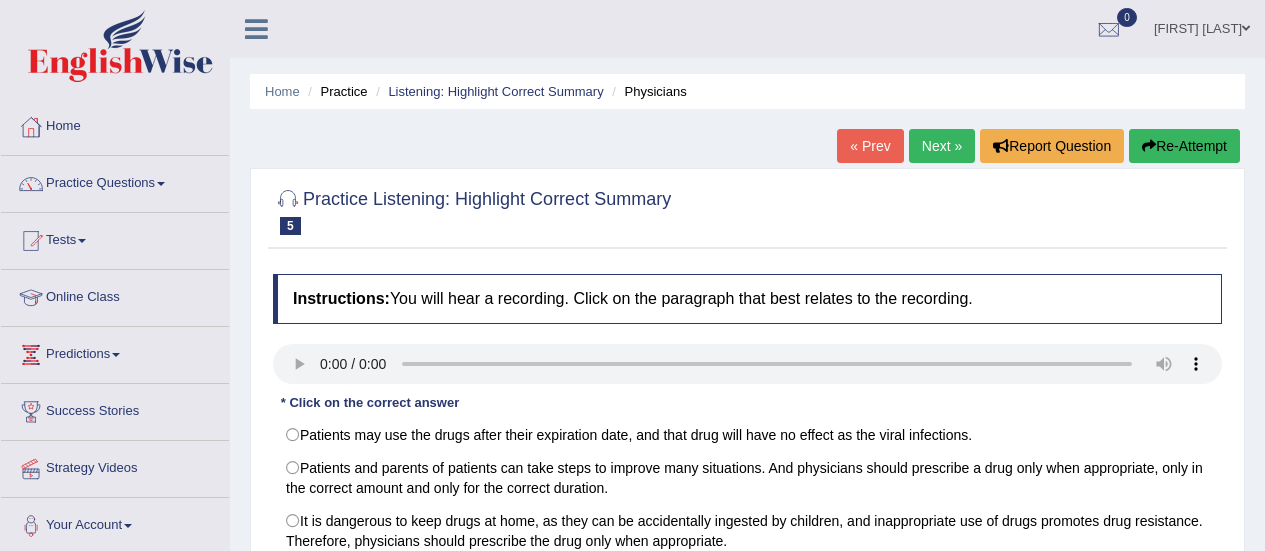 scroll, scrollTop: 0, scrollLeft: 0, axis: both 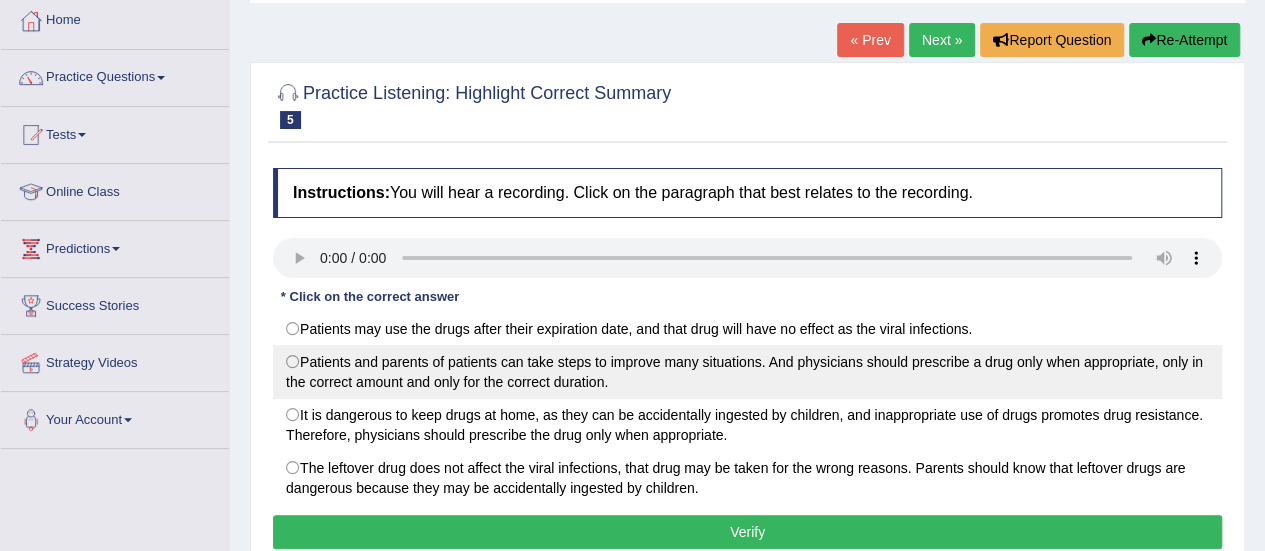 click on "Patients and parents of patients can take steps to improve many situations. And physicians should prescribe a drug only when appropriate, only in the correct amount and only for the correct duration." at bounding box center [747, 372] 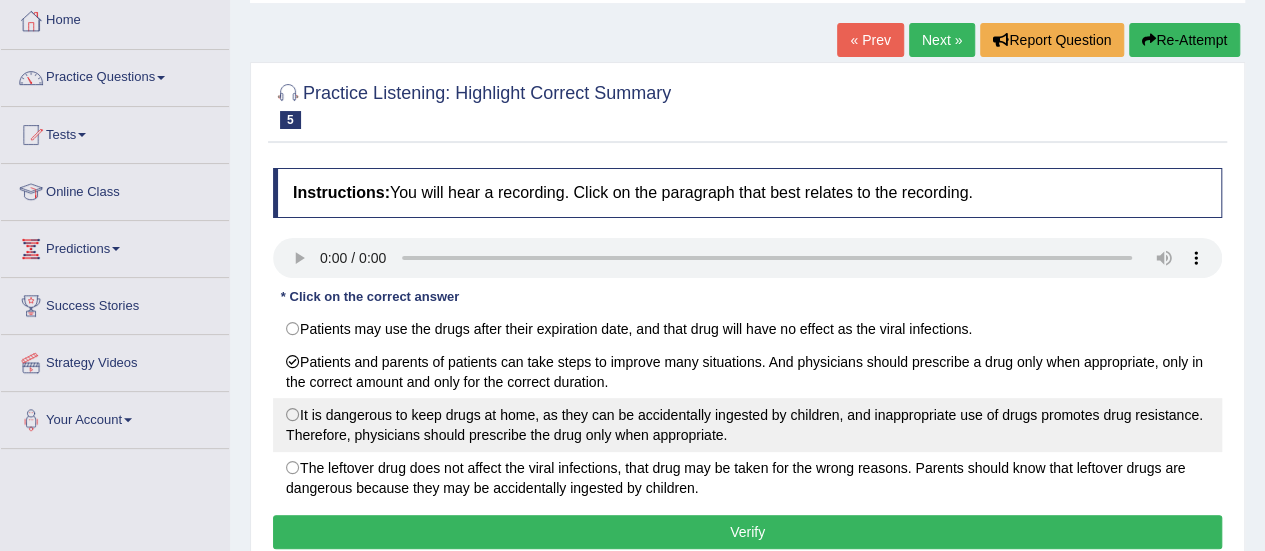 click on "It is dangerous to keep drugs at home, as they can be accidentally ingested by children, and inappropriate use of drugs promotes drug resistance. Therefore, physicians should prescribe the drug only when appropriate." at bounding box center [747, 425] 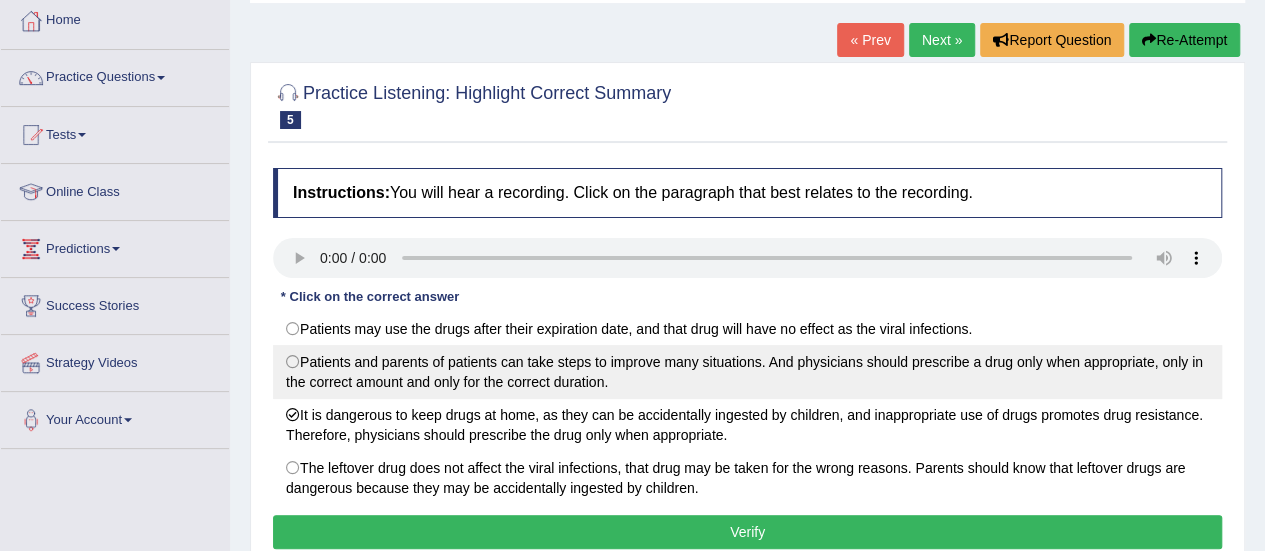 click on "Patients and parents of patients can take steps to improve many situations. And physicians should prescribe a drug only when appropriate, only in the correct amount and only for the correct duration." at bounding box center [747, 372] 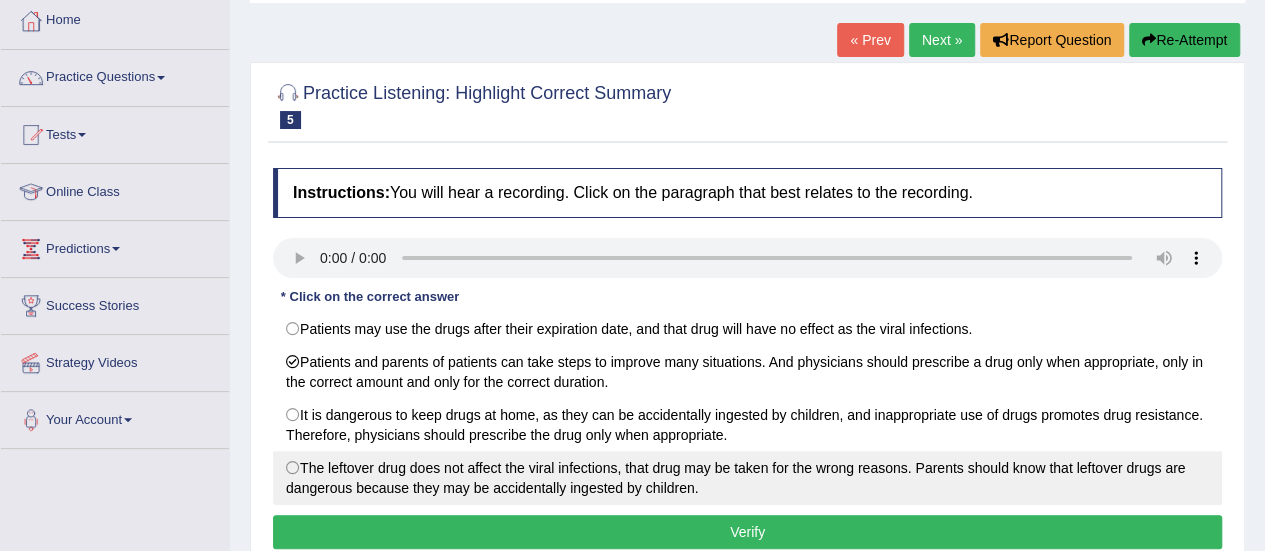 click on "The leftover drug does not affect the viral infections, that drug may be taken for the wrong reasons. Parents should know that leftover drugs are dangerous because they may be accidentally ingested by children." at bounding box center [747, 478] 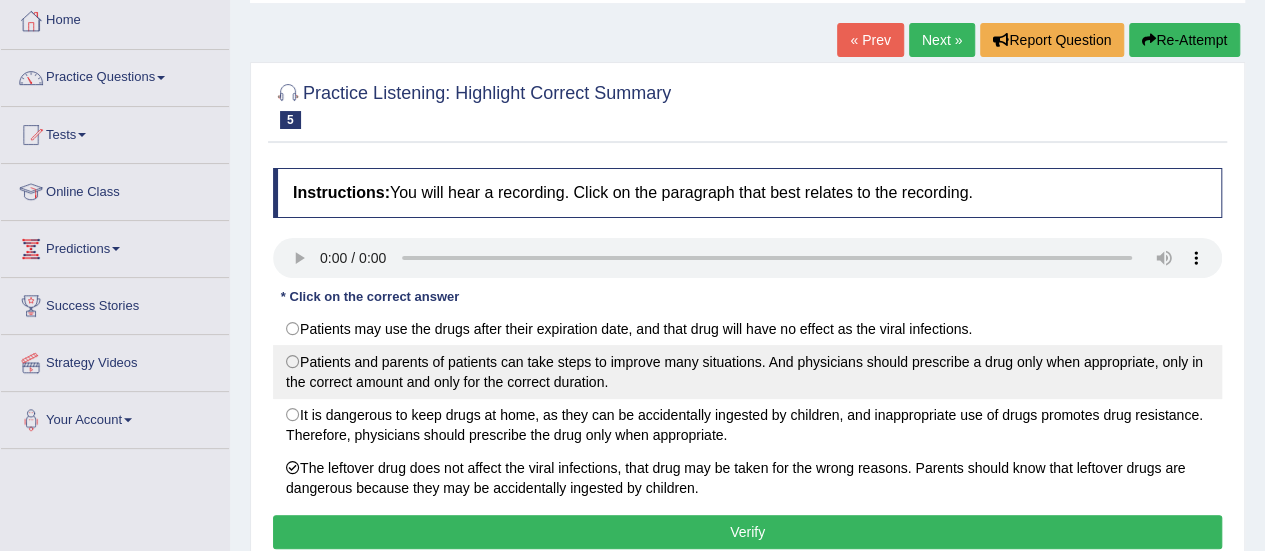 click on "Patients and parents of patients can take steps to improve many situations. And physicians should prescribe a drug only when appropriate, only in the correct amount and only for the correct duration." at bounding box center (747, 372) 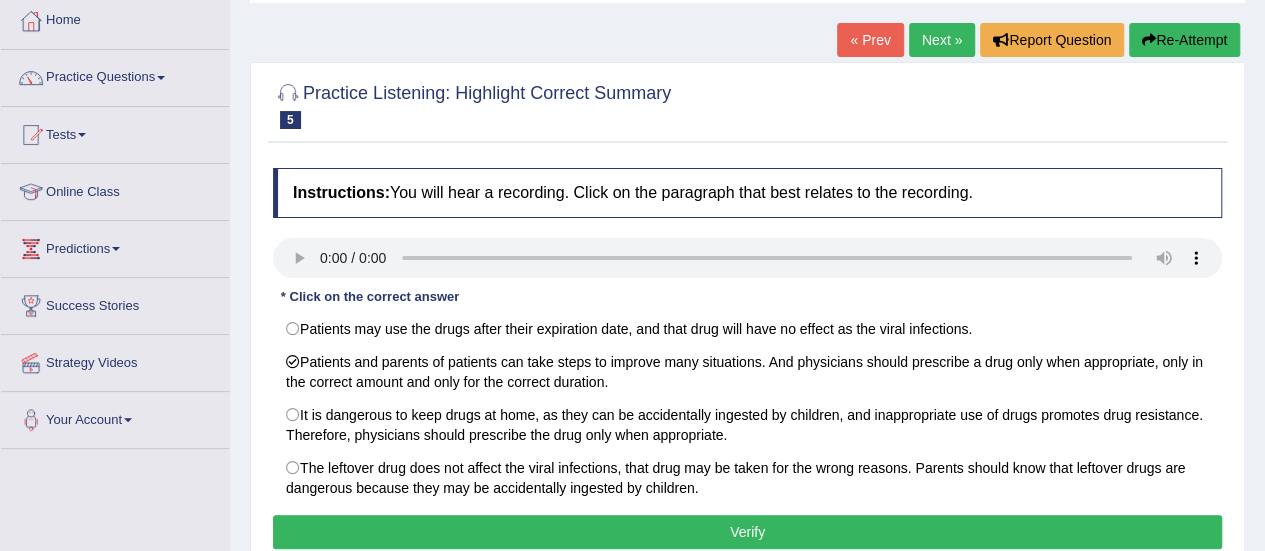 click on "Verify" at bounding box center [747, 532] 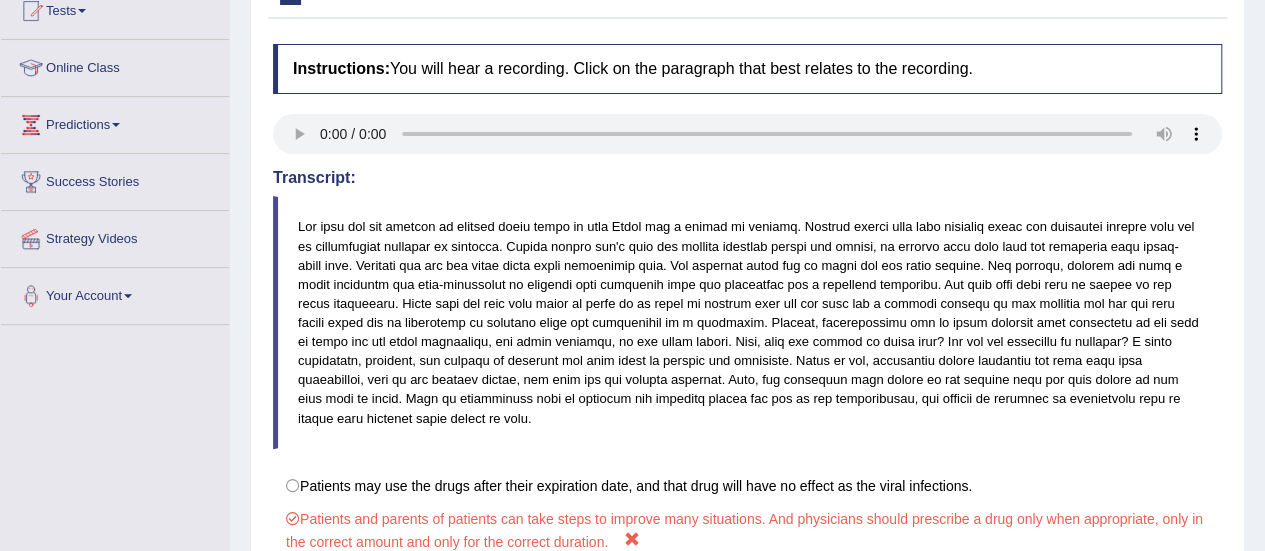 scroll, scrollTop: 144, scrollLeft: 0, axis: vertical 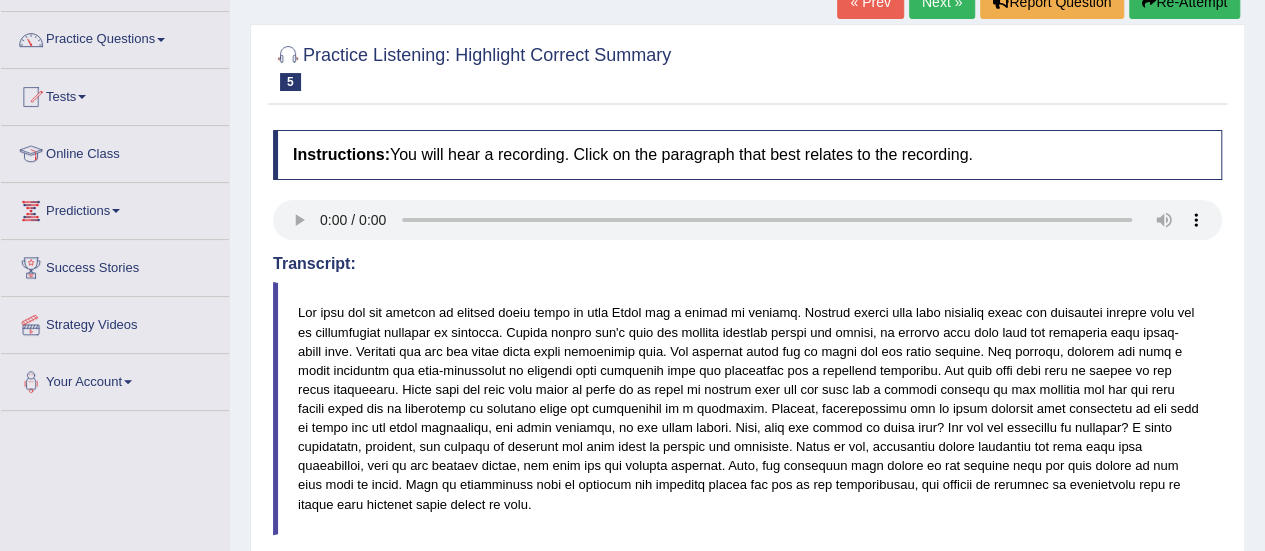 click on "Next »" at bounding box center (942, 2) 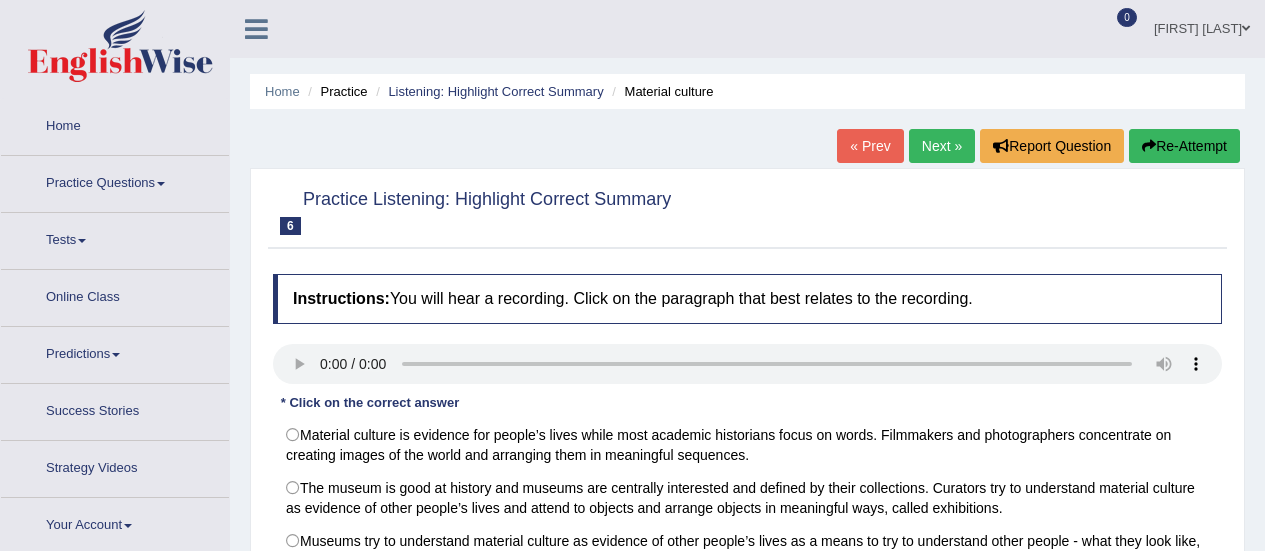 scroll, scrollTop: 0, scrollLeft: 0, axis: both 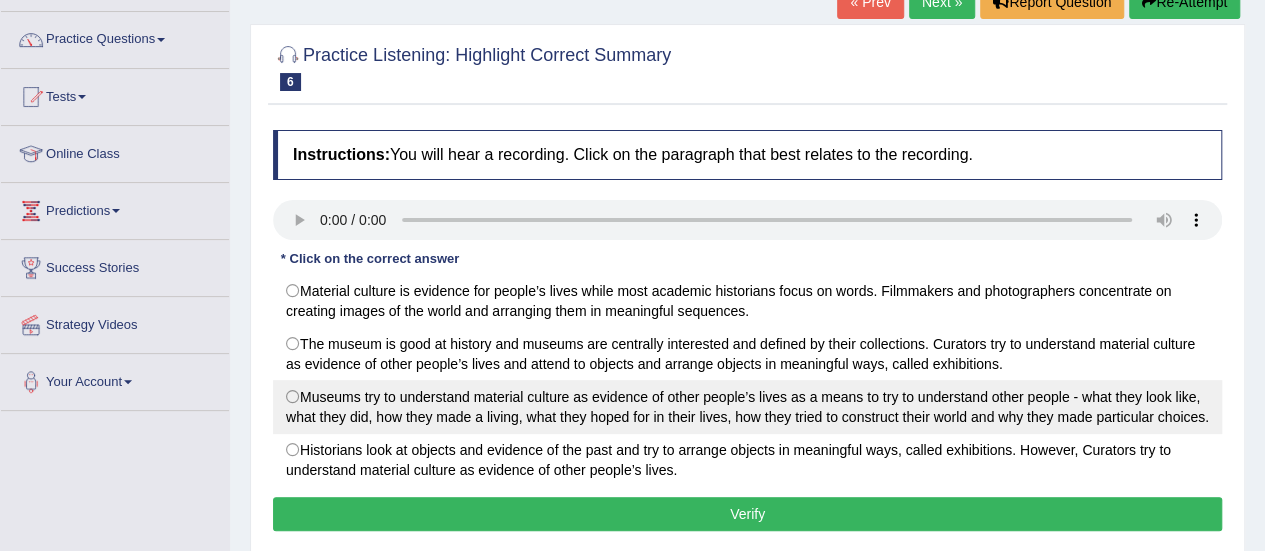 click on "Museums try to understand material culture as evidence of other people’s lives as a means to try to understand other people - what they look like, what they did, how they made a living, what they hoped for in their lives, how they tried to construct their world and why they made particular choices." at bounding box center (747, 407) 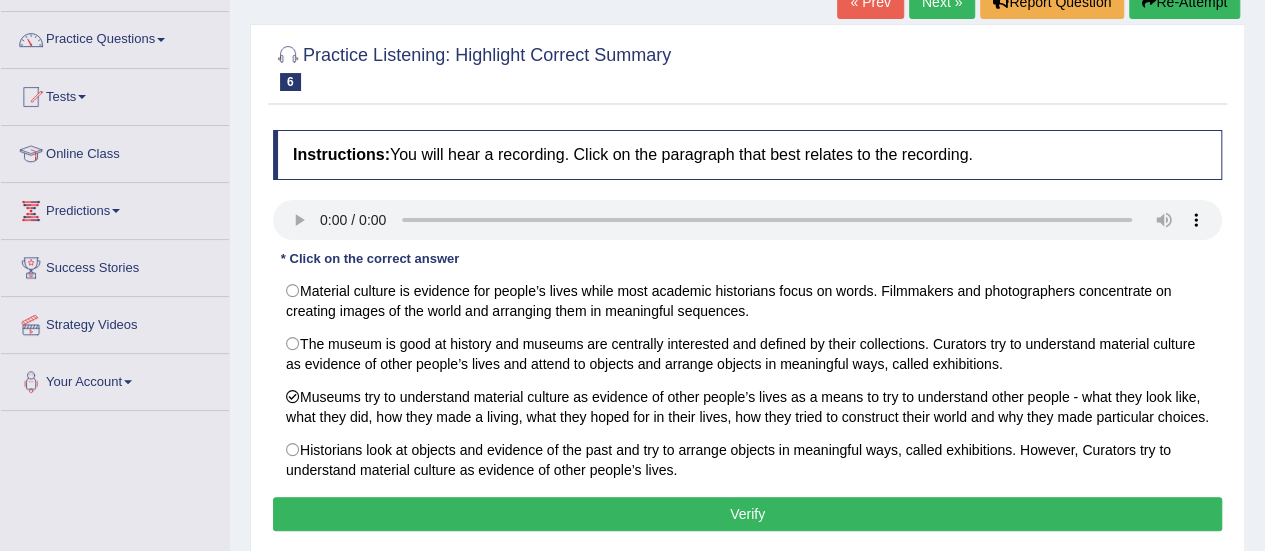 click on "Verify" at bounding box center [747, 514] 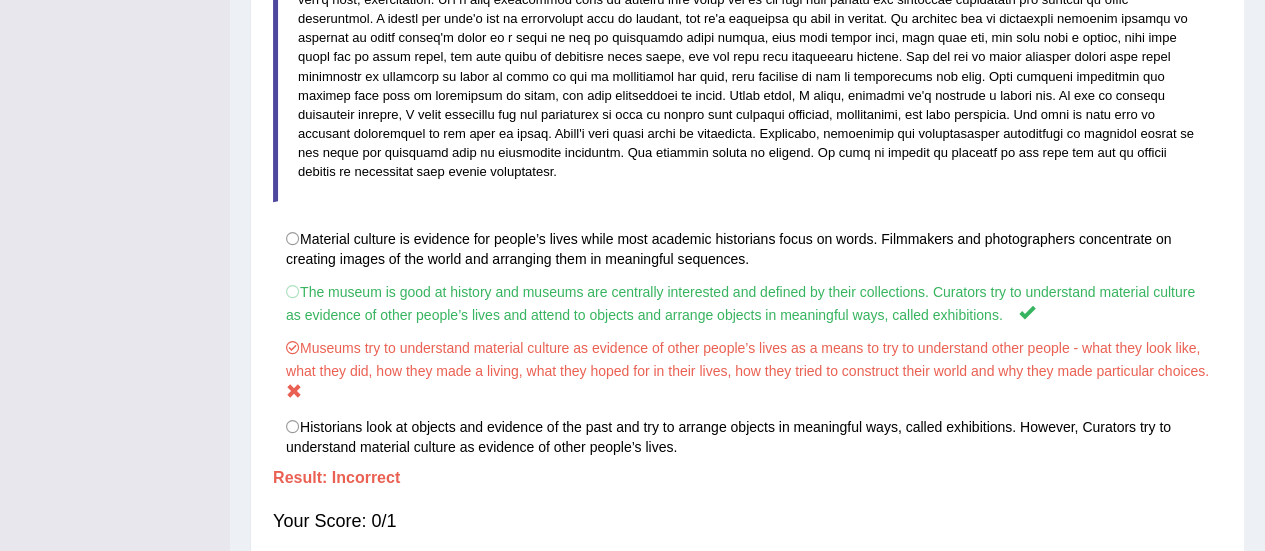 scroll, scrollTop: 574, scrollLeft: 0, axis: vertical 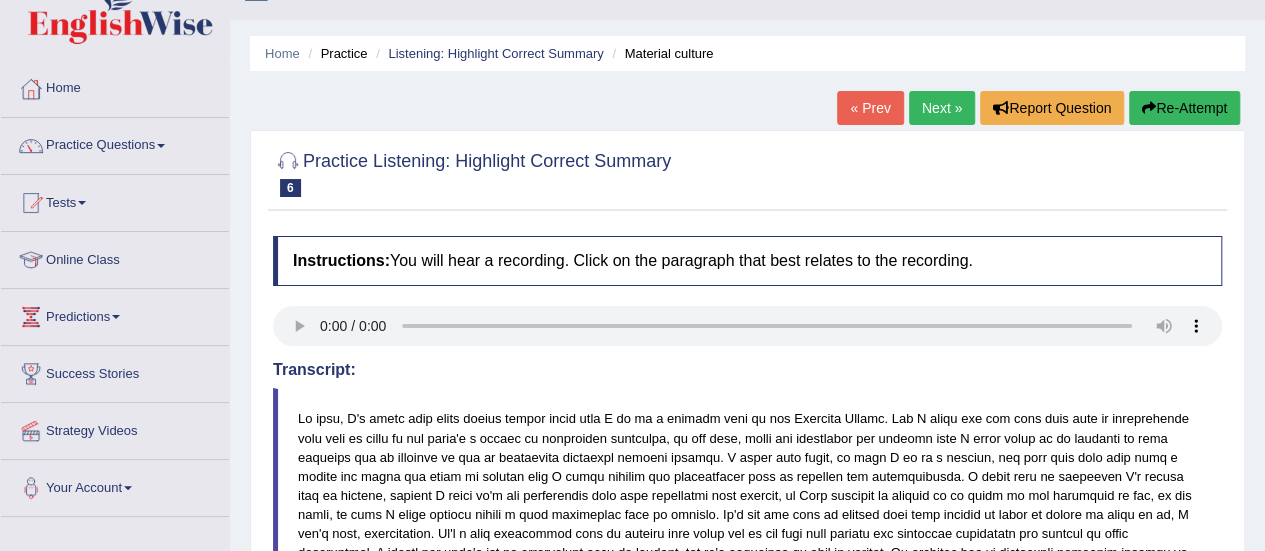 click on "Next »" at bounding box center [942, 108] 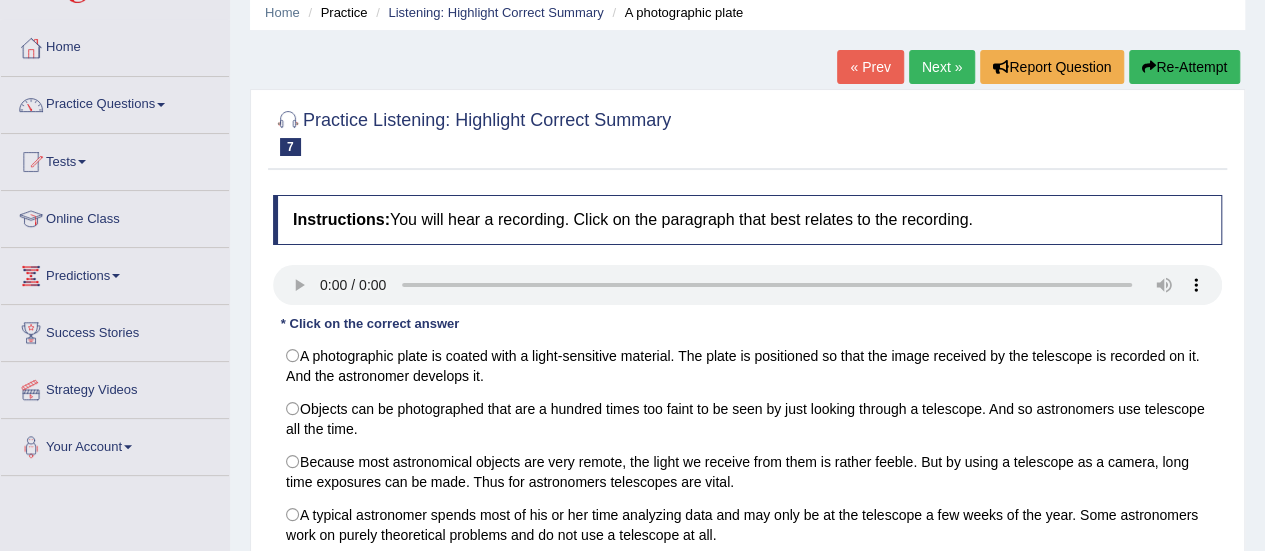 scroll, scrollTop: 138, scrollLeft: 0, axis: vertical 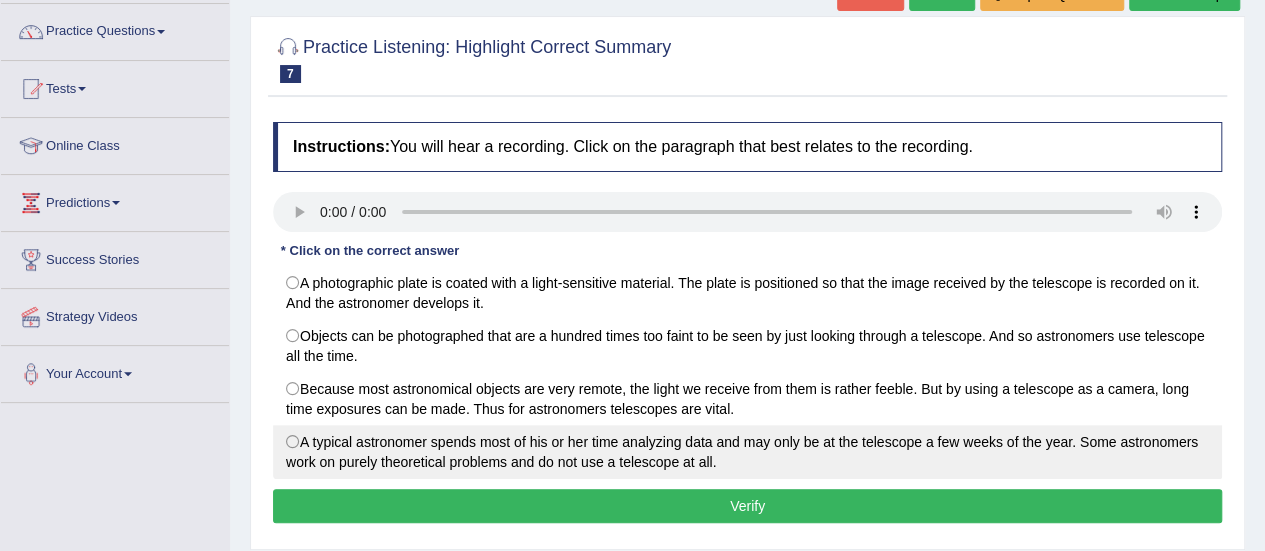 click on "A typical astronomer spends most of his or her time analyzing data and may only be at the telescope a few weeks of the year. Some astronomers work on purely theoretical problems and do not use a telescope at all." at bounding box center (747, 452) 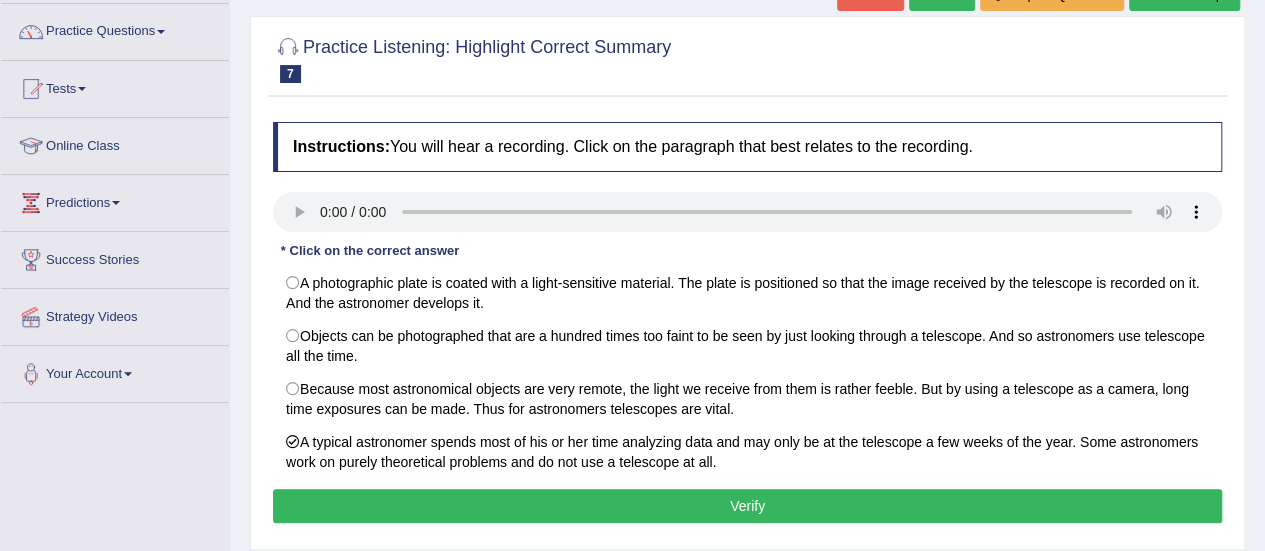 click on "Verify" at bounding box center (747, 506) 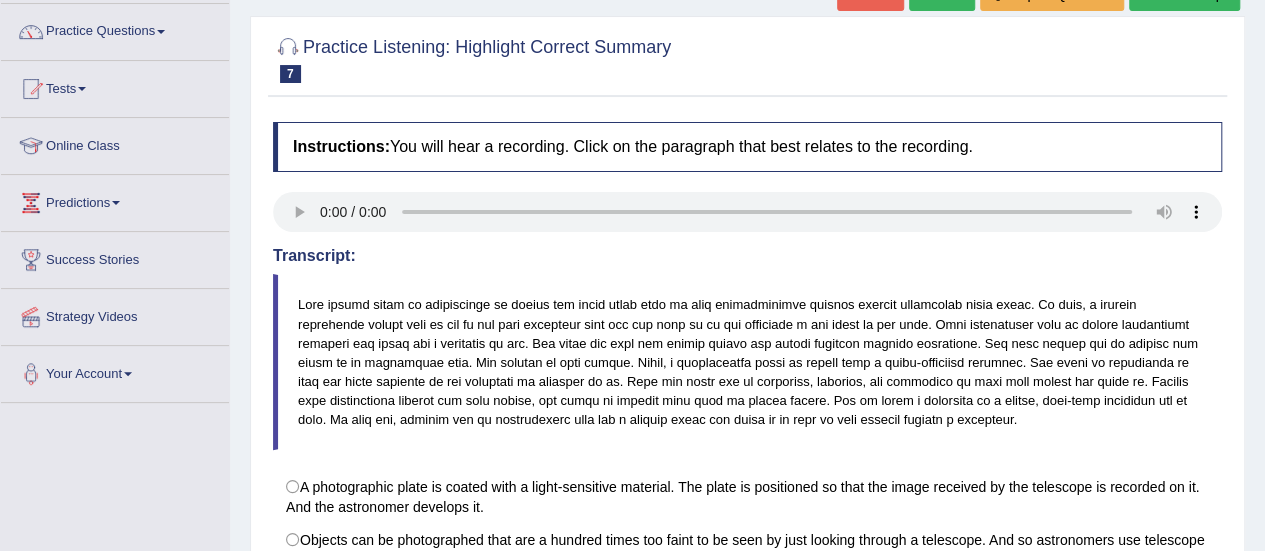 scroll, scrollTop: 0, scrollLeft: 0, axis: both 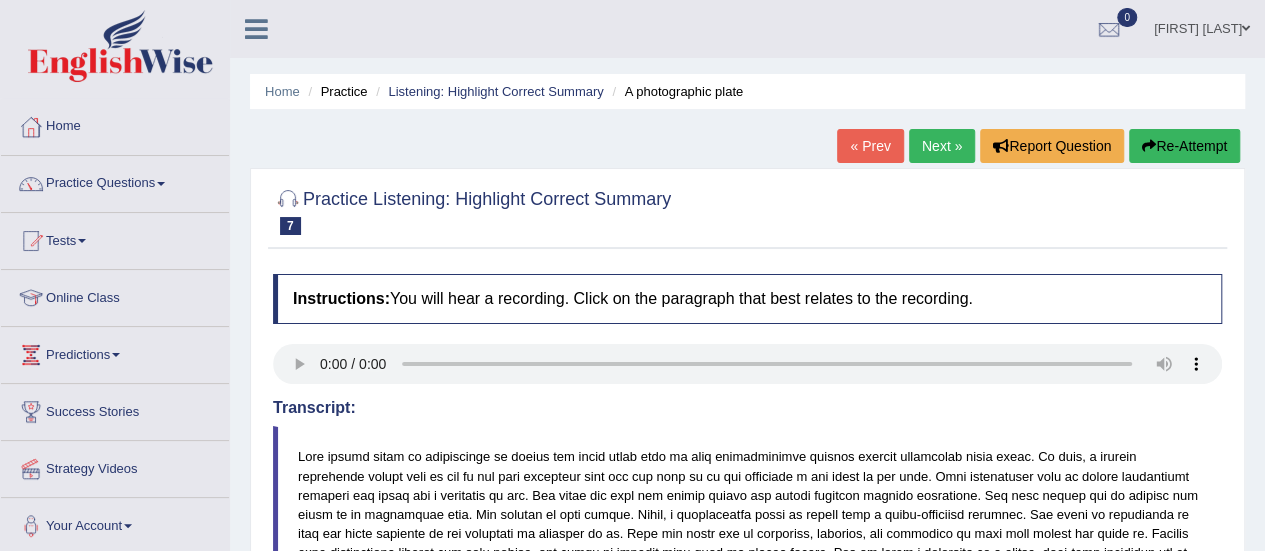 click on "Next »" at bounding box center [942, 146] 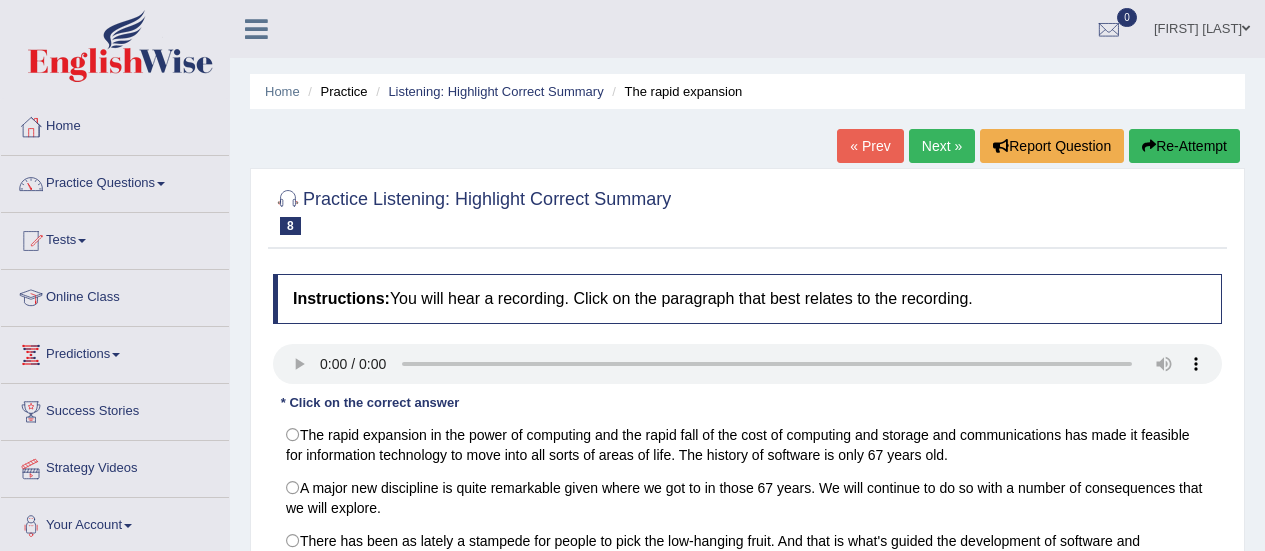 scroll, scrollTop: 184, scrollLeft: 0, axis: vertical 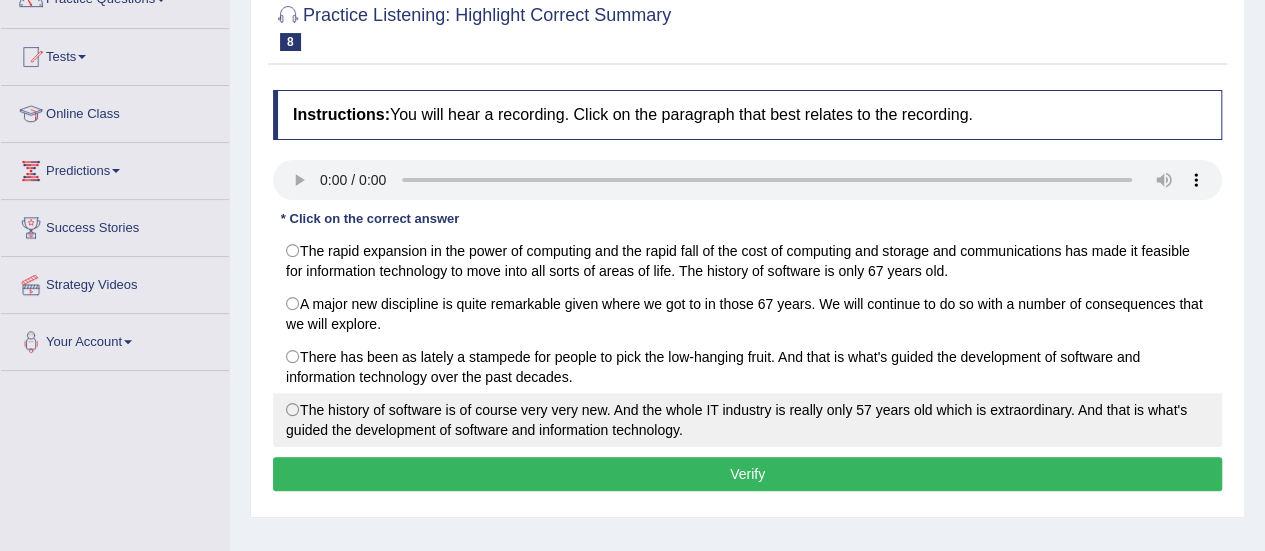 click on "The history of software is of course very very new. And the whole IT industry is really only 57 years old which is extraordinary. And that is what's guided the development of software and information technology." at bounding box center (747, 420) 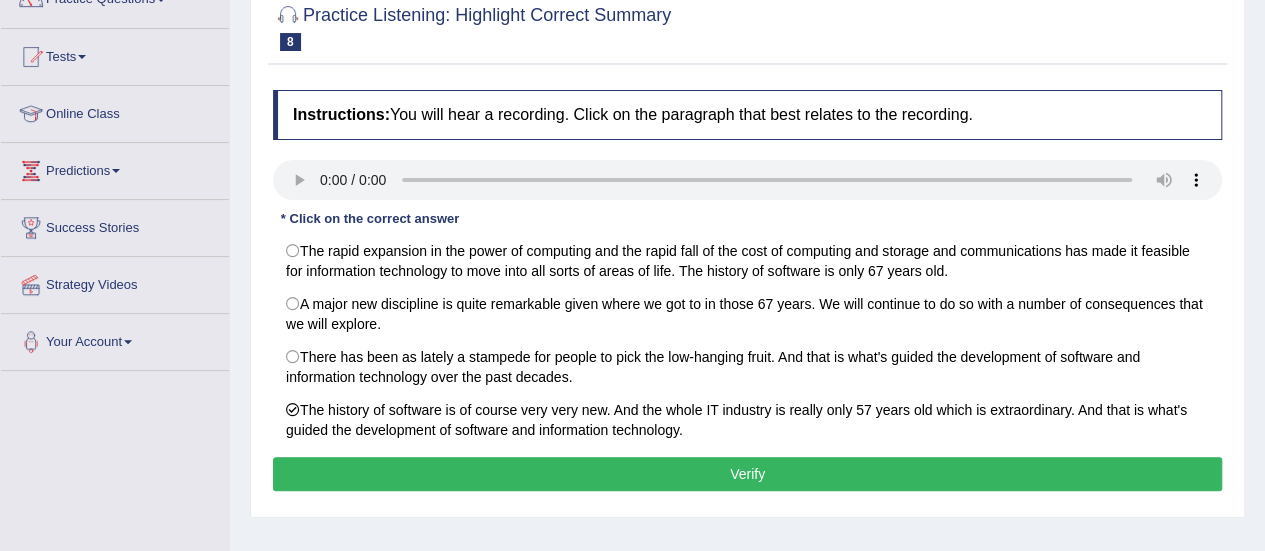 click on "Instructions:  You will hear a recording. Click on the paragraph that best relates to the recording.
Transcript: The history of software is of course very, very new. The whole IT industry is really only 67 years old, which is extraordinary. To be so close to the birth of a major new technology, a major new discipline is quite remarkable given where we've got to in those 67 years. And the progression has been not so much a progression as a stampede, because Moore's law, the rapid expansion in the power of computing and the rapid fall of the cost of computing and storage and communications has made it feasible for information technology to move into all sorts of areas of life that were never originally envisaged. What has happened is that there has been, as I said, a stampede for people to pick the low-hanging fruit. And that is what's guided the development of software and information technology over the past decades and continues to do so, with a number of consequences that we will explore." at bounding box center [747, 293] 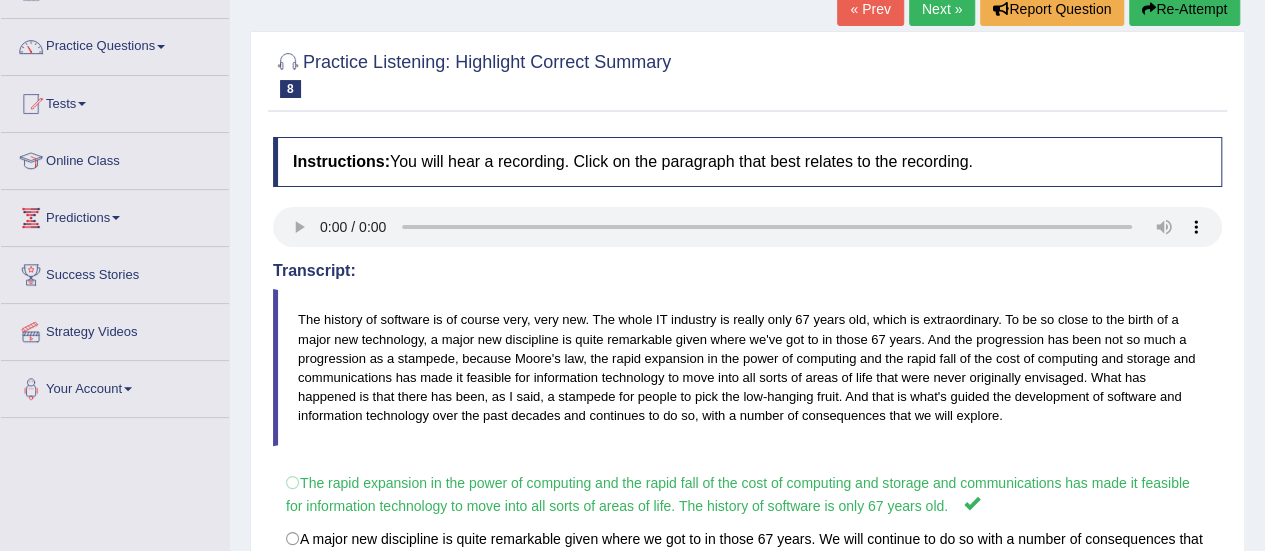 scroll, scrollTop: 0, scrollLeft: 0, axis: both 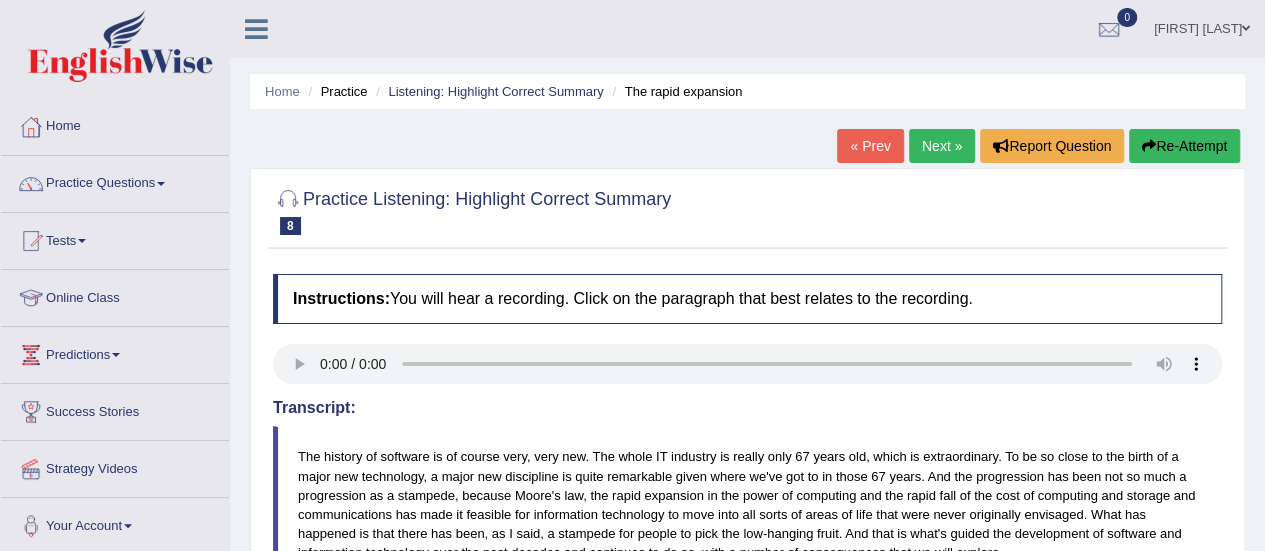 click on "Next »" at bounding box center (942, 146) 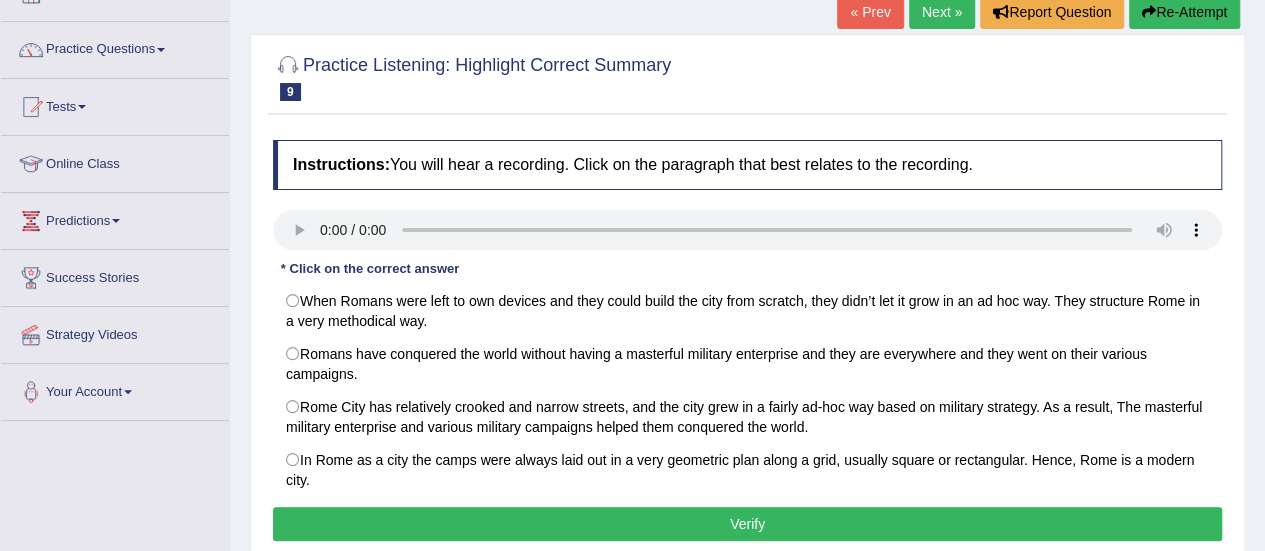 scroll, scrollTop: 134, scrollLeft: 0, axis: vertical 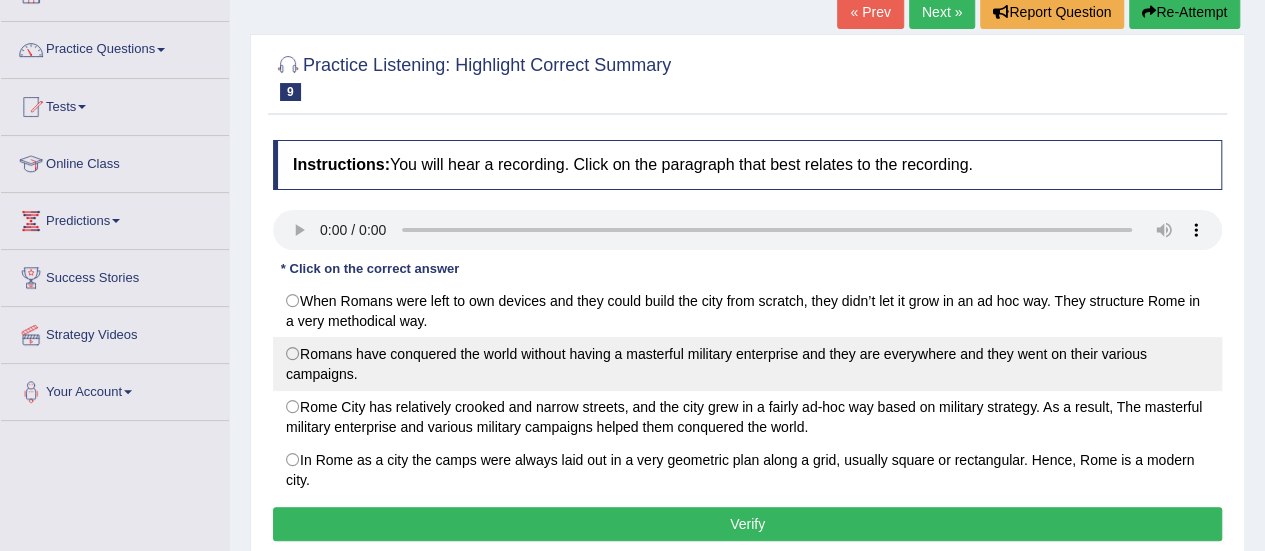 click on "Romans have conquered the world without having a masterful military enterprise and they are everywhere and they went on their various campaigns." at bounding box center [747, 364] 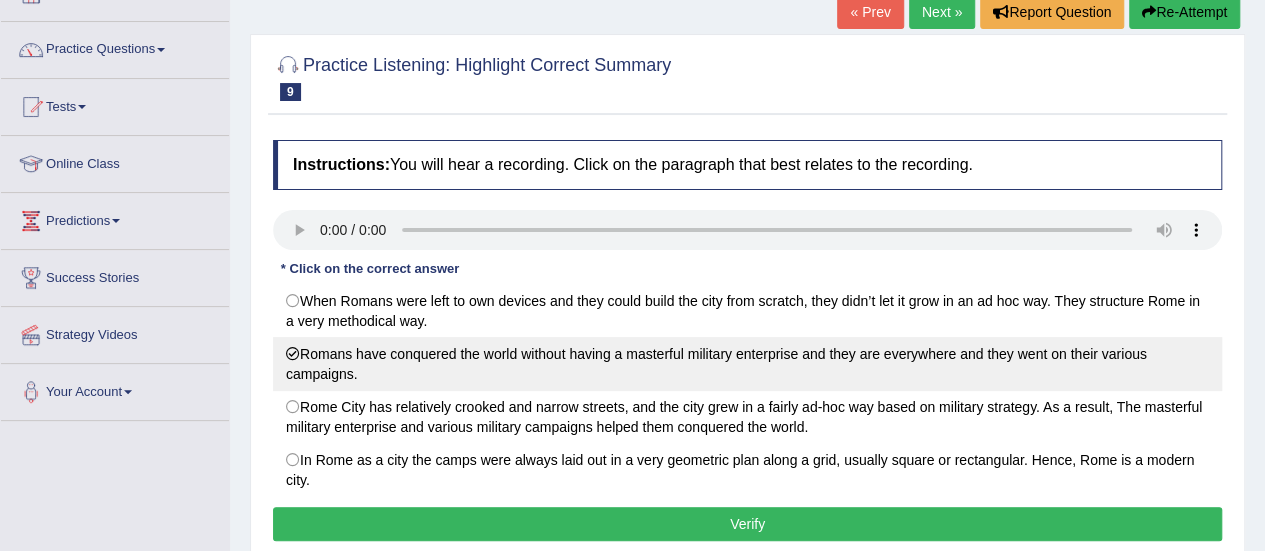 click on "Romans have conquered the world without having a masterful military enterprise and they are everywhere and they went on their various campaigns." at bounding box center (747, 364) 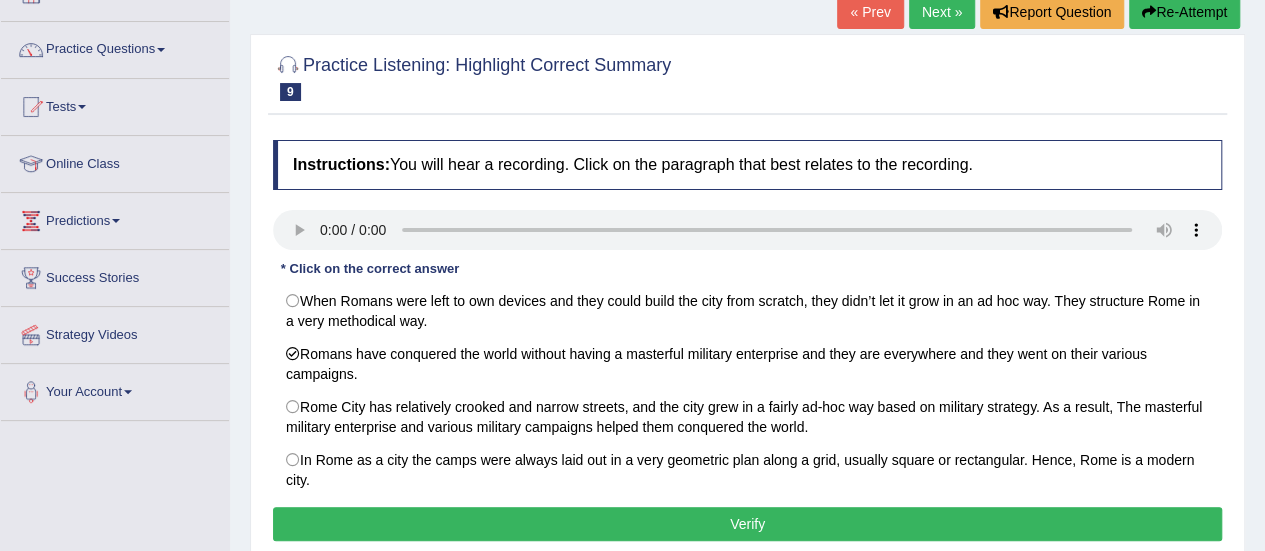 click on "Verify" at bounding box center (747, 524) 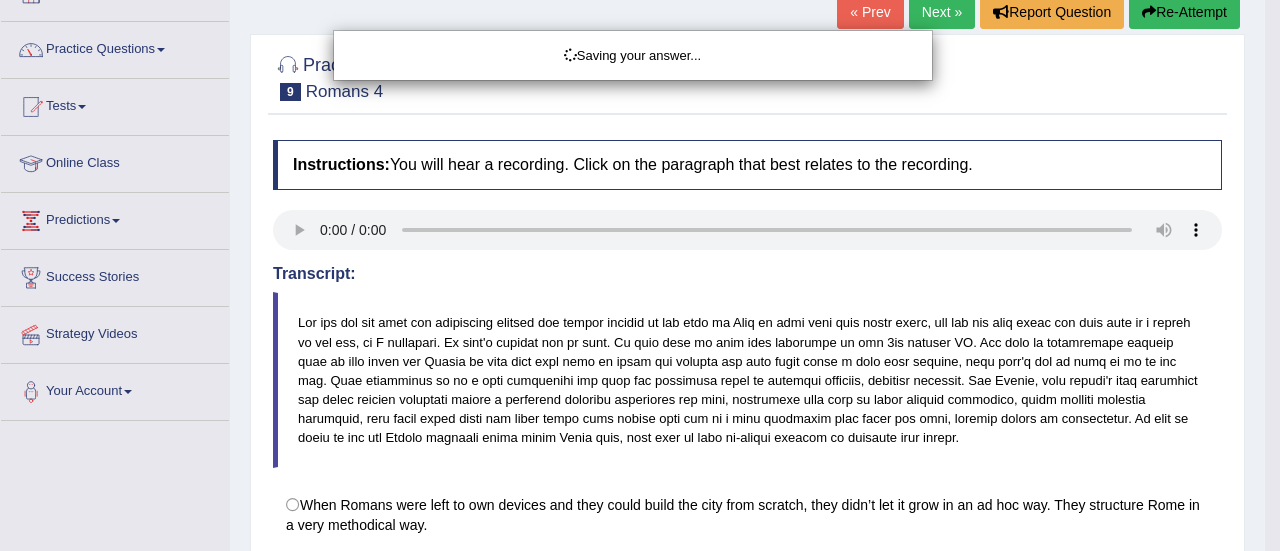 click on "Saving your answer..." at bounding box center (640, 275) 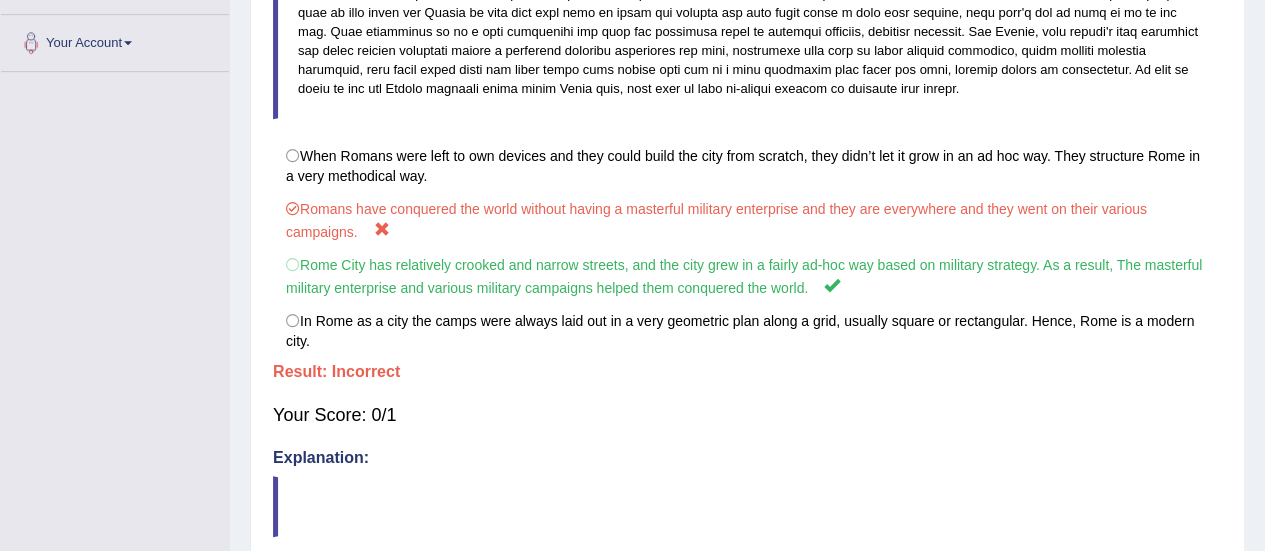 scroll, scrollTop: 504, scrollLeft: 0, axis: vertical 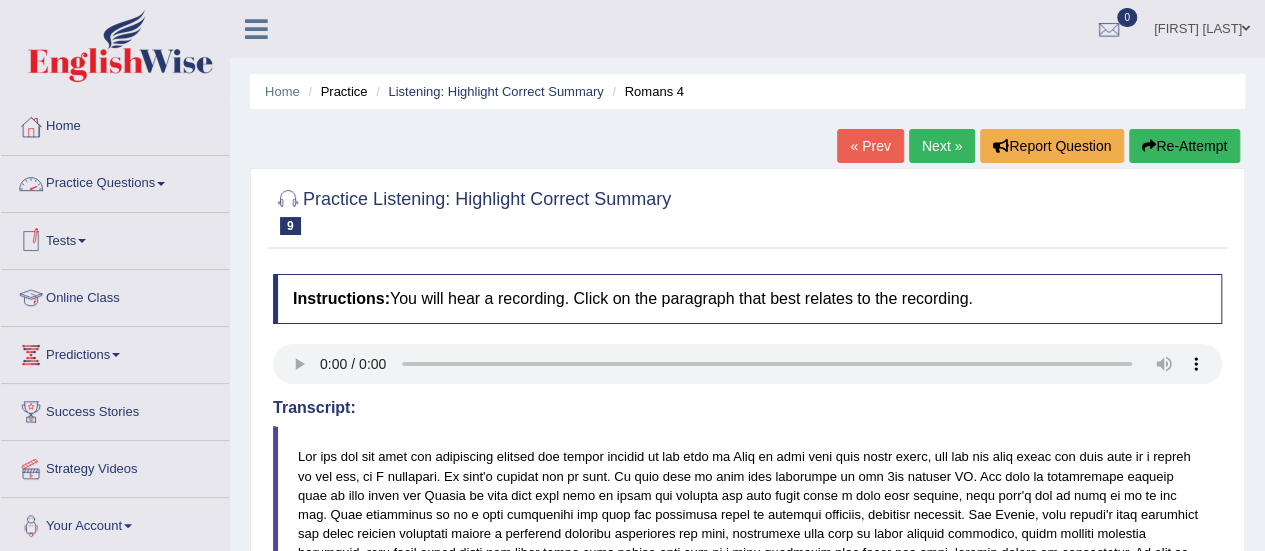 click on "Practice Questions" at bounding box center (115, 181) 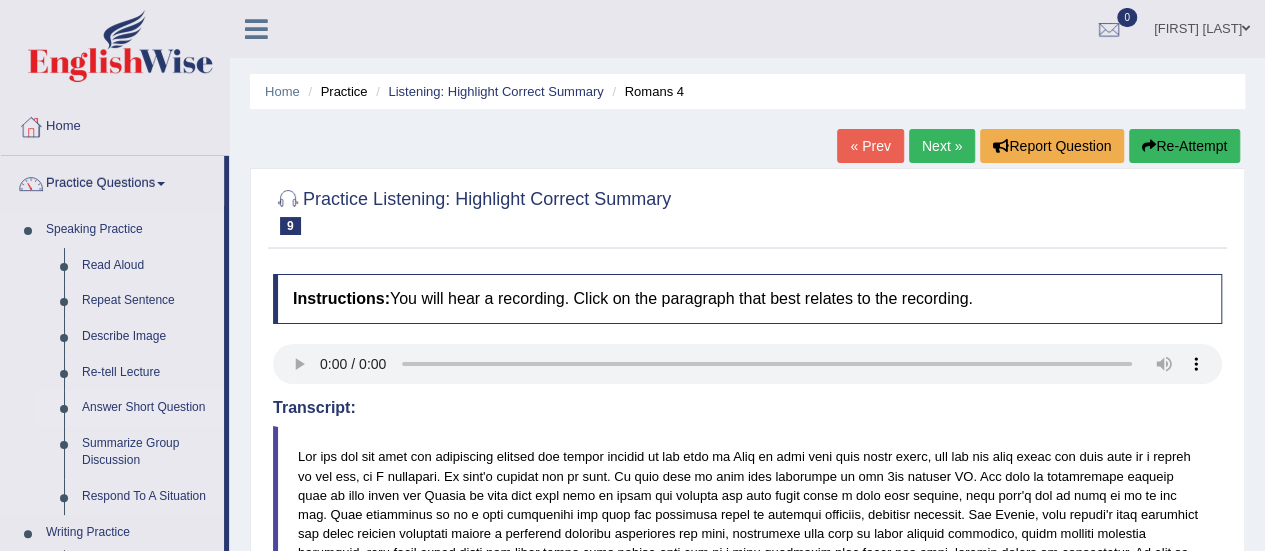 drag, startPoint x: 226, startPoint y: 315, endPoint x: 226, endPoint y: 416, distance: 101 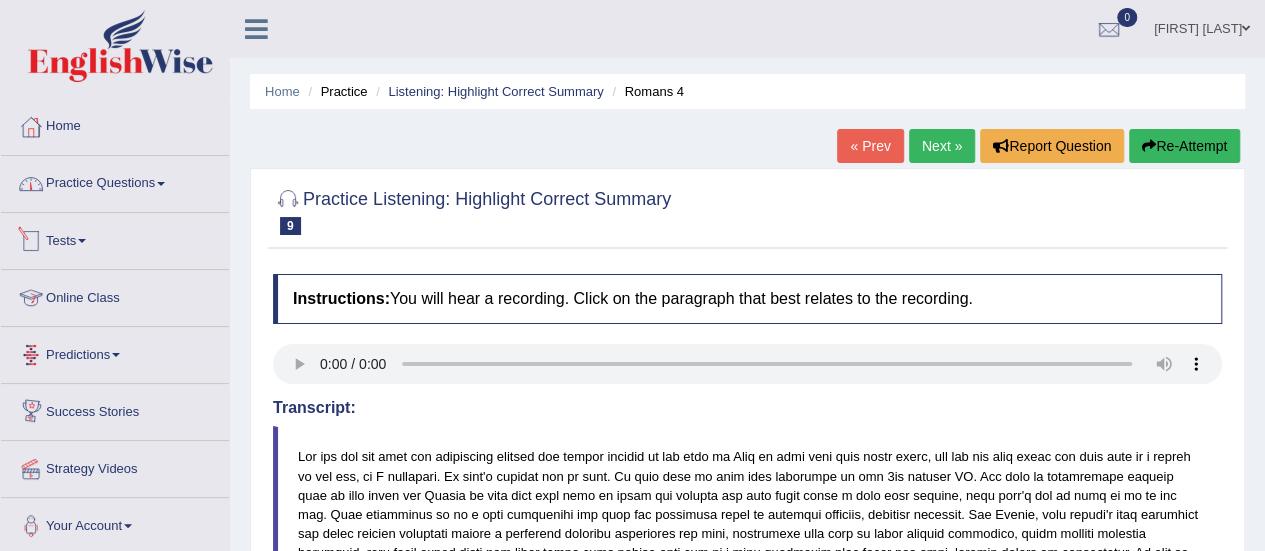 click on "Practice Questions" at bounding box center (115, 181) 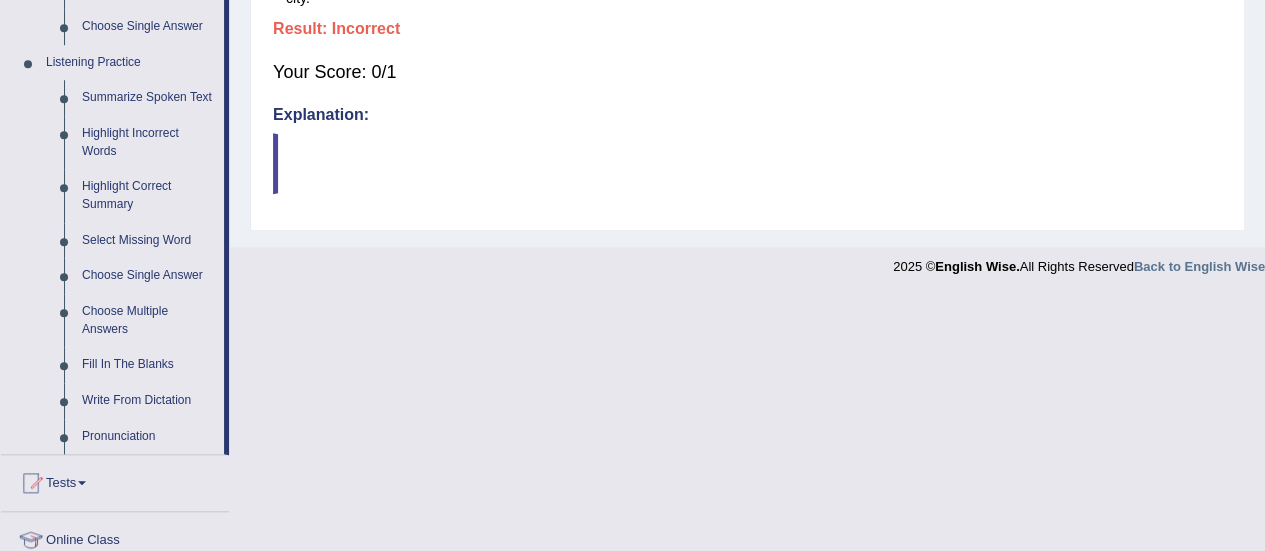 scroll, scrollTop: 826, scrollLeft: 0, axis: vertical 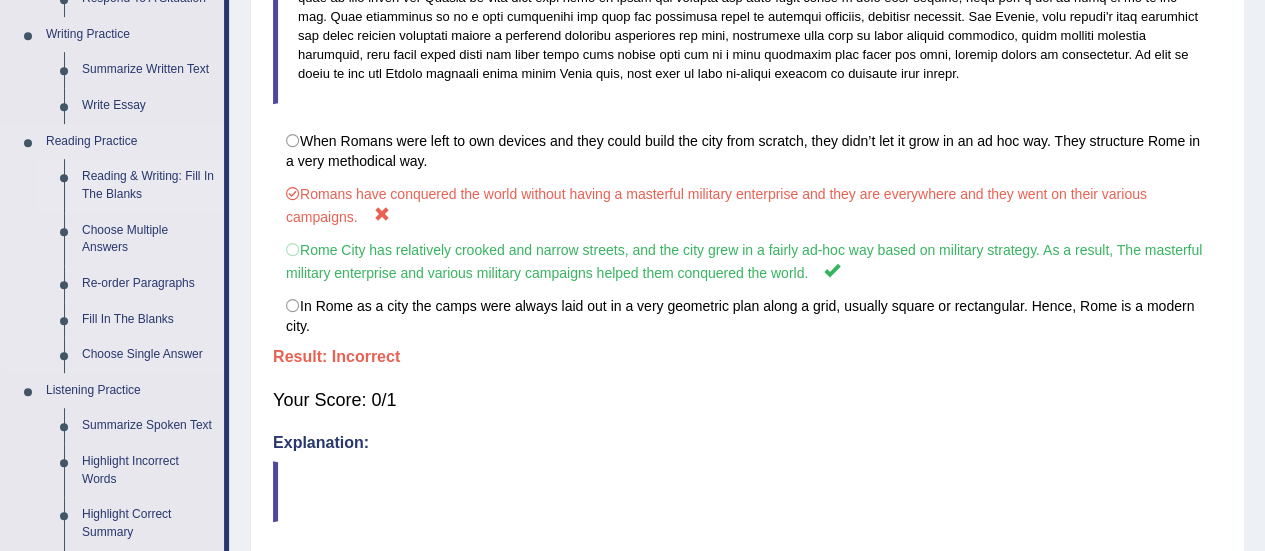 click on "Reading & Writing: Fill In The Blanks" at bounding box center [148, 185] 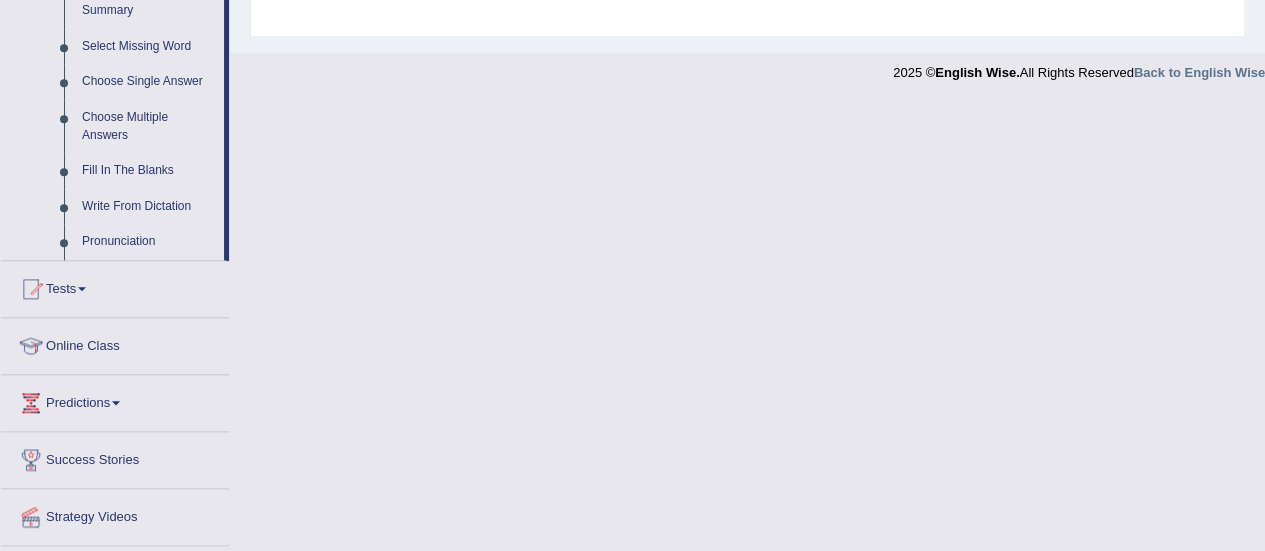 scroll, scrollTop: 1069, scrollLeft: 0, axis: vertical 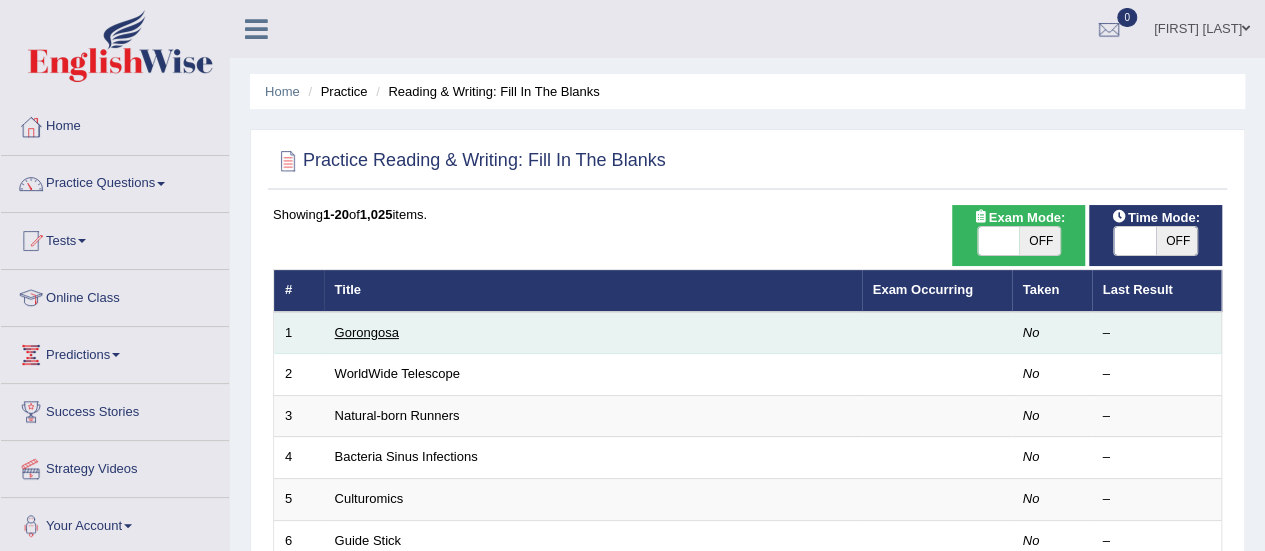 click on "Gorongosa" at bounding box center (367, 332) 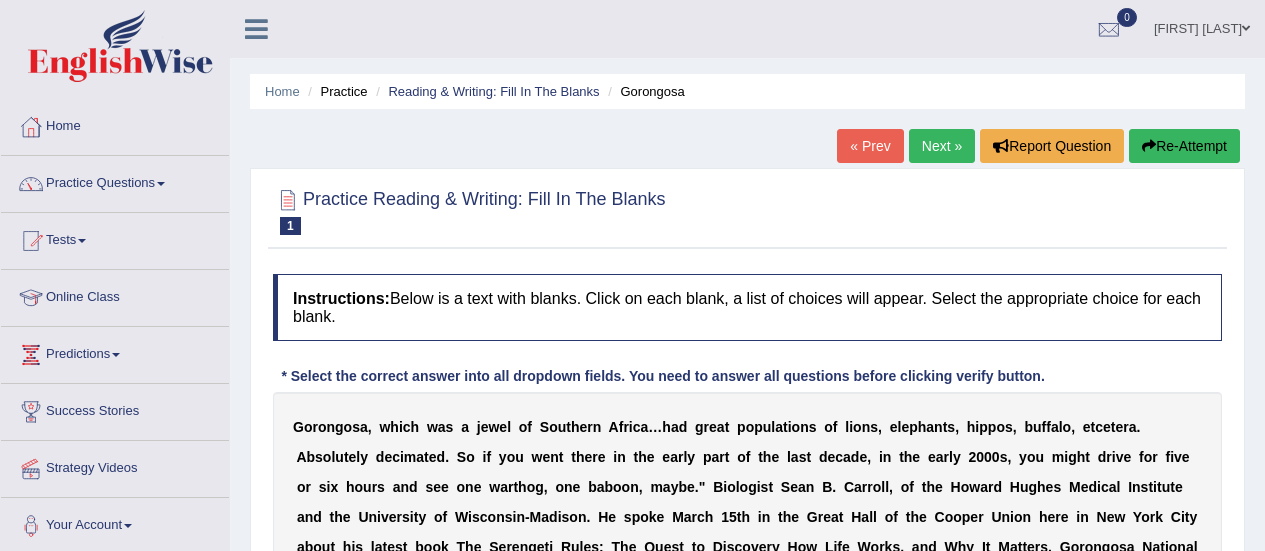 scroll, scrollTop: 124, scrollLeft: 0, axis: vertical 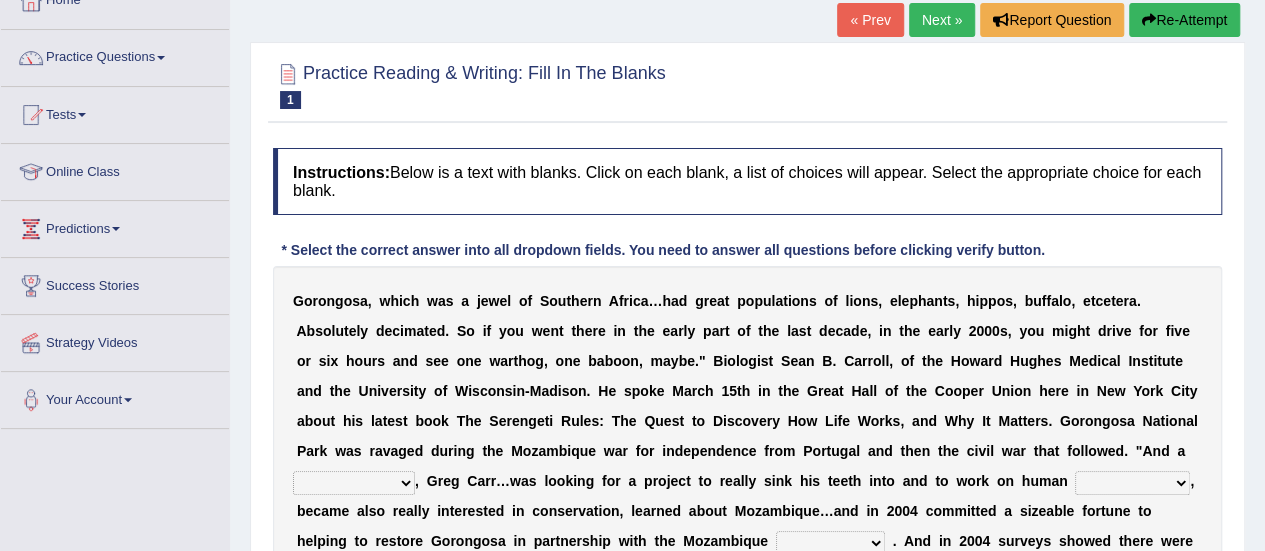click on "passion solstice ballast philanthropist" at bounding box center (354, 483) 